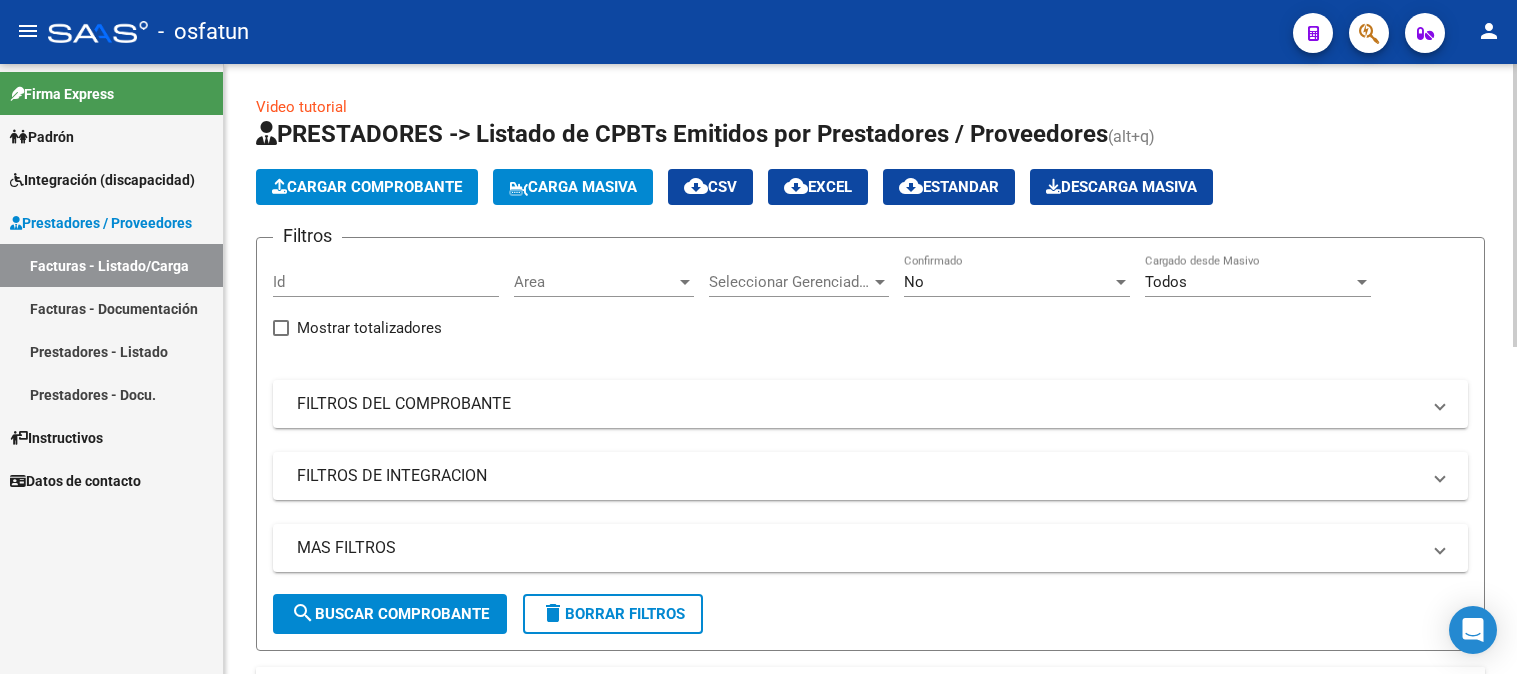 scroll, scrollTop: 0, scrollLeft: 0, axis: both 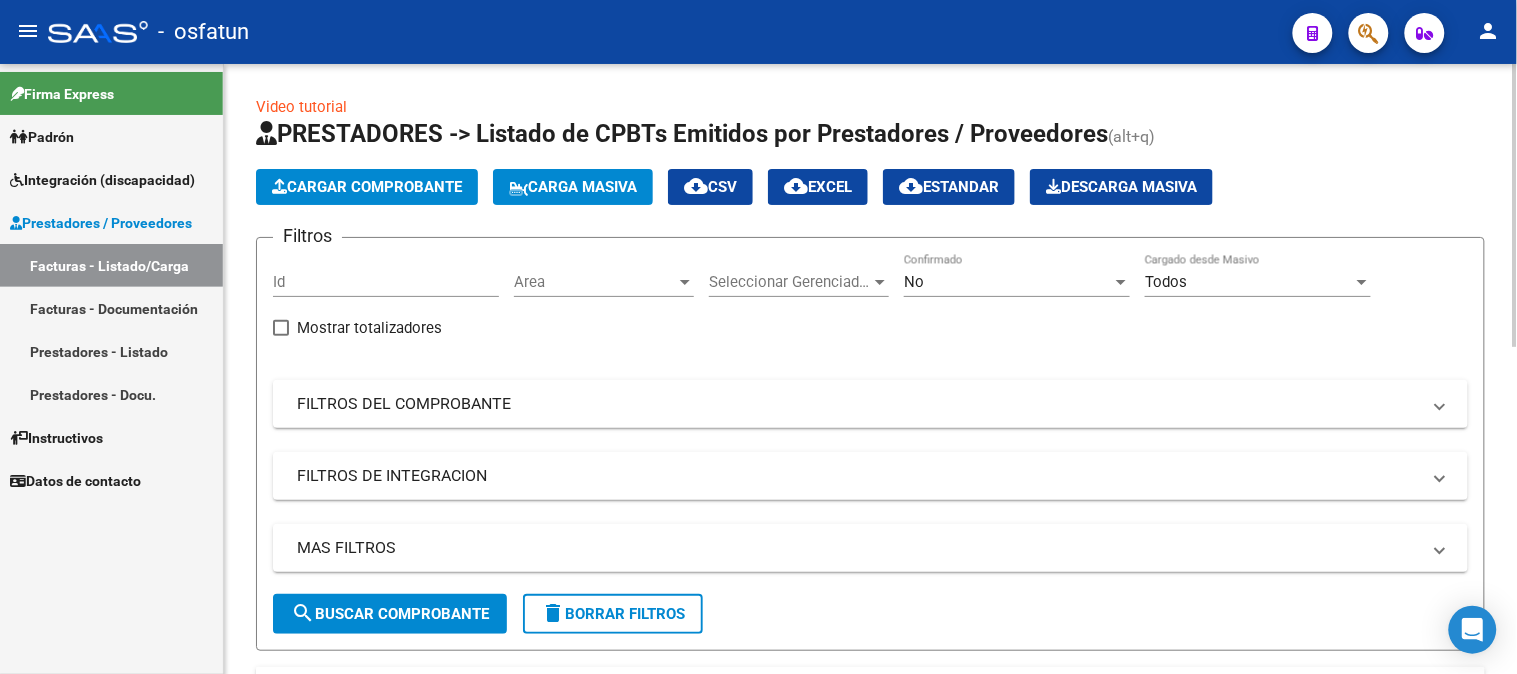 click on "Cargar Comprobante" 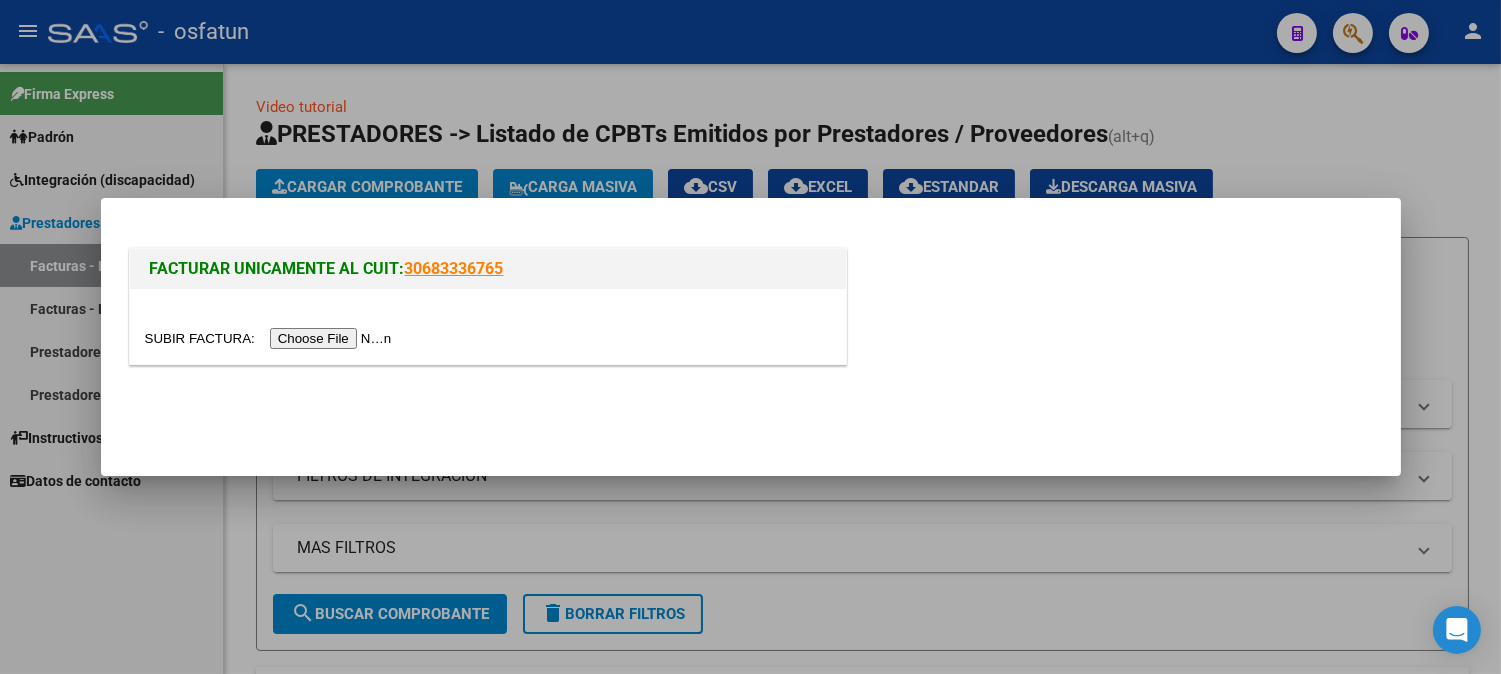 click at bounding box center (271, 338) 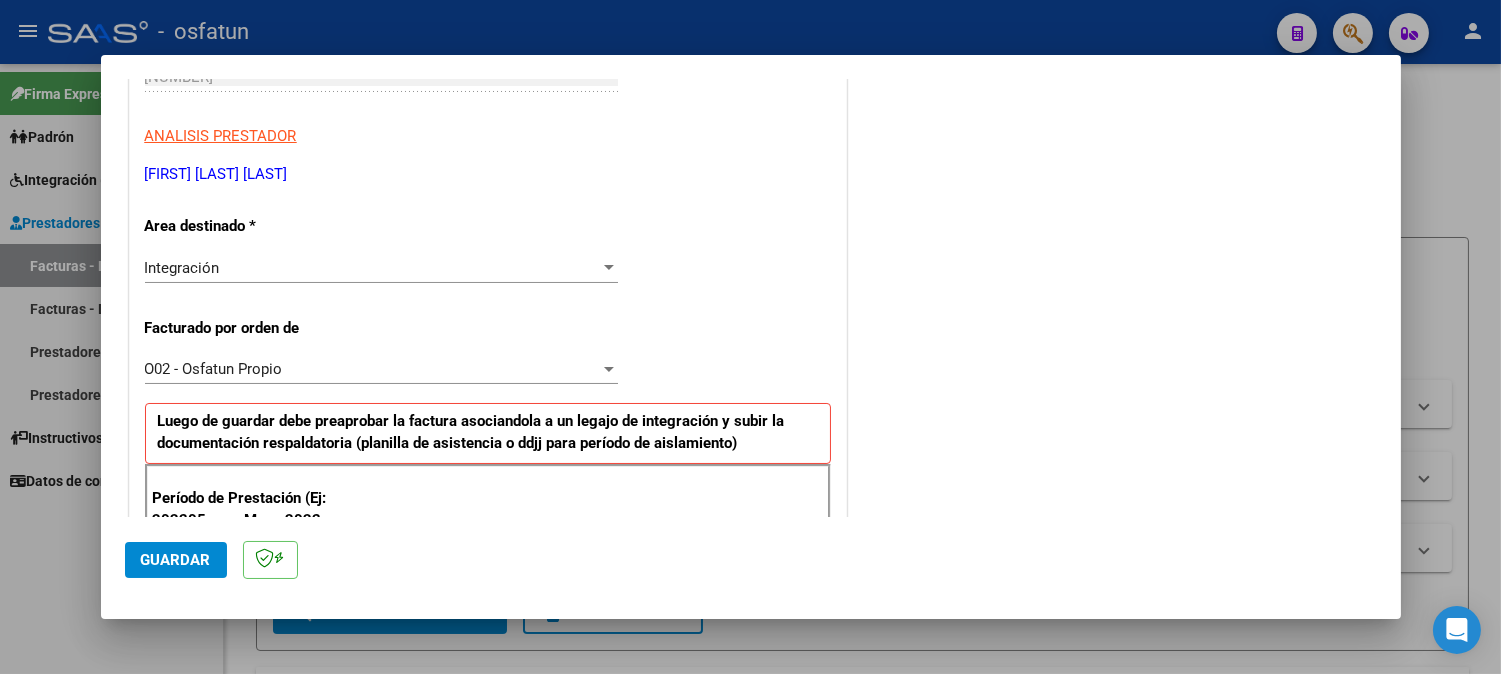 scroll, scrollTop: 444, scrollLeft: 0, axis: vertical 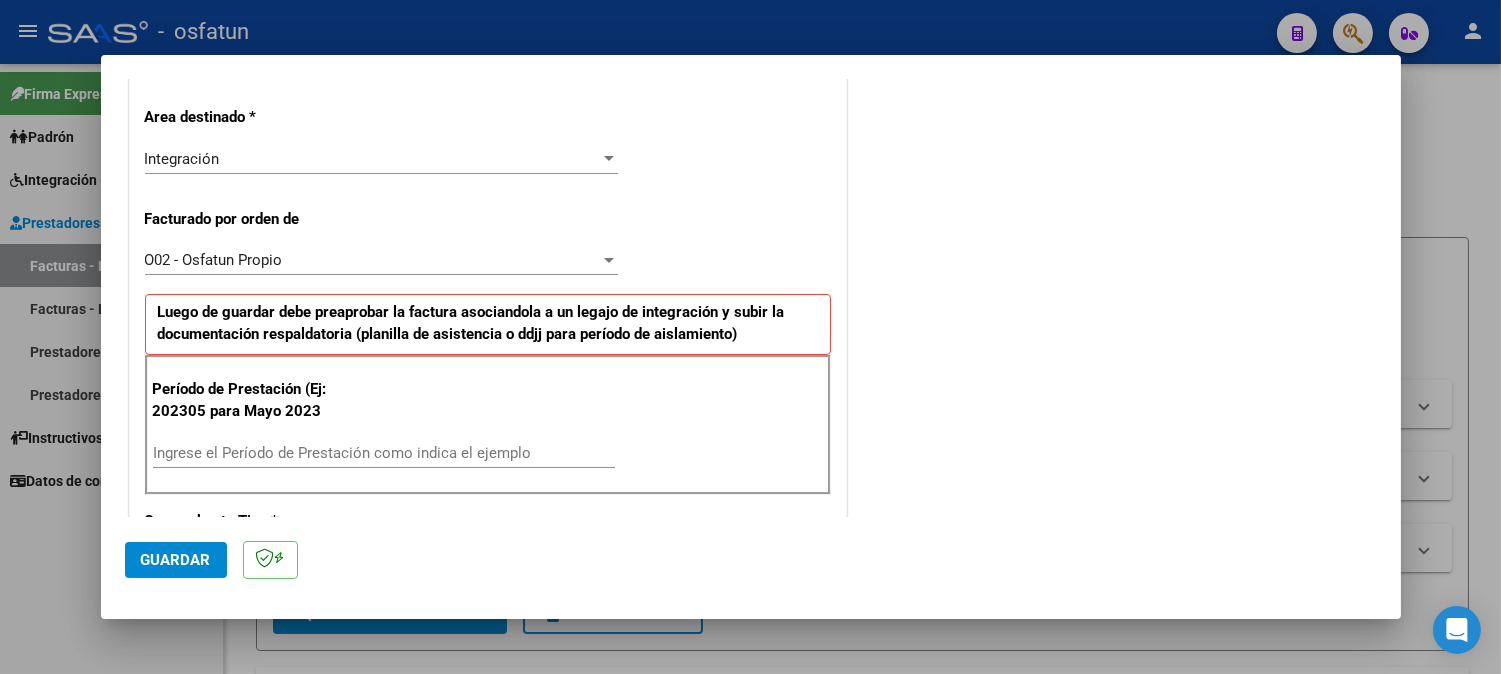 click on "Ingrese el Período de Prestación como indica el ejemplo" at bounding box center (384, 453) 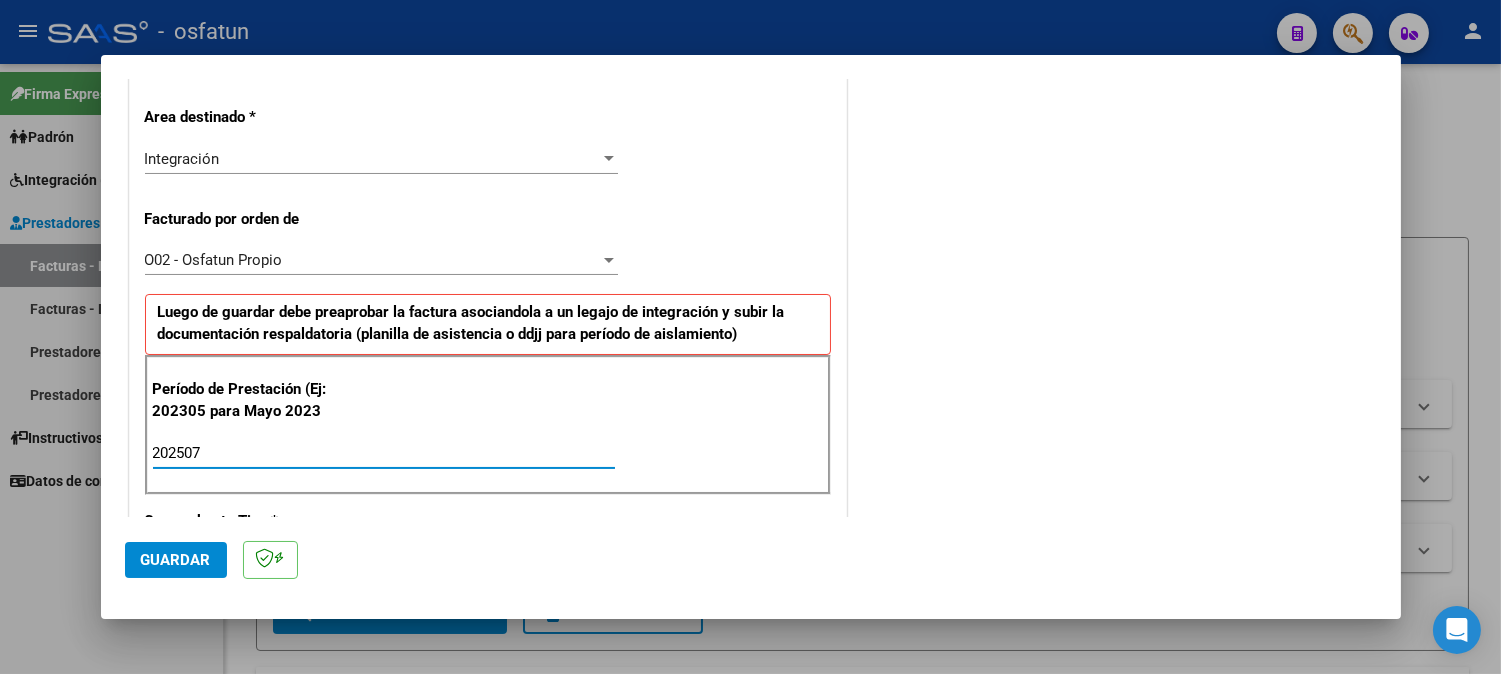 type on "202507" 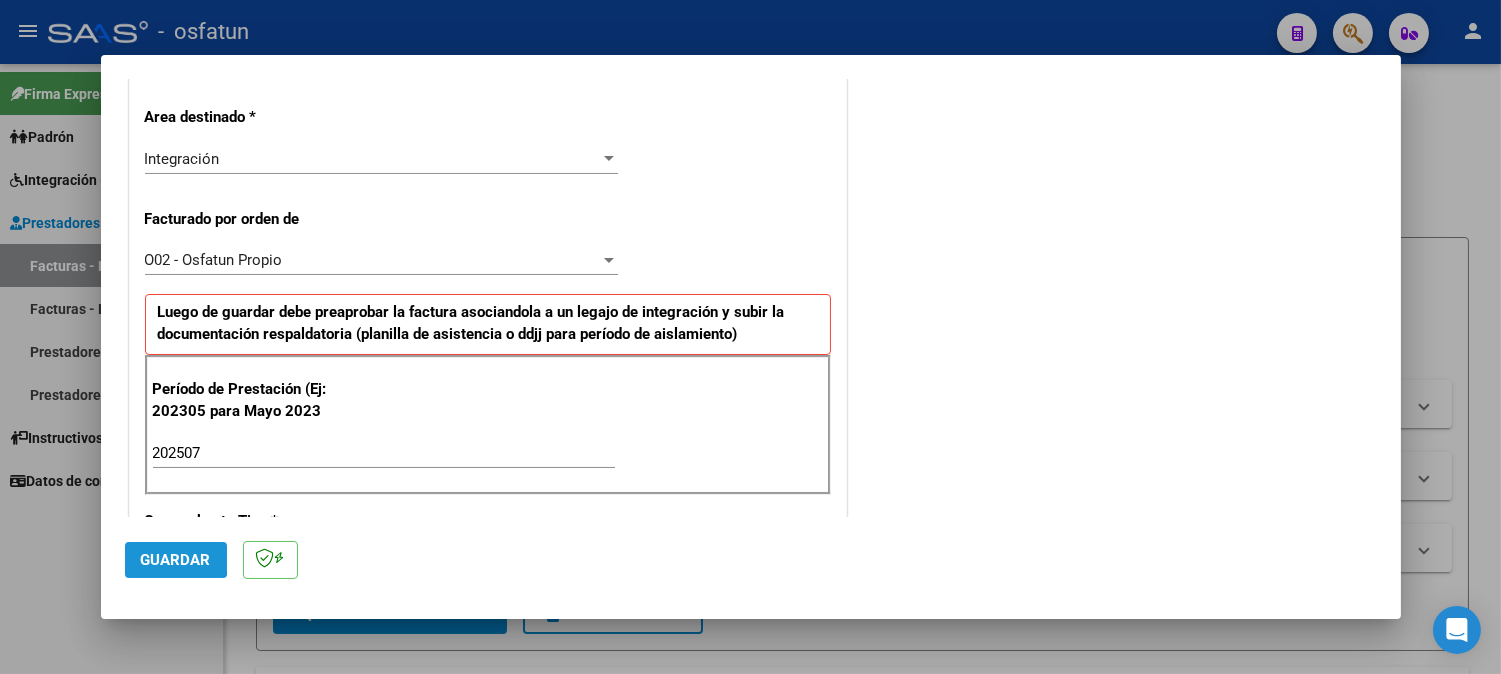 click on "Guardar" 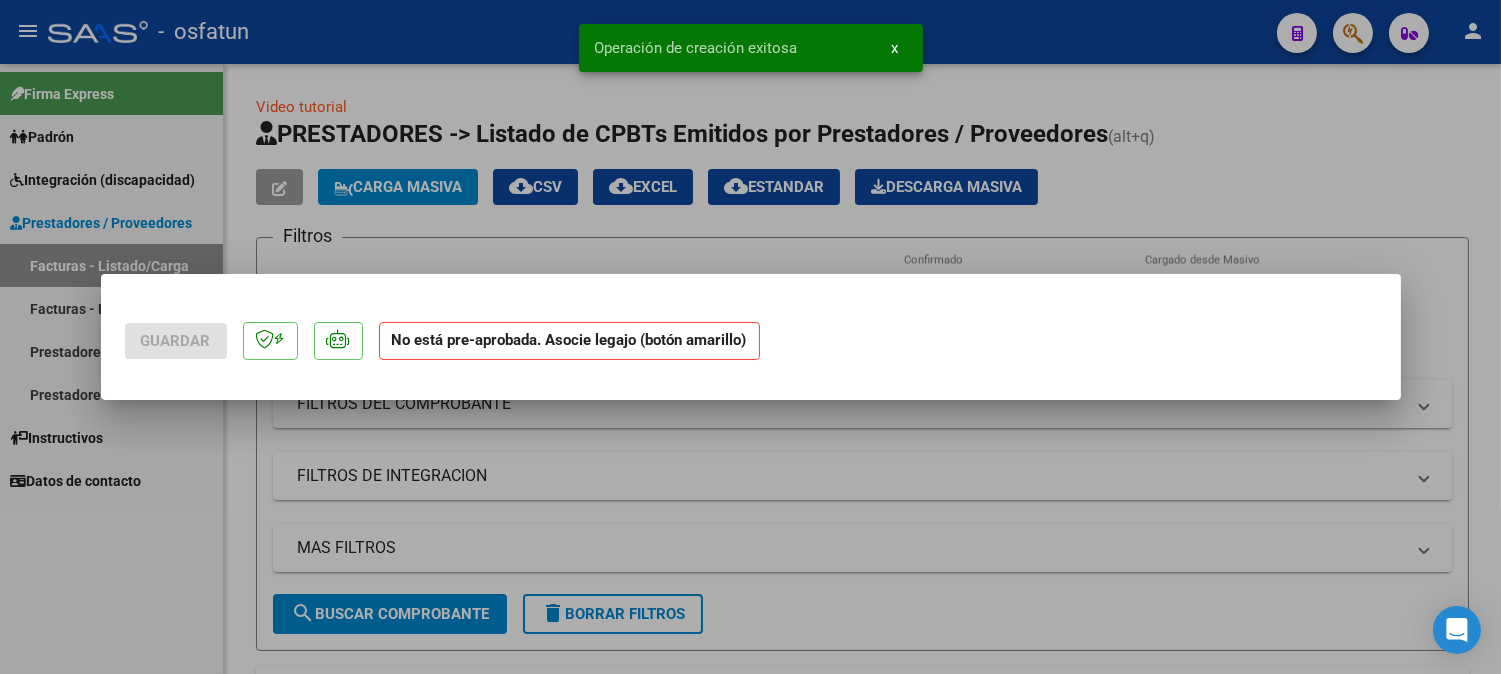 scroll, scrollTop: 0, scrollLeft: 0, axis: both 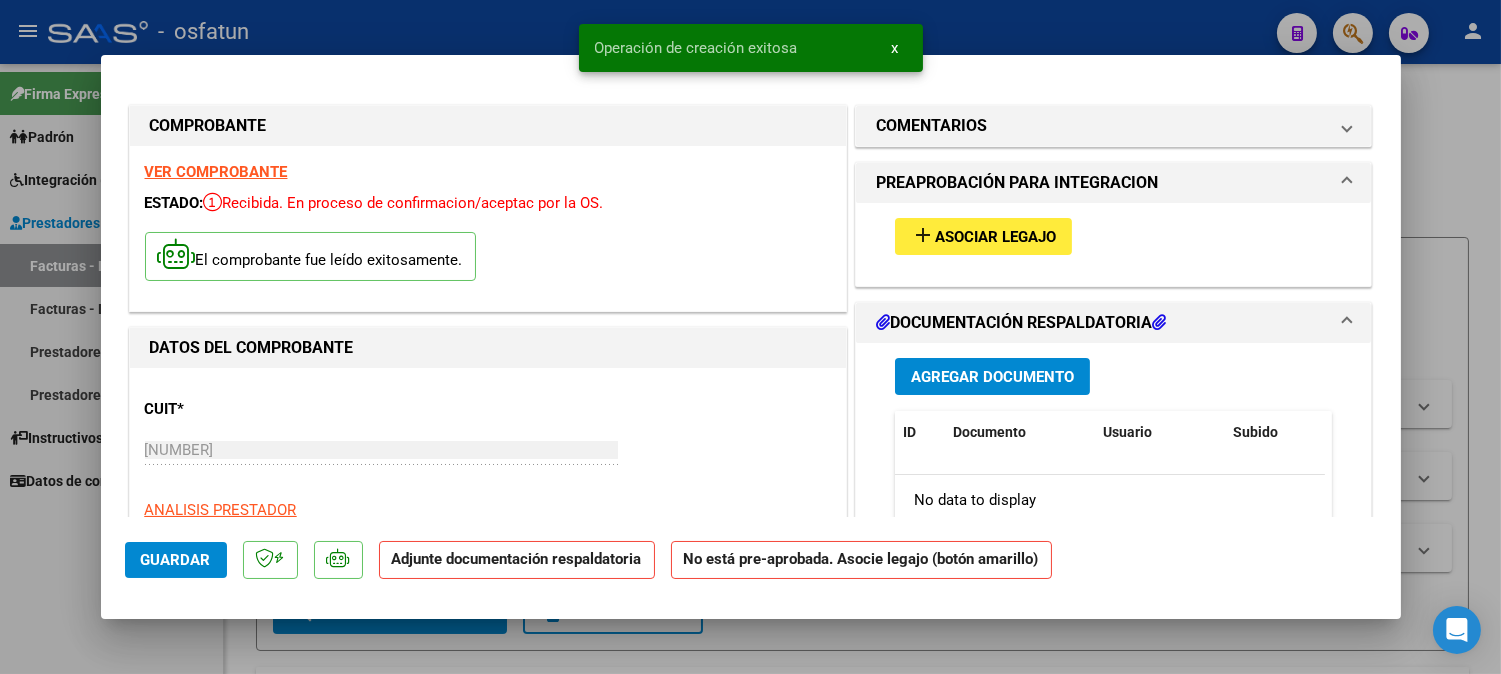 click on "Asociar Legajo" at bounding box center [995, 237] 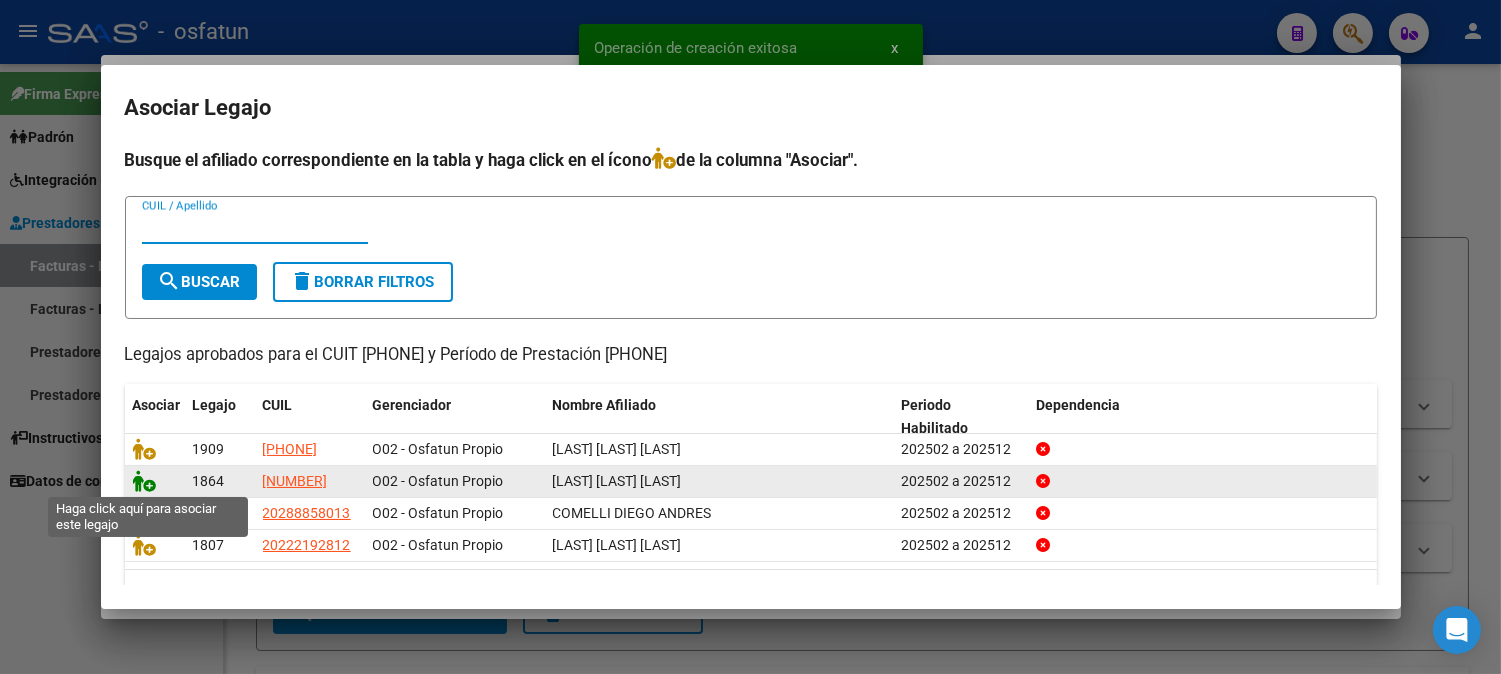 click 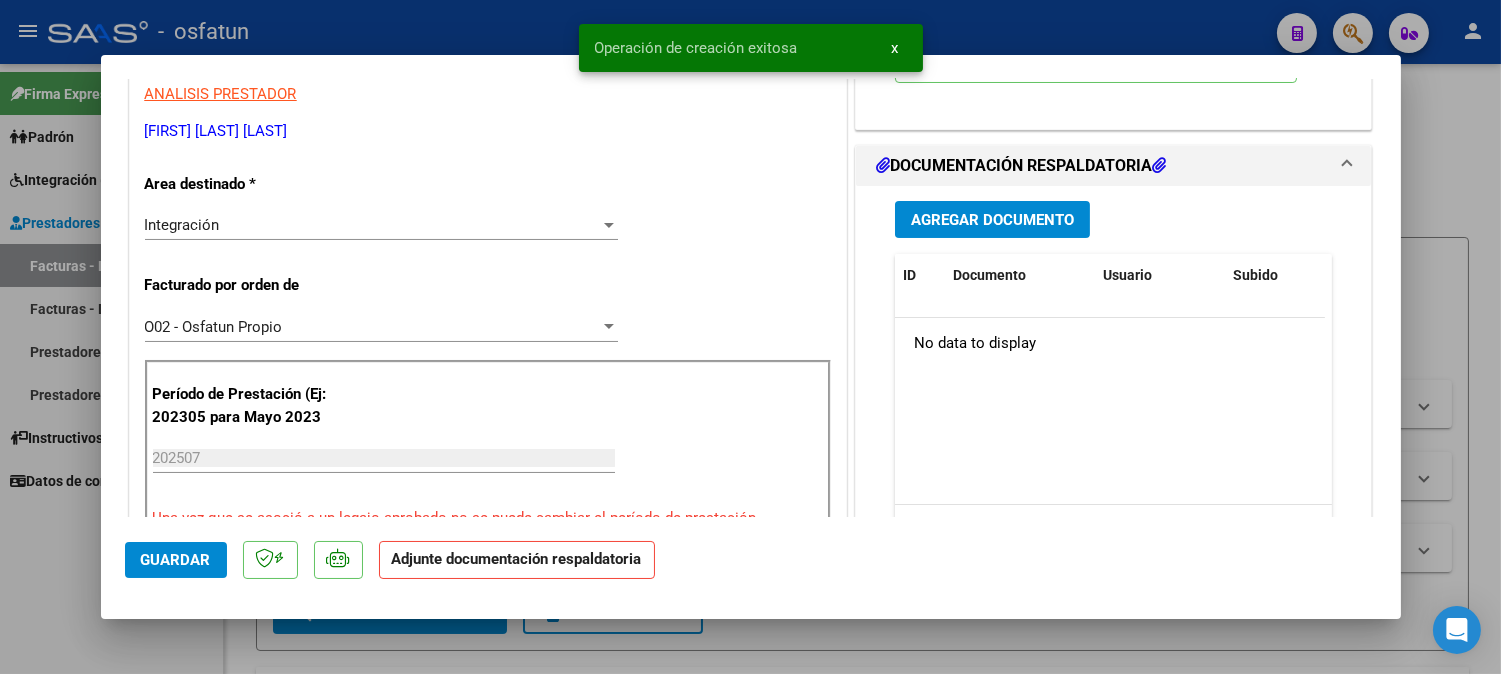 scroll, scrollTop: 444, scrollLeft: 0, axis: vertical 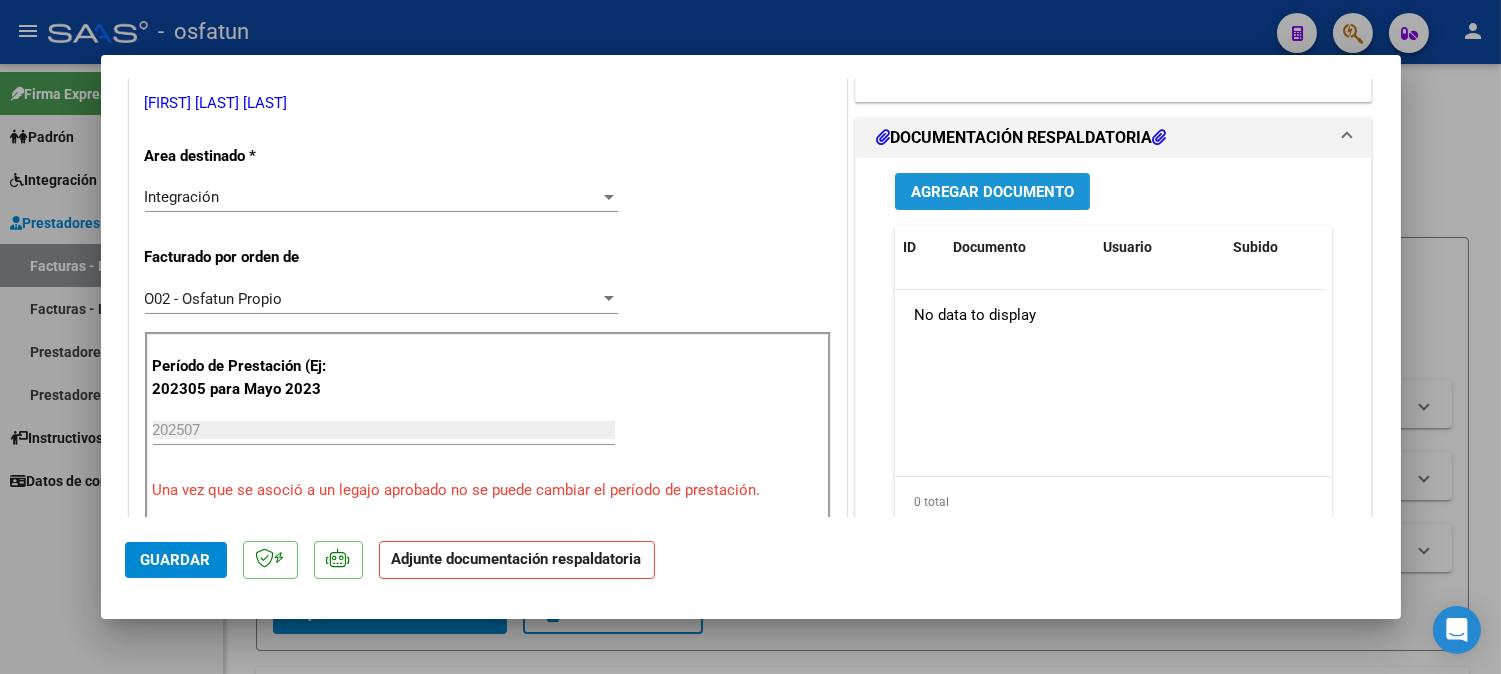 click on "Agregar Documento" at bounding box center [992, 192] 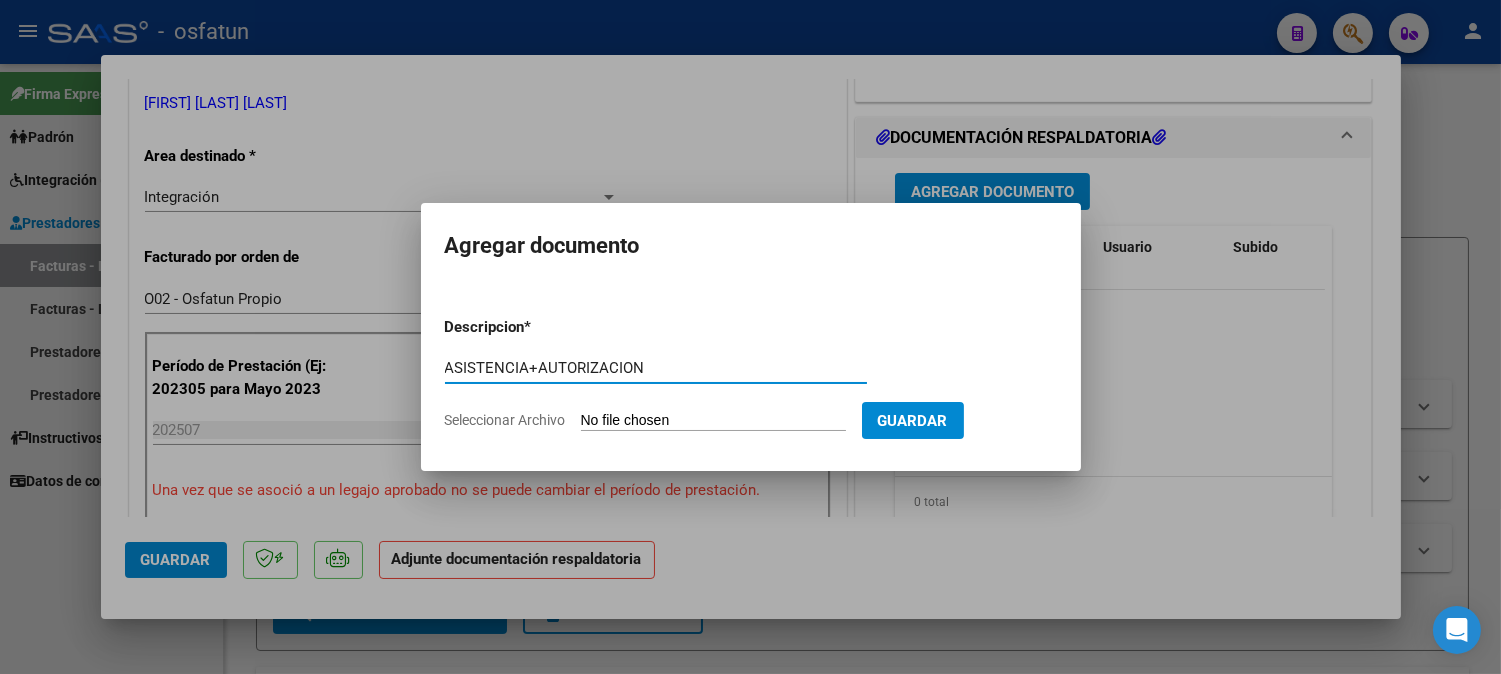 type on "ASISTENCIA+AUTORIZACION" 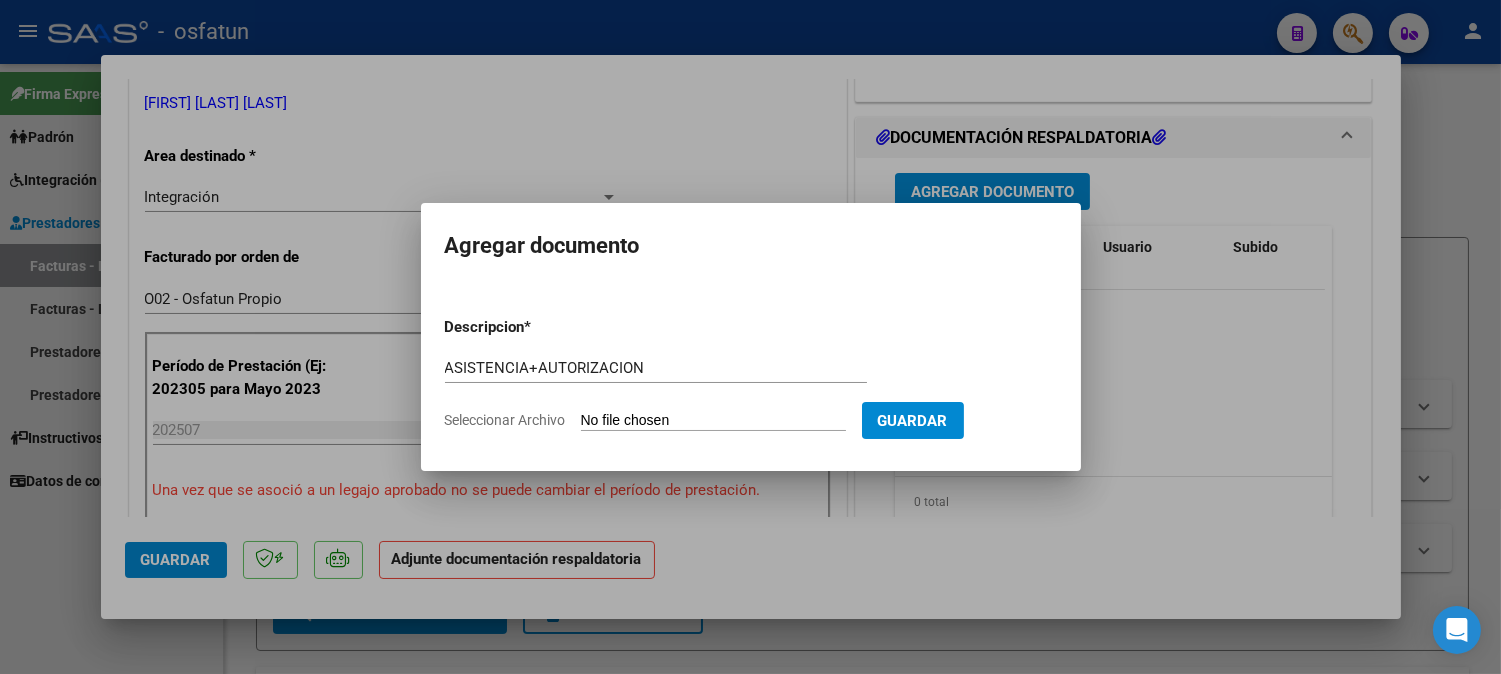 click on "Descripcion  *   ASISTENCIA+AUTORIZACION Escriba aquí una descripcion  Seleccionar Archivo Guardar" at bounding box center [751, 374] 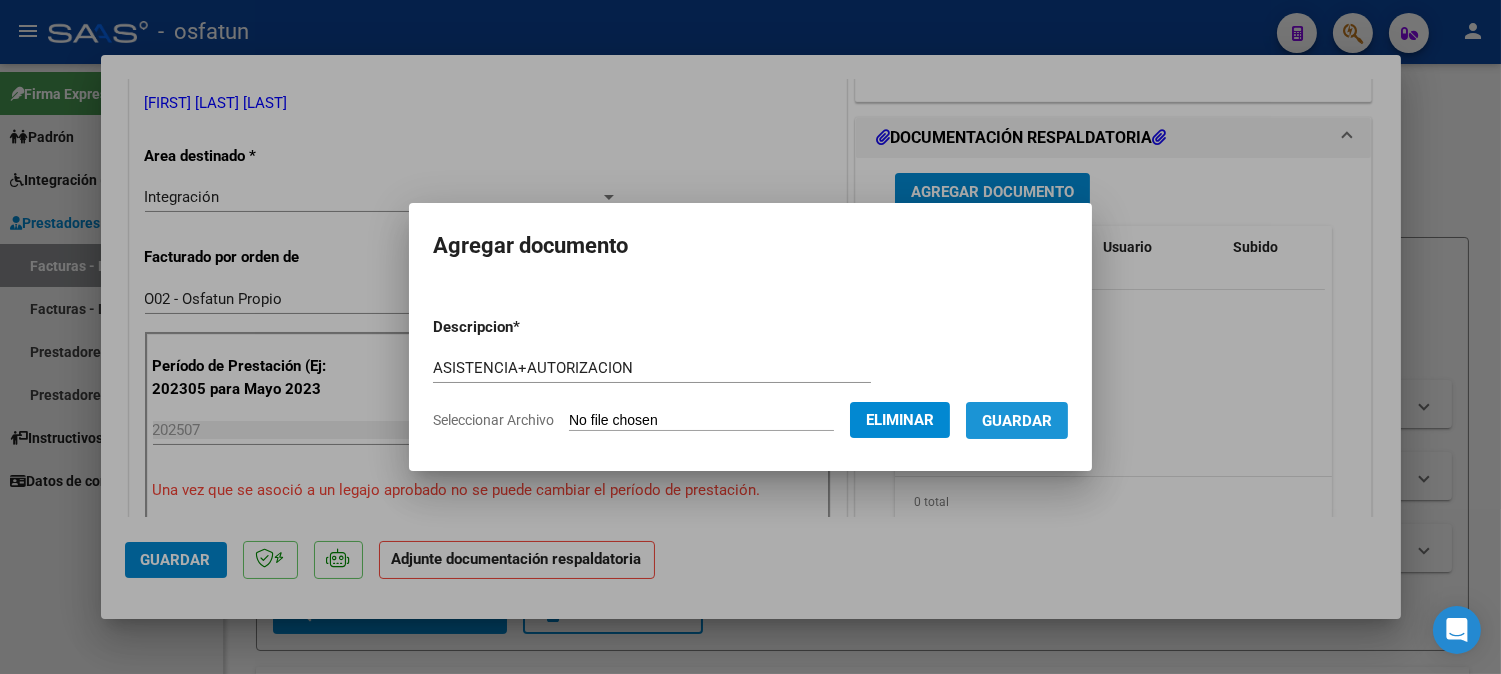 click on "Guardar" at bounding box center (1017, 421) 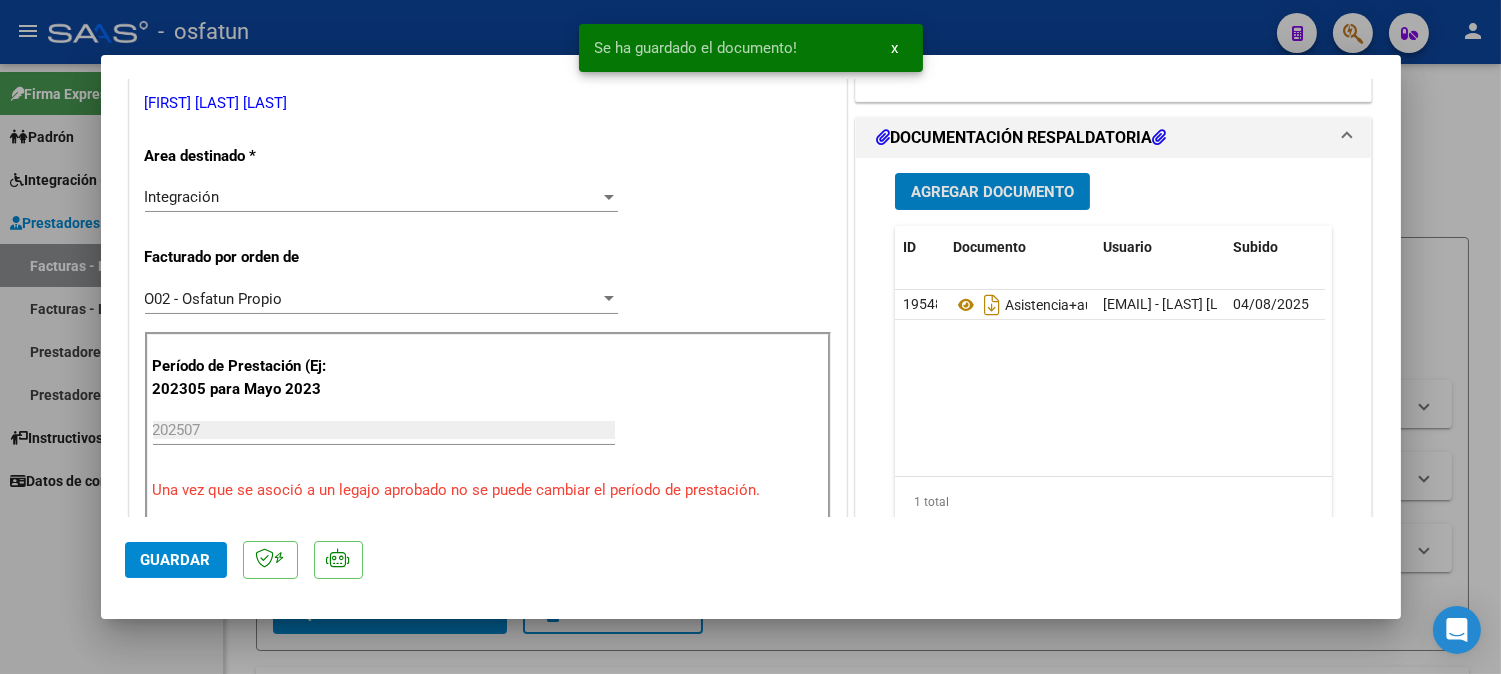 click on "Guardar" 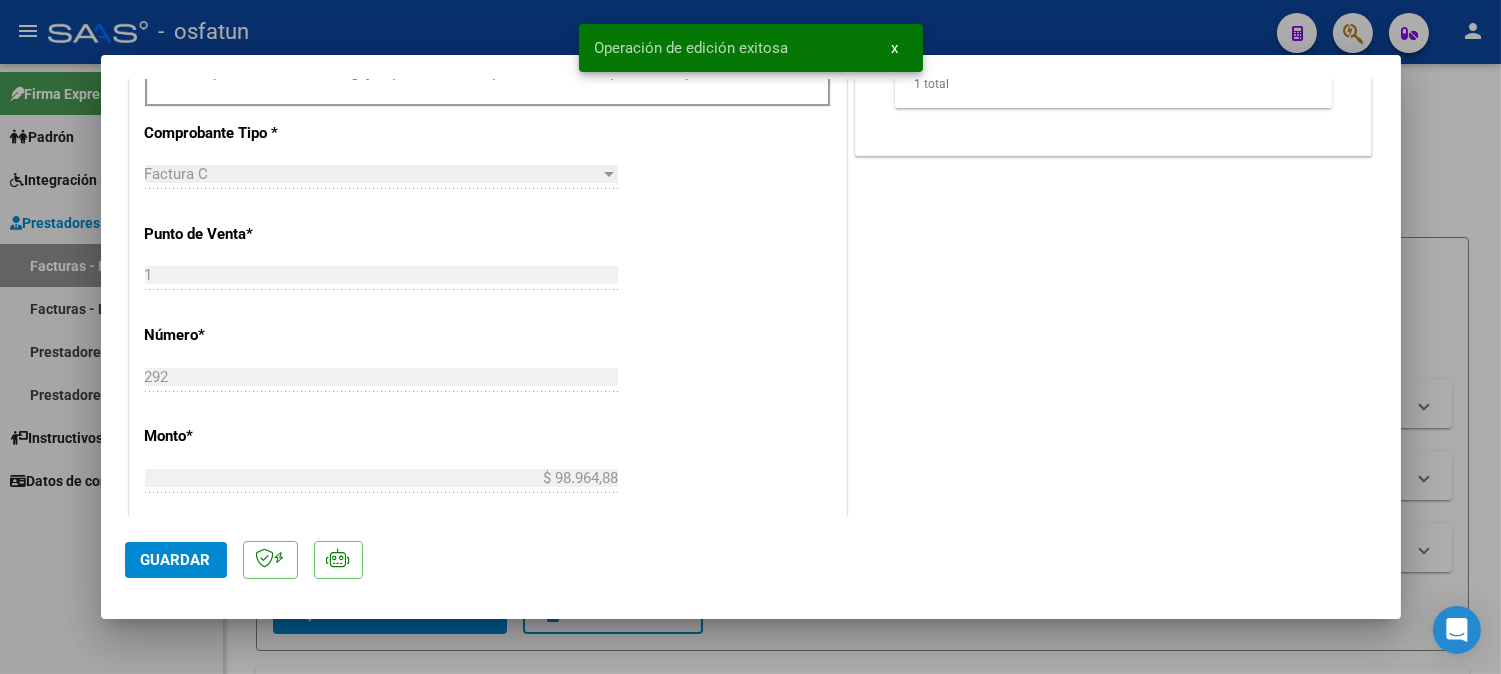 scroll, scrollTop: 888, scrollLeft: 0, axis: vertical 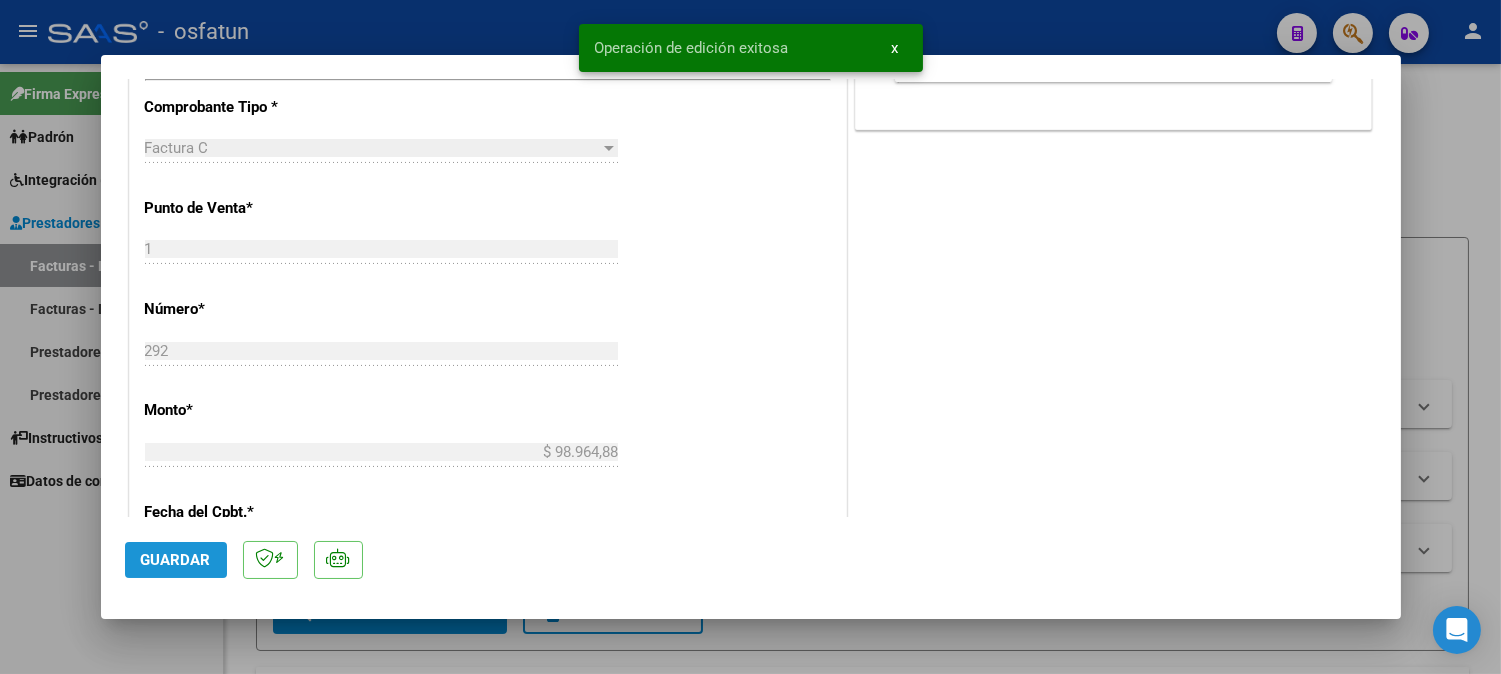 click on "Guardar" 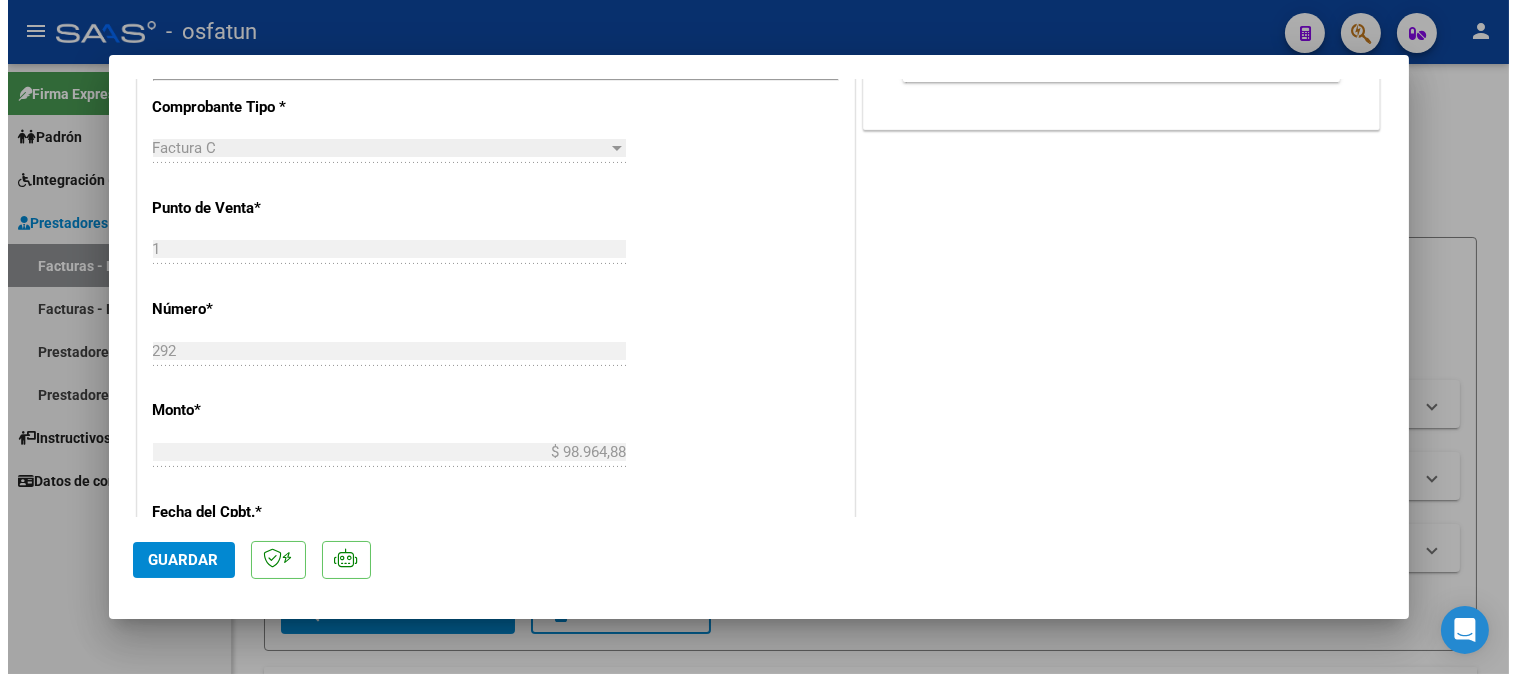 scroll, scrollTop: 555, scrollLeft: 0, axis: vertical 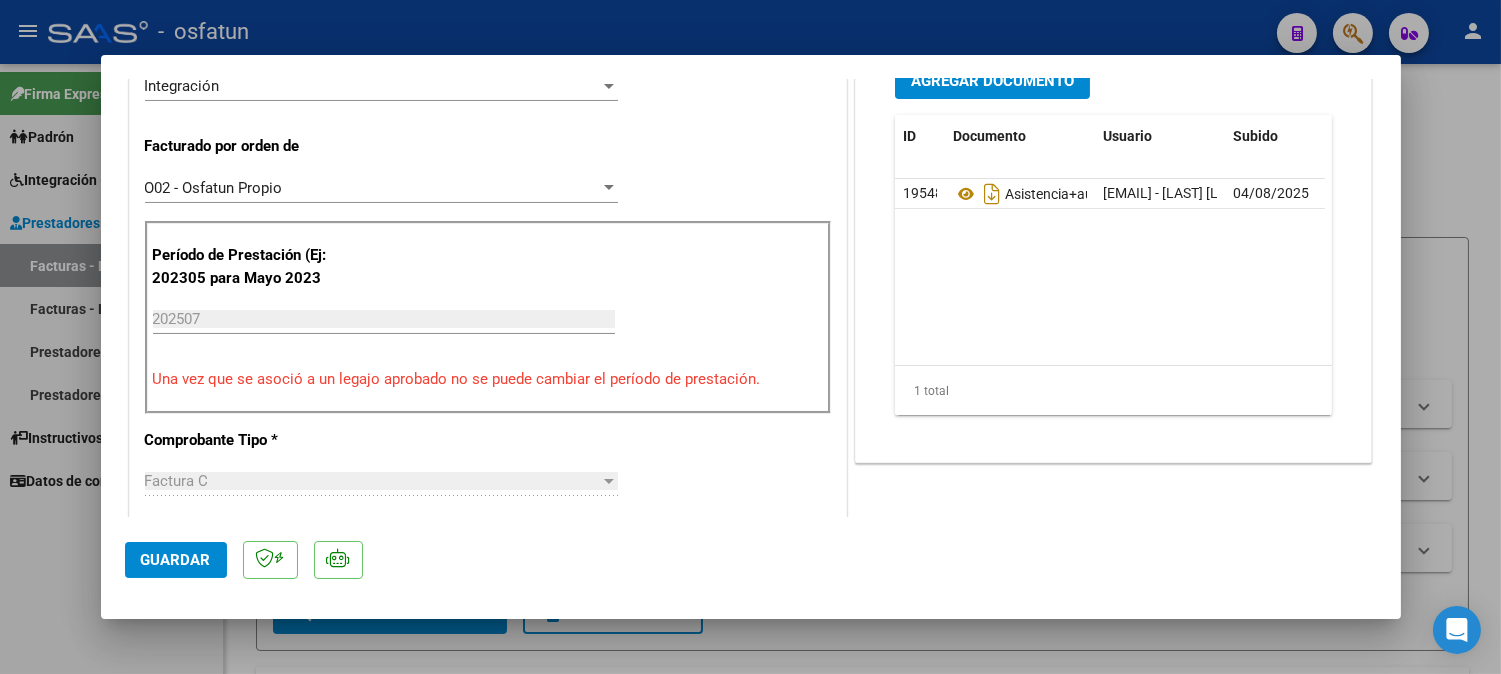 click on "Guardar" 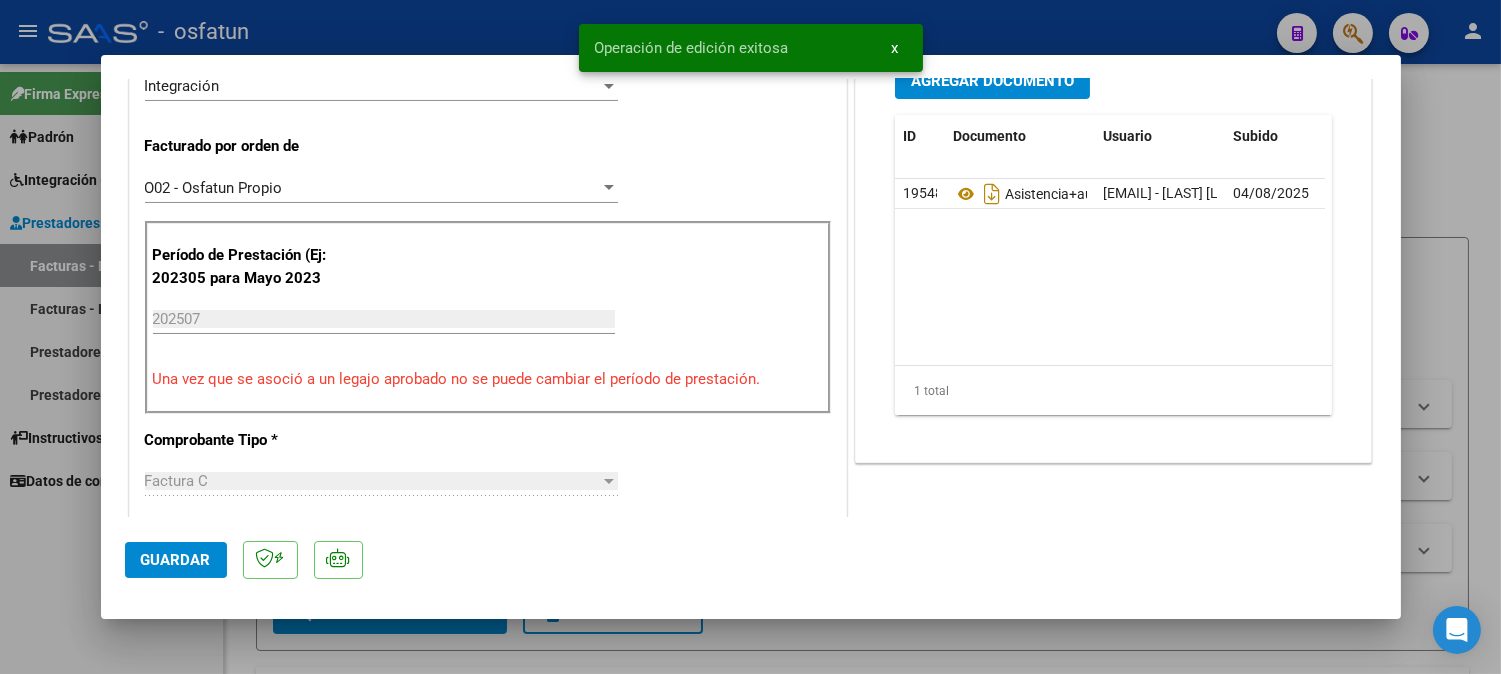 click at bounding box center (750, 337) 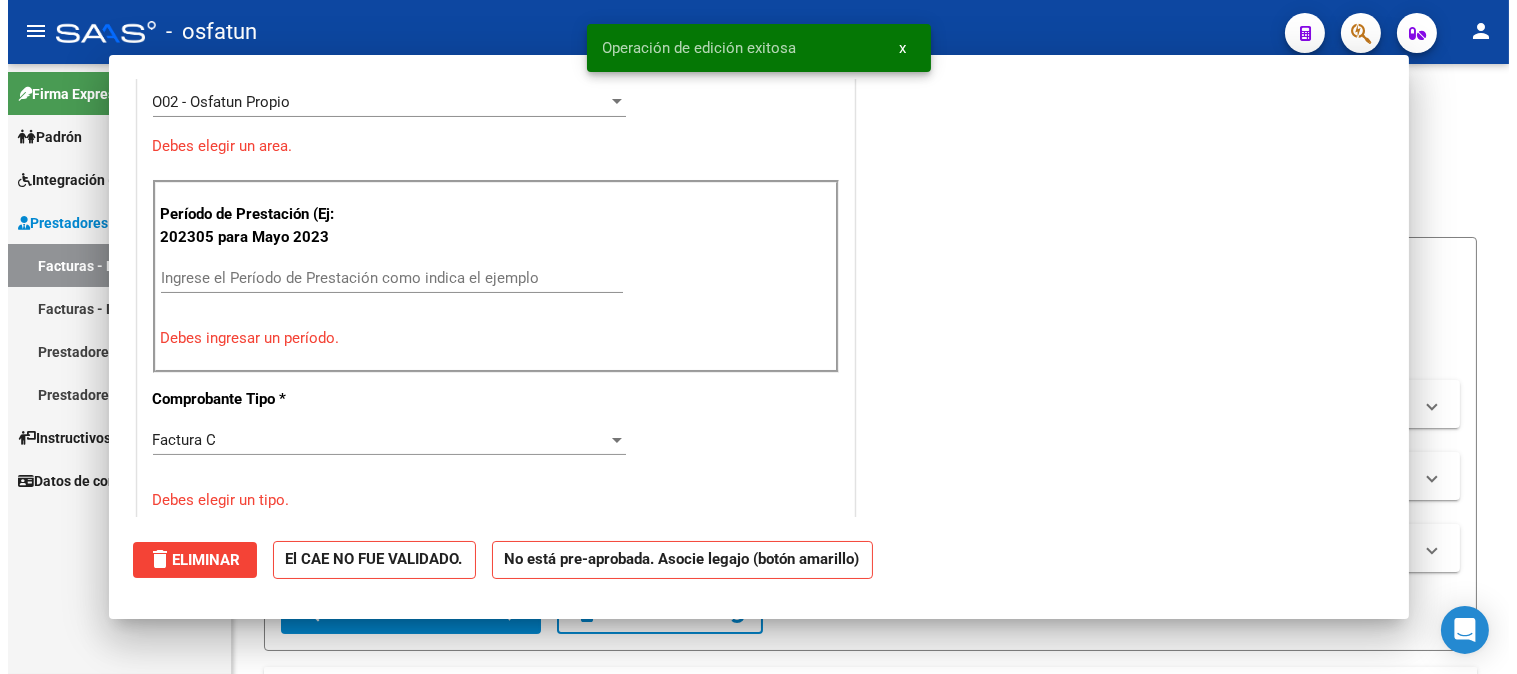 scroll, scrollTop: 0, scrollLeft: 0, axis: both 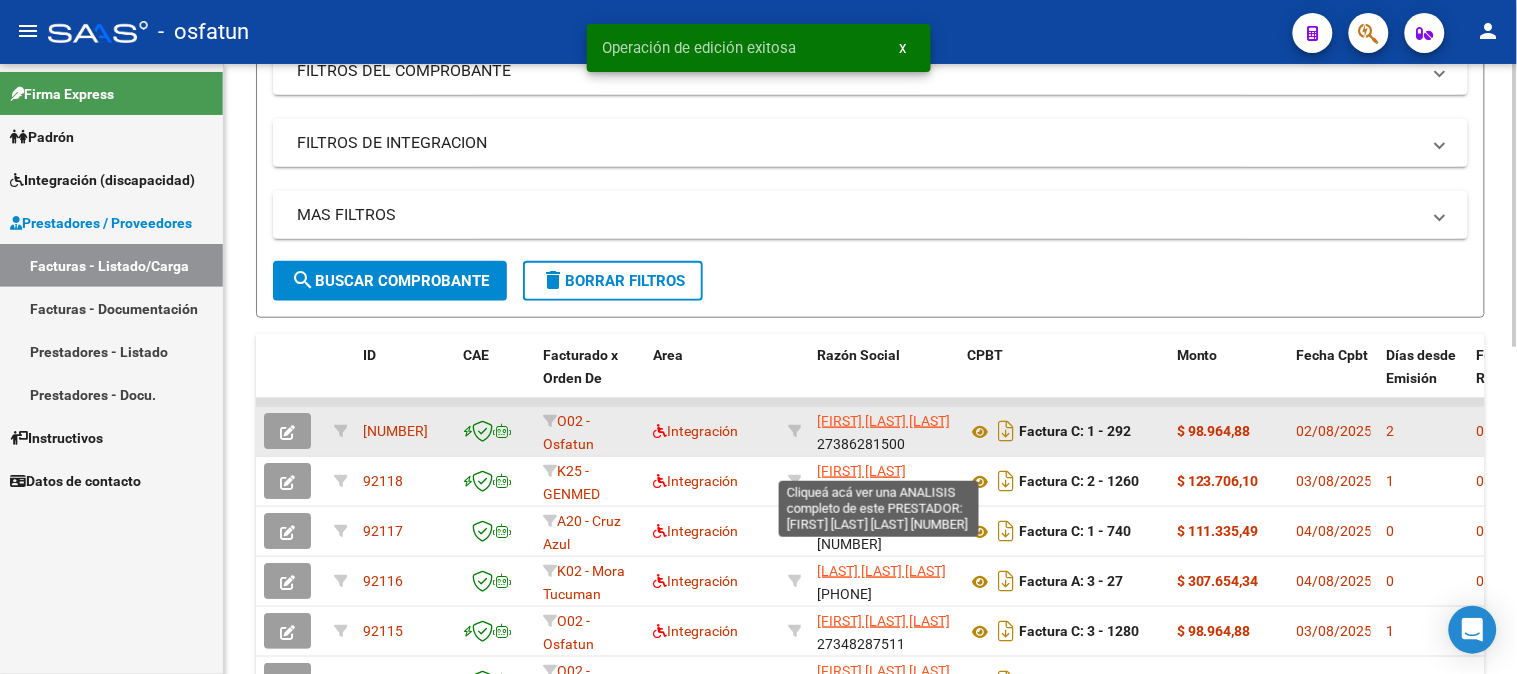 click on "[FIRST] [LAST] [LAST]" 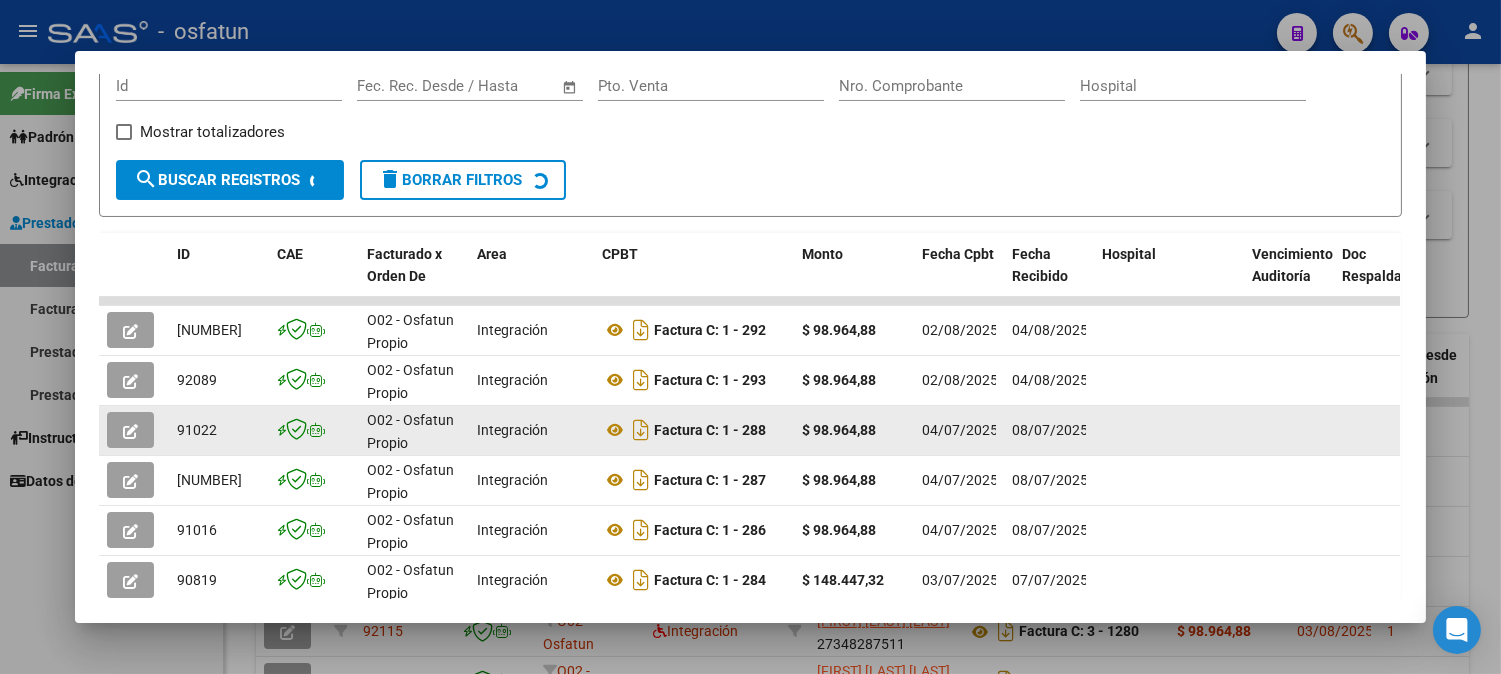 scroll, scrollTop: 330, scrollLeft: 0, axis: vertical 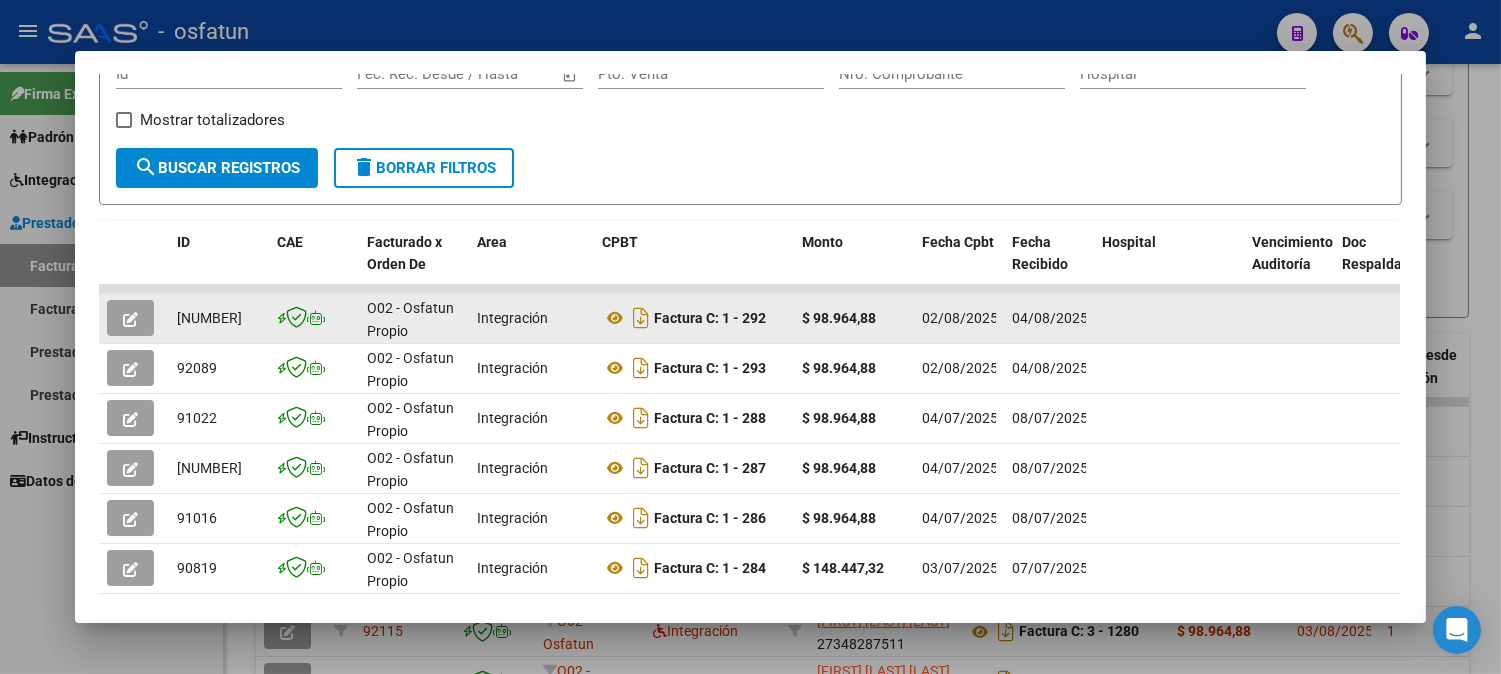 click 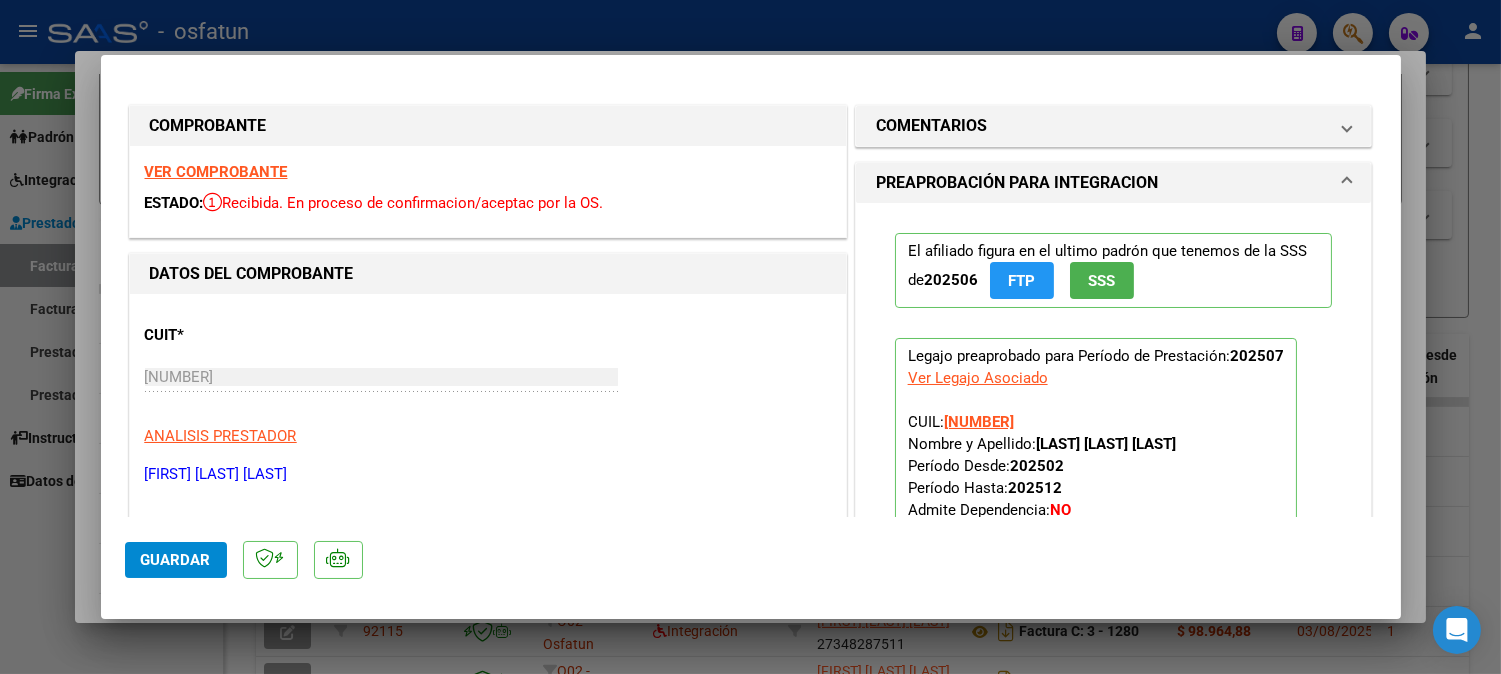scroll, scrollTop: 333, scrollLeft: 0, axis: vertical 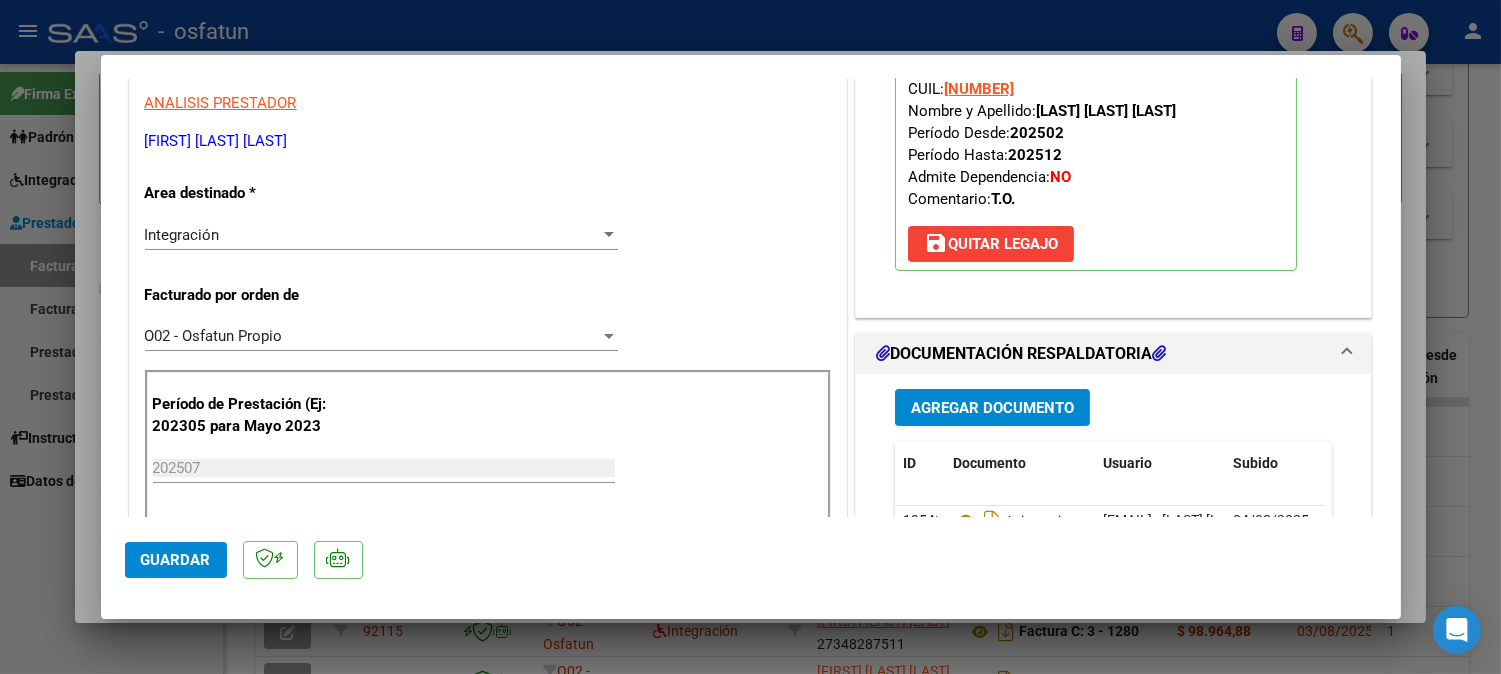 click on "Guardar" 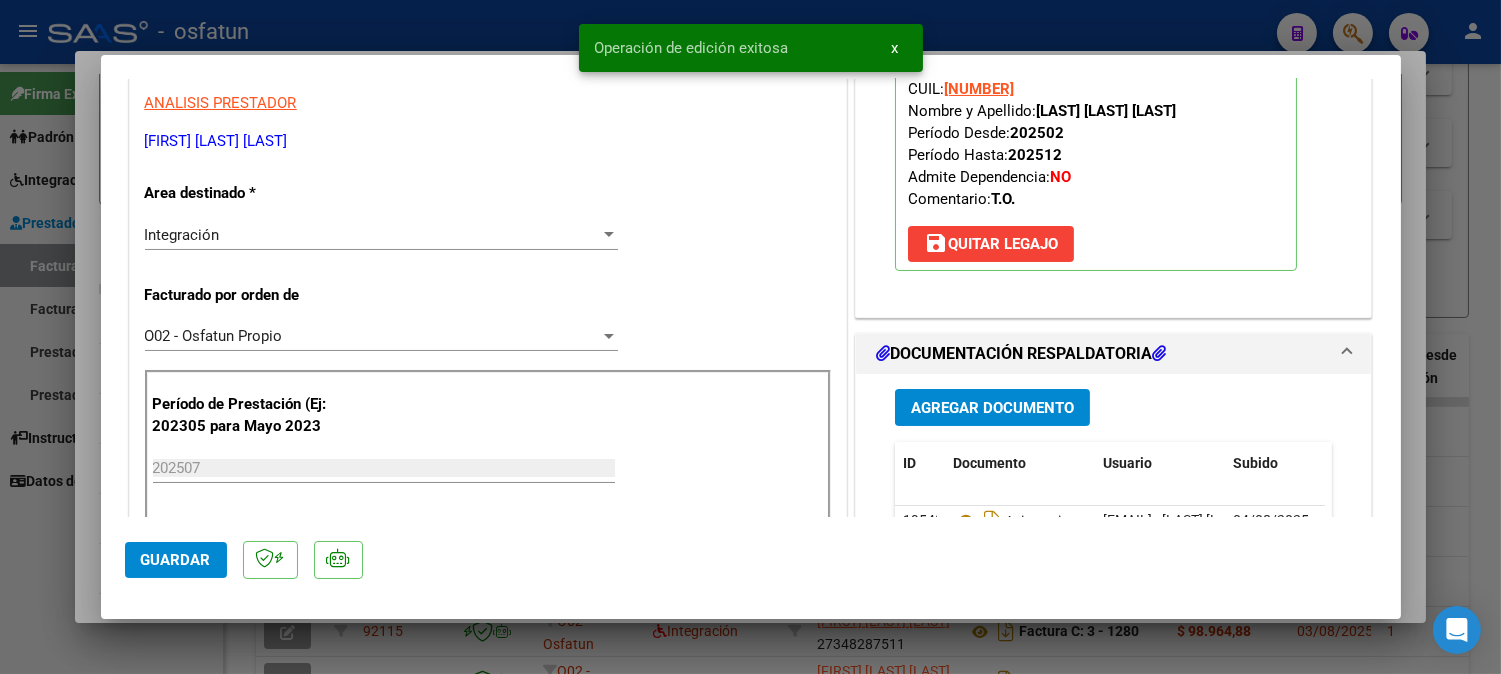 click at bounding box center [750, 337] 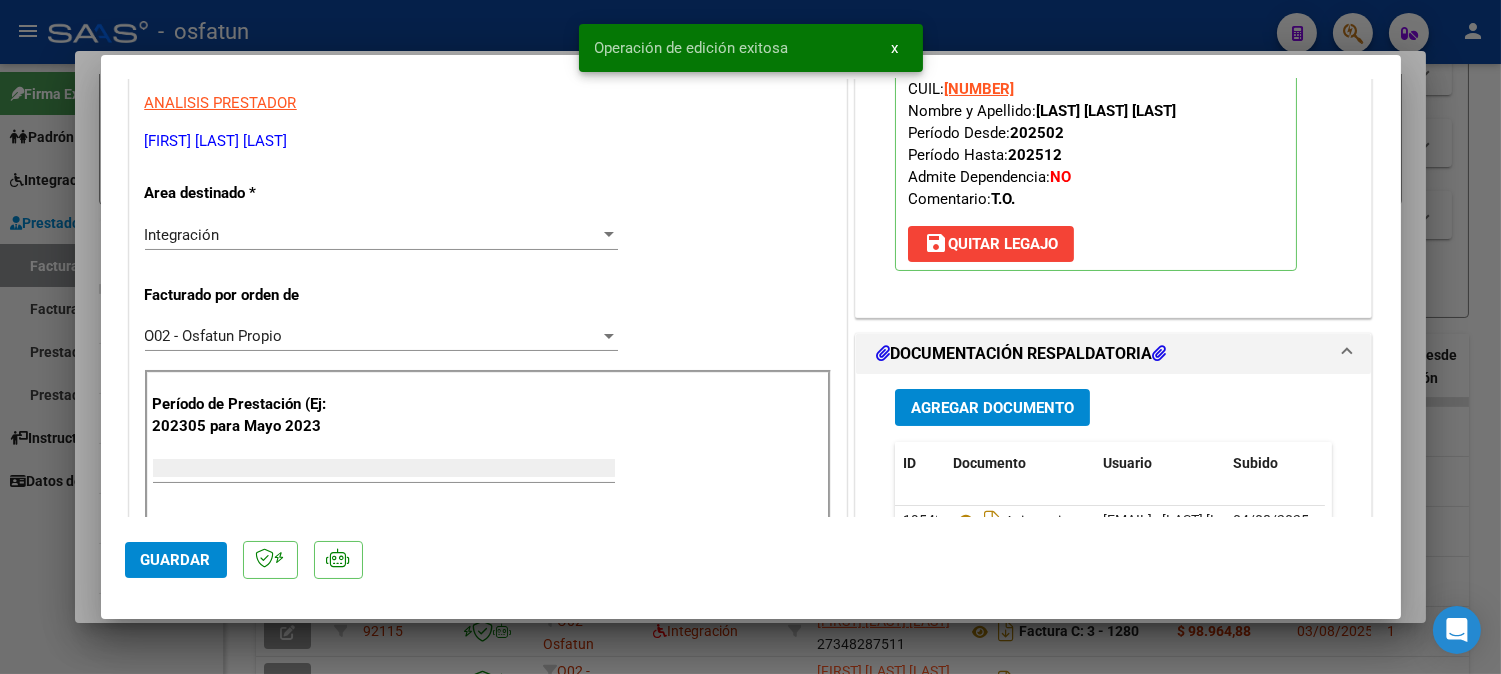 scroll, scrollTop: 0, scrollLeft: 0, axis: both 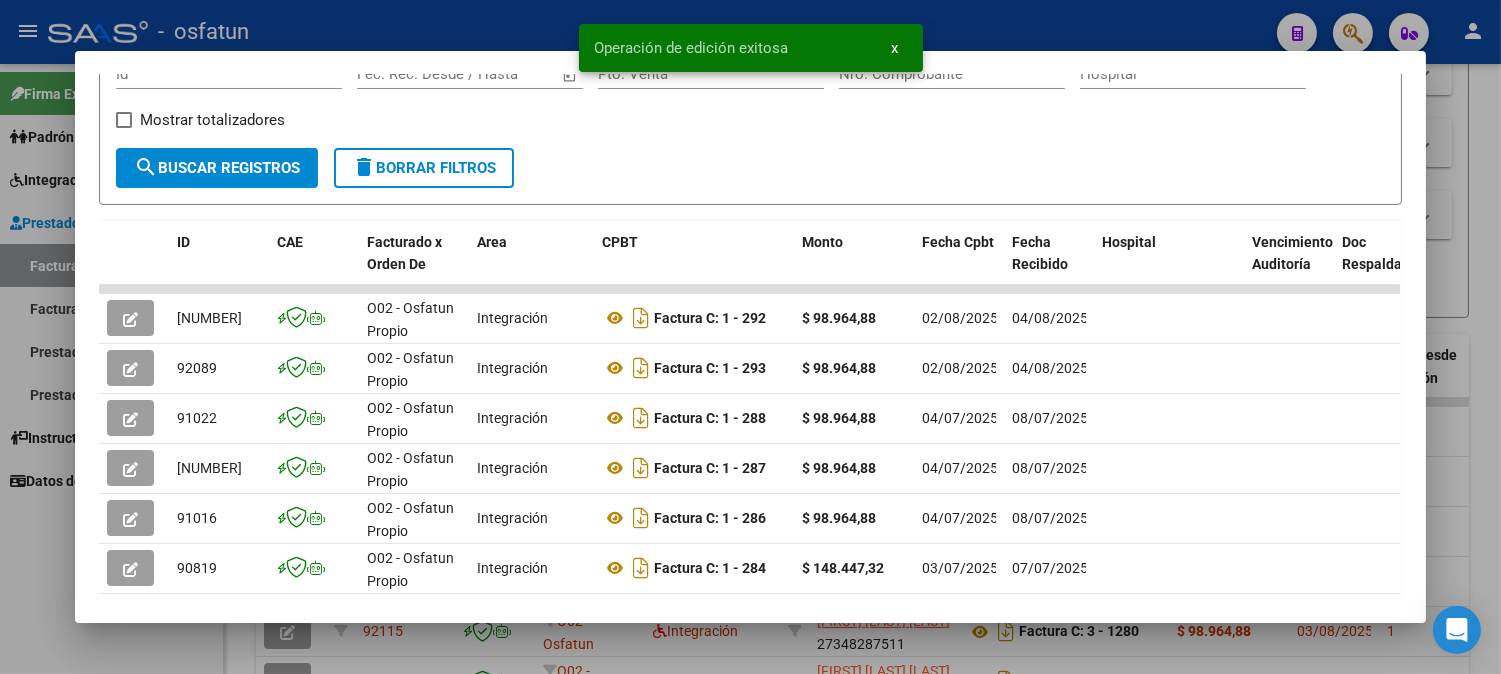 click on "Análisis Prestador - CUIT:  [NUMBER] cloud_download  Exportar CSV   ABM  ARCA Impuestos ARCA Padrón Ver Usuarios Buscar en Integración  CUIT: [NUMBER] - [FIRST] [LAST] [LAST]  Es Prestador Discapacidad:  Si Activo:  Si Comprobantes Recibidos Filtros Id Start date – End date Fec. Rec. Desde / Hasta Pto. Venta Nro. Comprobante Hospital   Mostrar totalizadores  search  Buscar Registros  delete  Borrar Filtros  ID CAE Facturado x Orden De Area CPBT Monto Fecha Cpbt Fecha Recibido Hospital Vencimiento Auditoría Doc Respaldatoria Doc Trazabilidad Expediente SUR Asociado Auditoria Retencion IIBB Retención Ganancias OP Fecha Transferido Monto Transferido Comprobante Creado Usuario Email Integracion Tipo Archivo Integracion Periodo Presentacion Integracion Importe Sol. Integracion Importe Liq. Legajo CUIL Nombre Afiliado Periodo Prestacion Comentario Prestador / Gerenciador Comentario Obra Social Fecha Confimado Codigo SSS
[NUMBER]  O02 - Osfatun Propio  Integración  Factura C: 1 - 292" at bounding box center [750, 337] 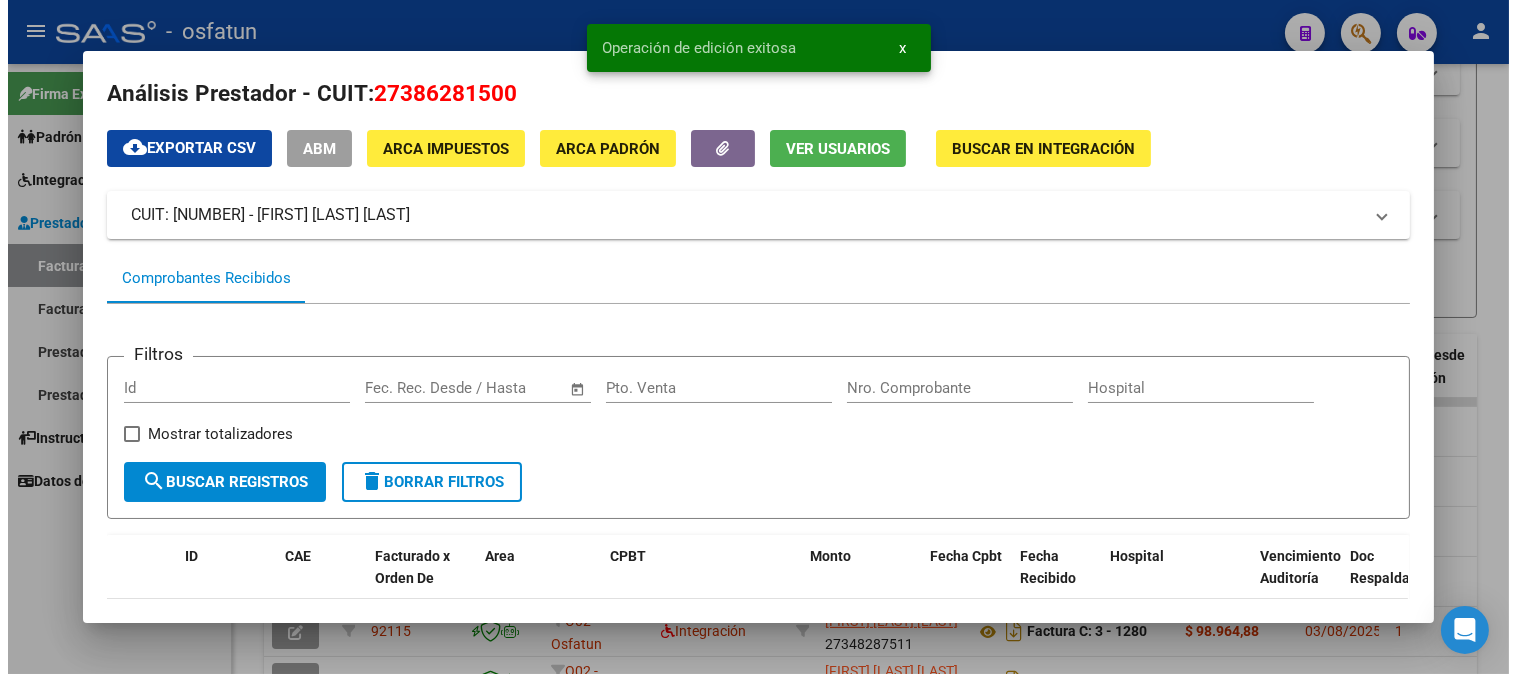 scroll, scrollTop: 0, scrollLeft: 0, axis: both 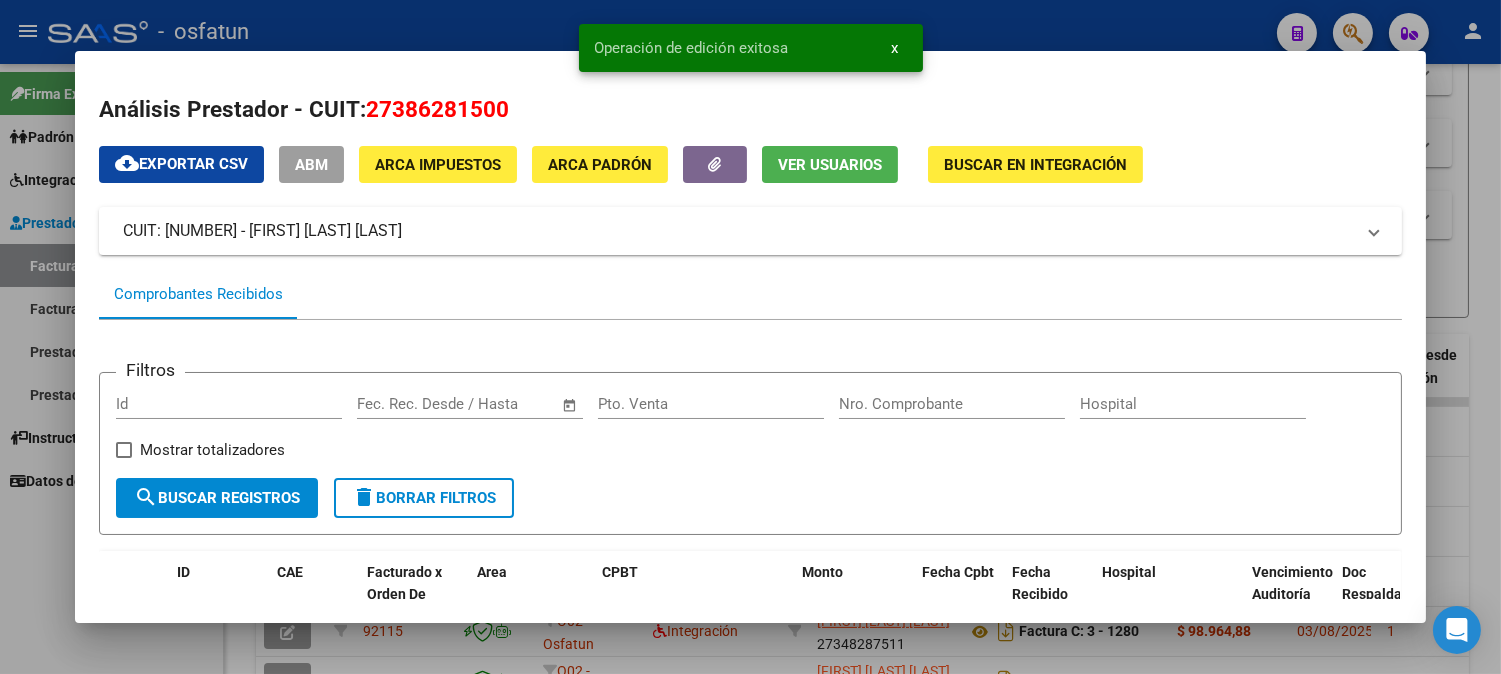 click at bounding box center [750, 337] 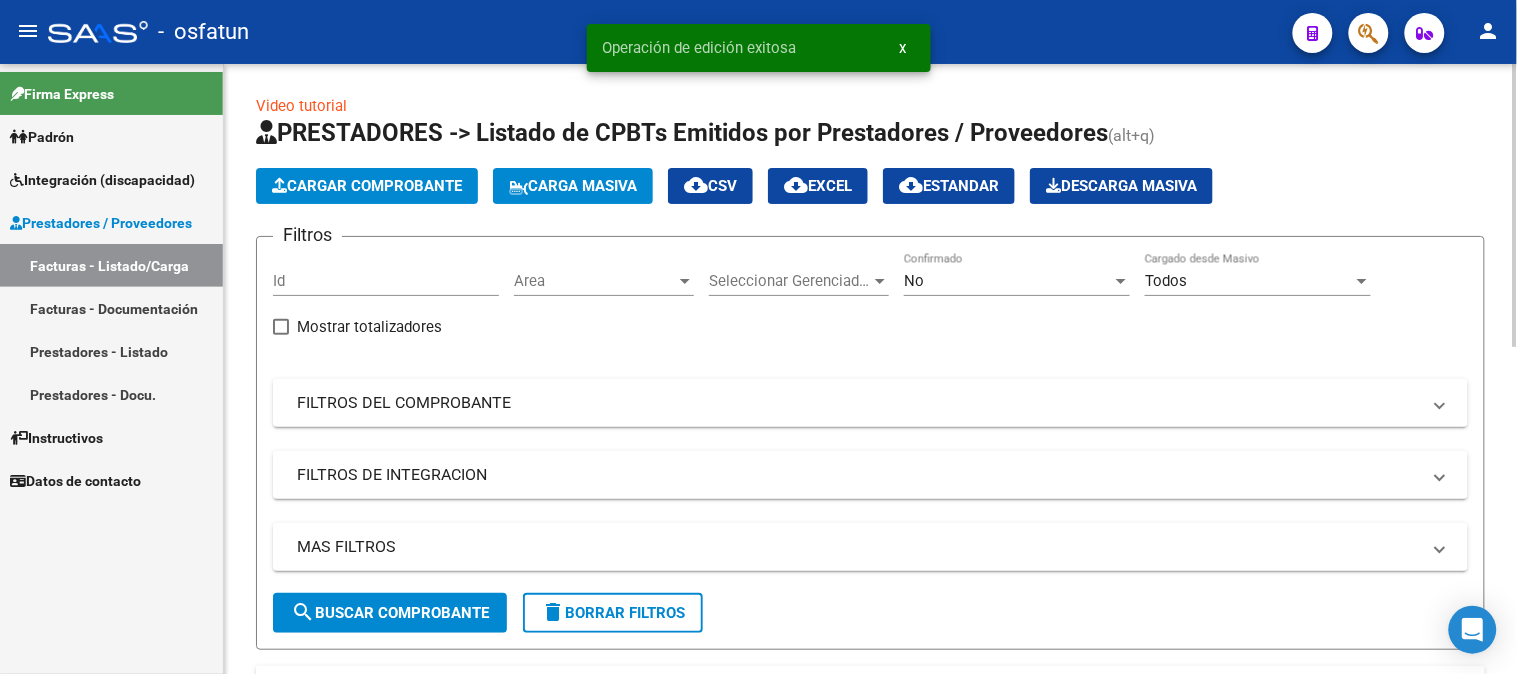 scroll, scrollTop: 0, scrollLeft: 0, axis: both 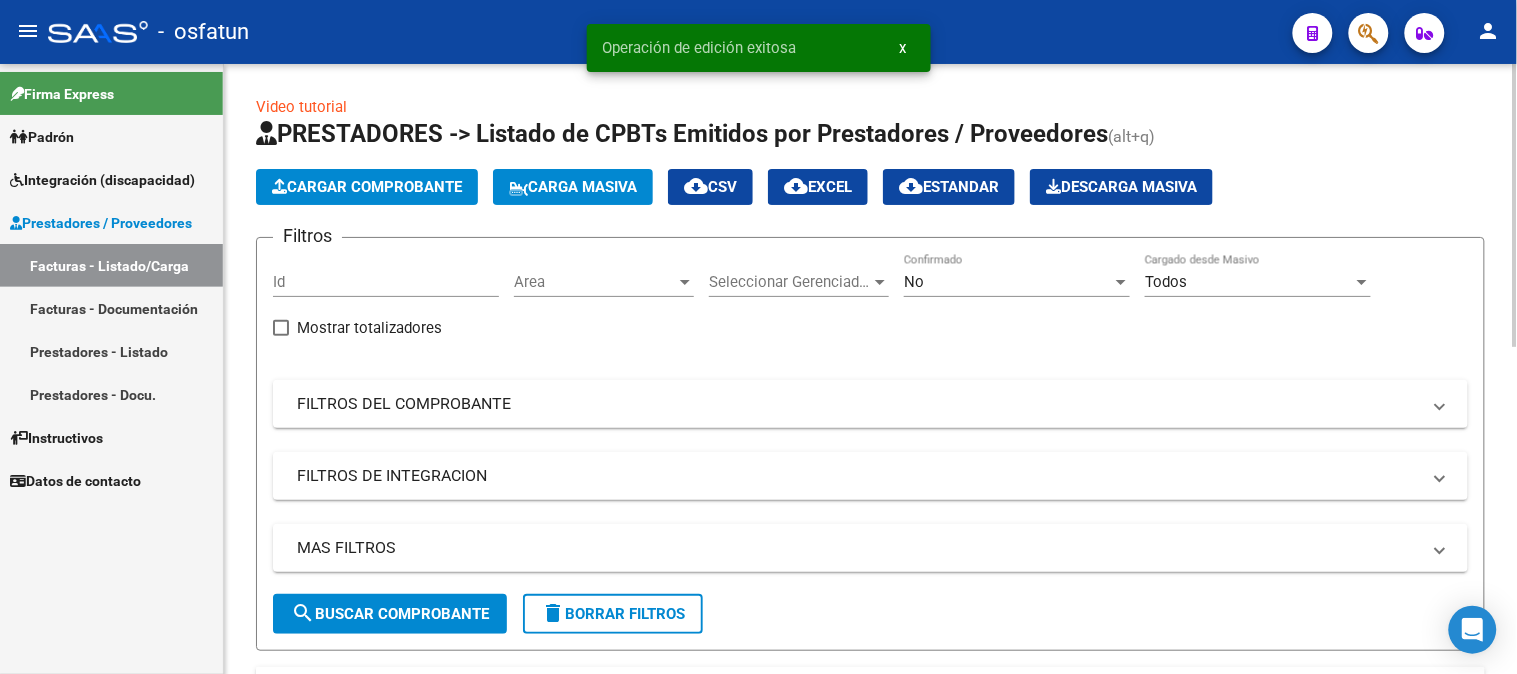 click on "Cargar Comprobante" 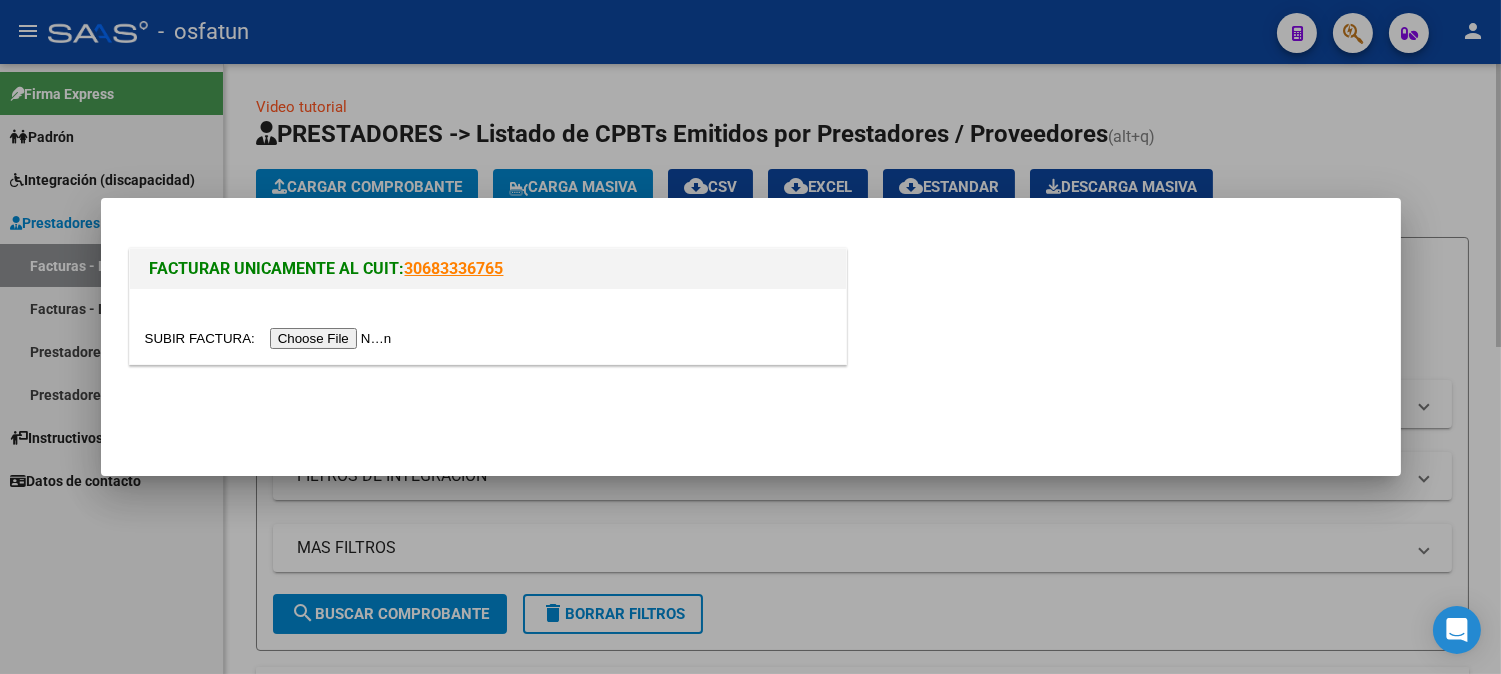 drag, startPoint x: 1491, startPoint y: 178, endPoint x: 491, endPoint y: 178, distance: 1000 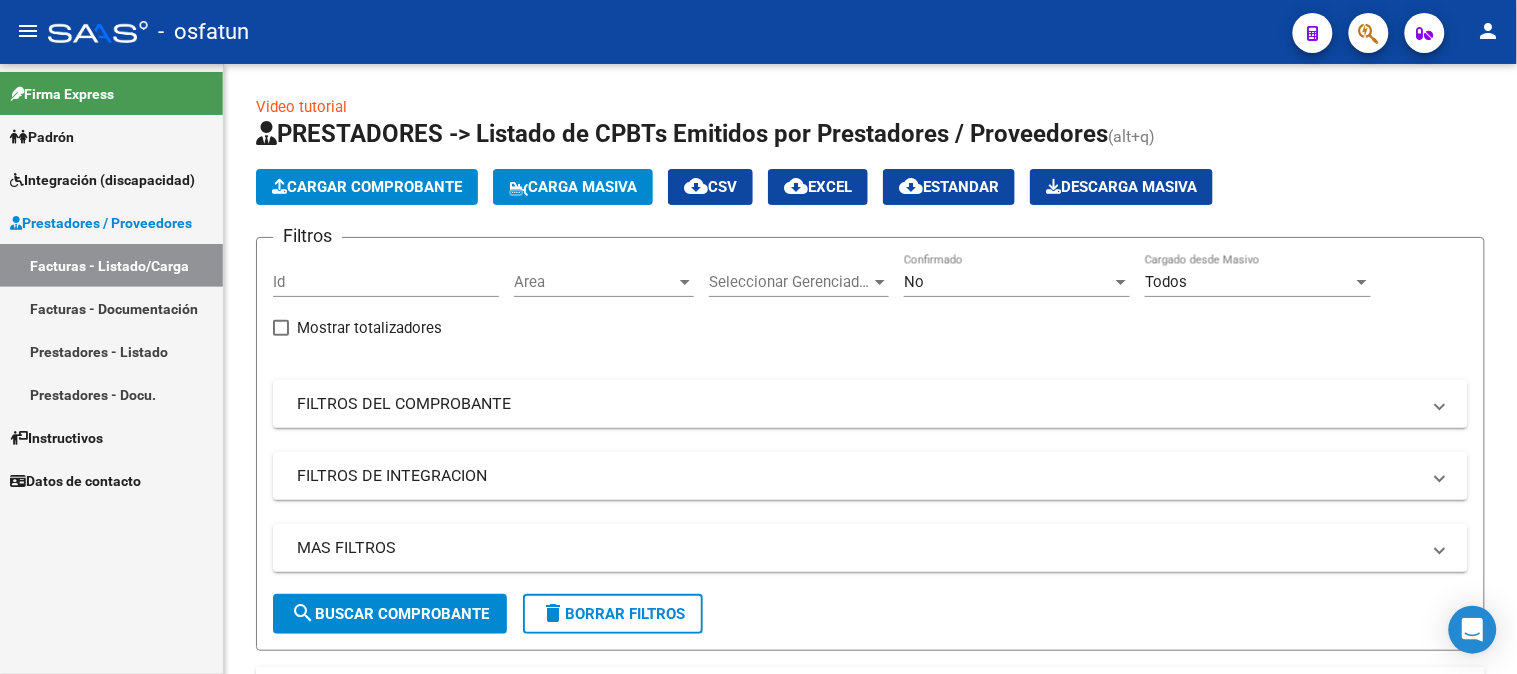 click on "Padrón" at bounding box center (42, 137) 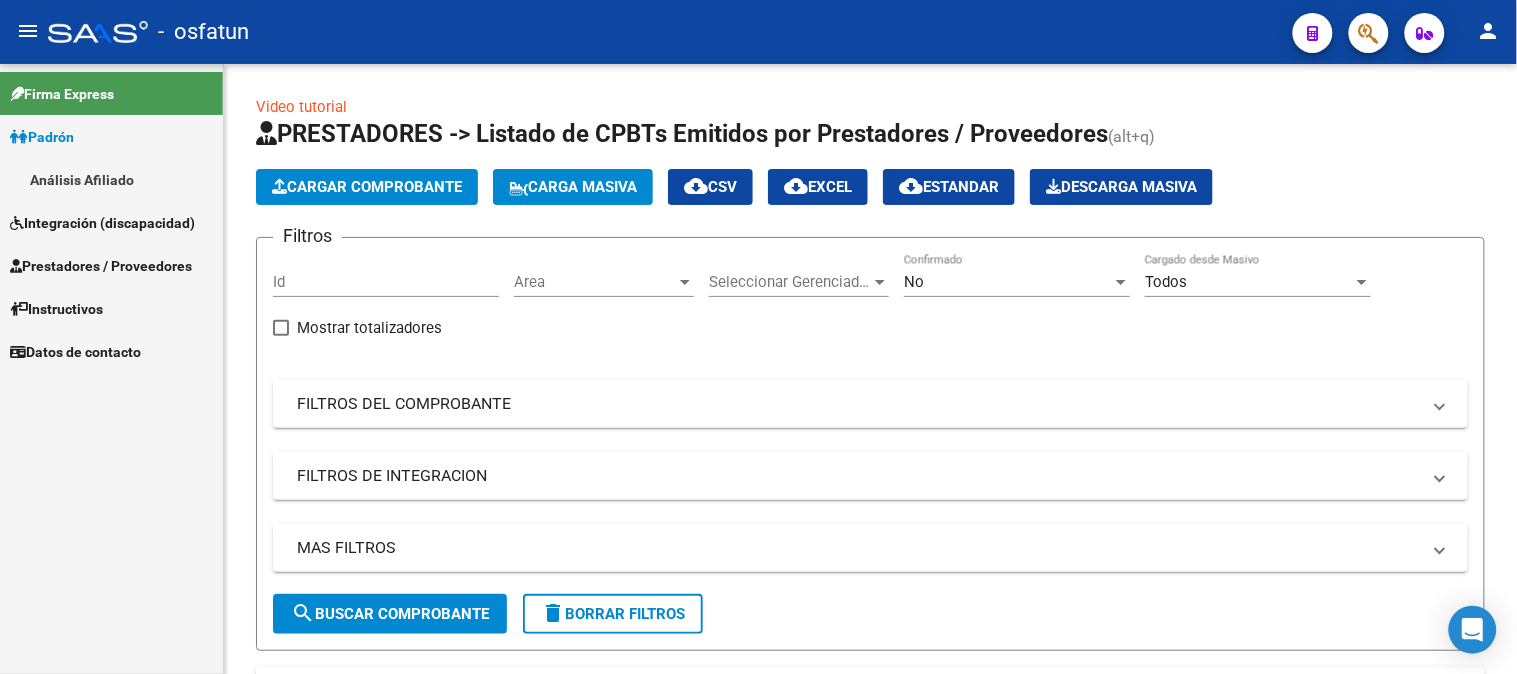 click on "Integración (discapacidad)" at bounding box center [102, 223] 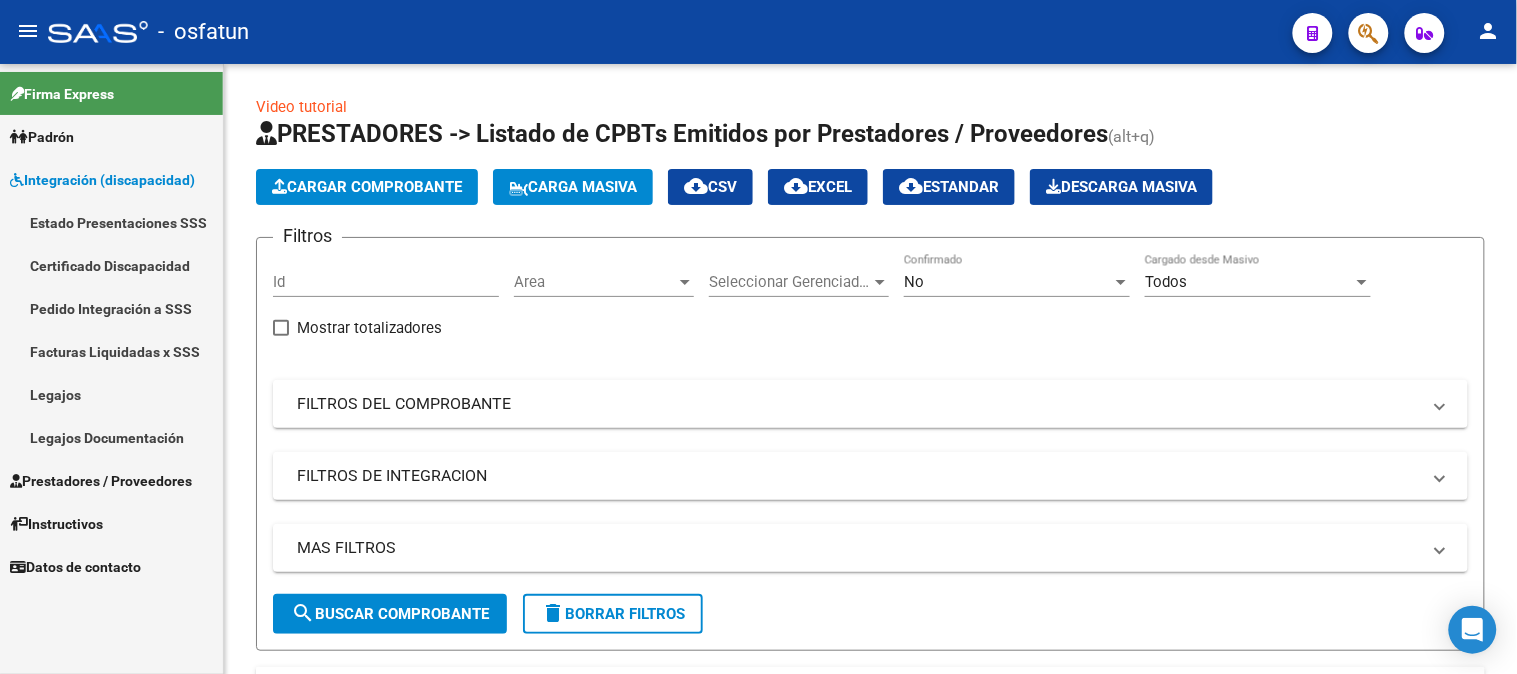 click on "Legajos" at bounding box center [111, 394] 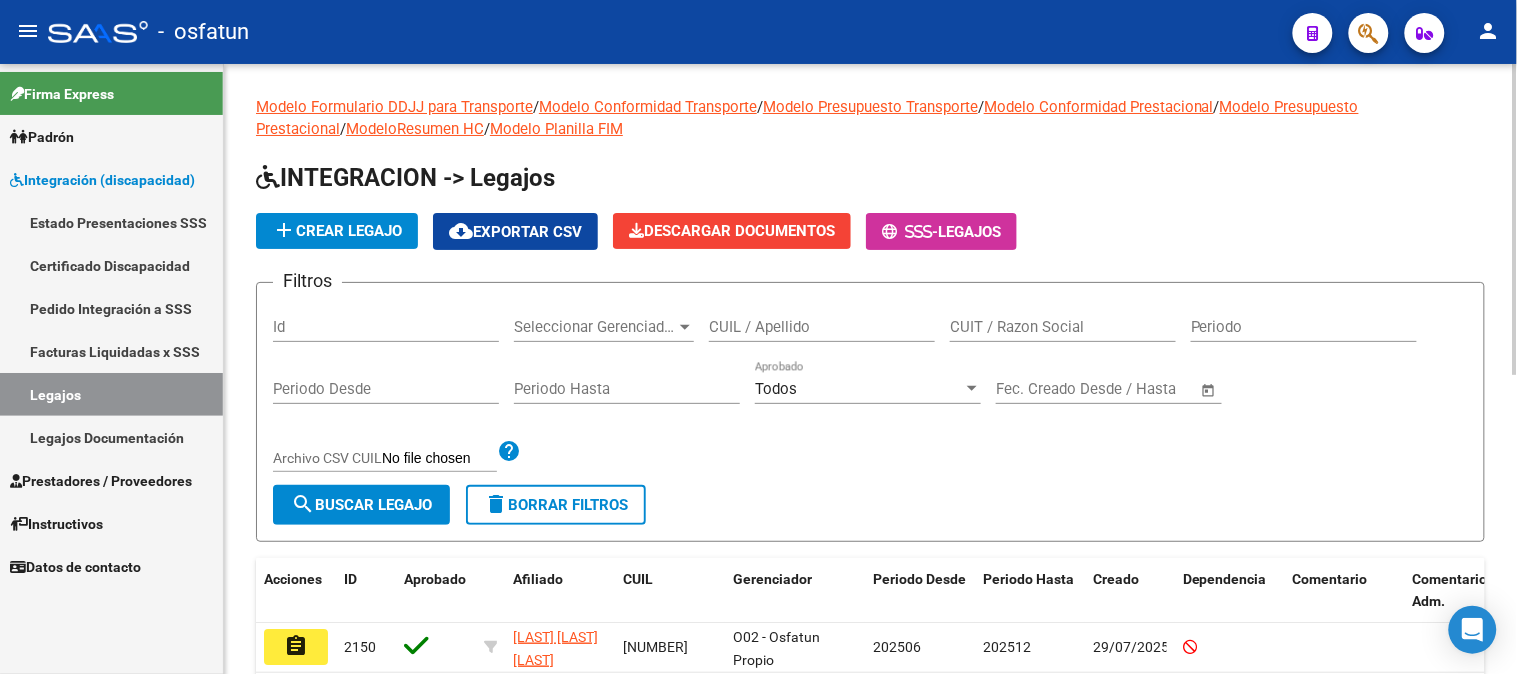 click on "CUIL / Apellido" at bounding box center (822, 327) 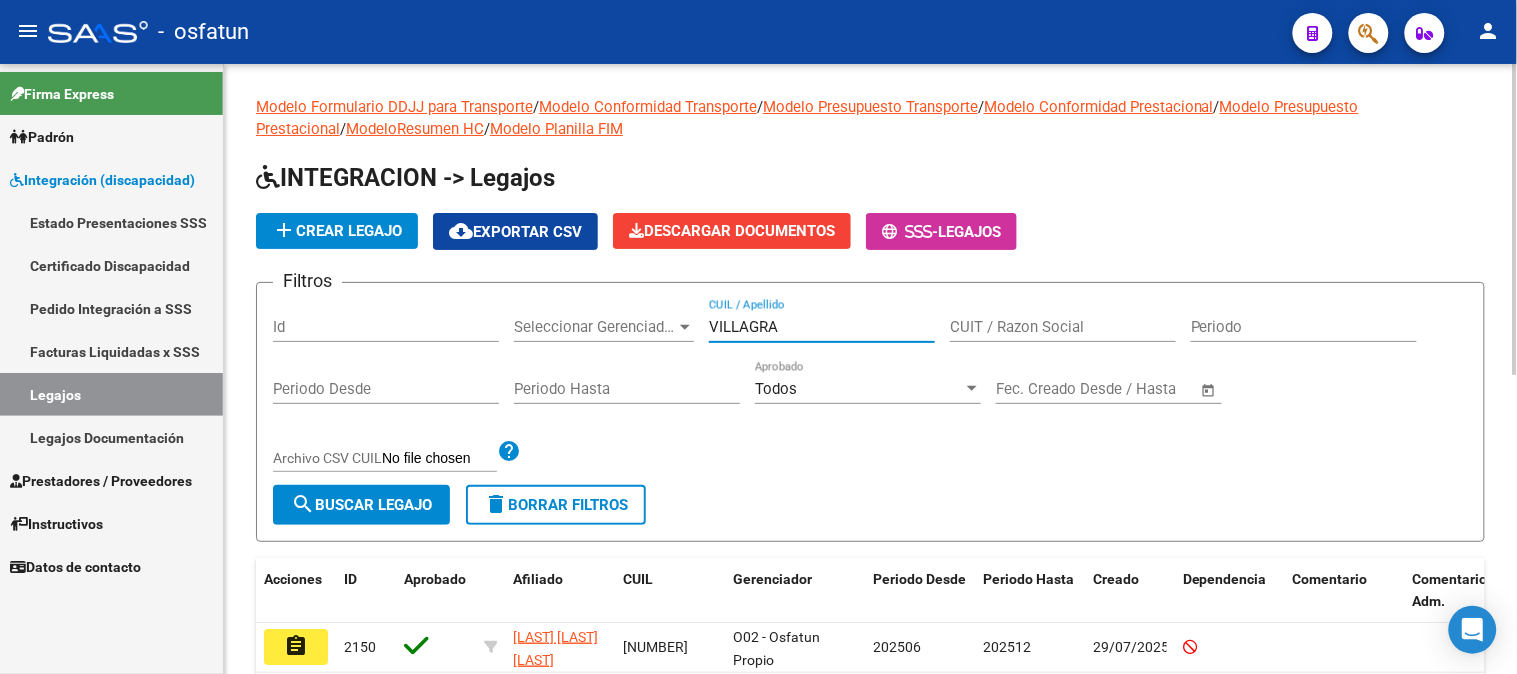 click on "search  Buscar Legajo" 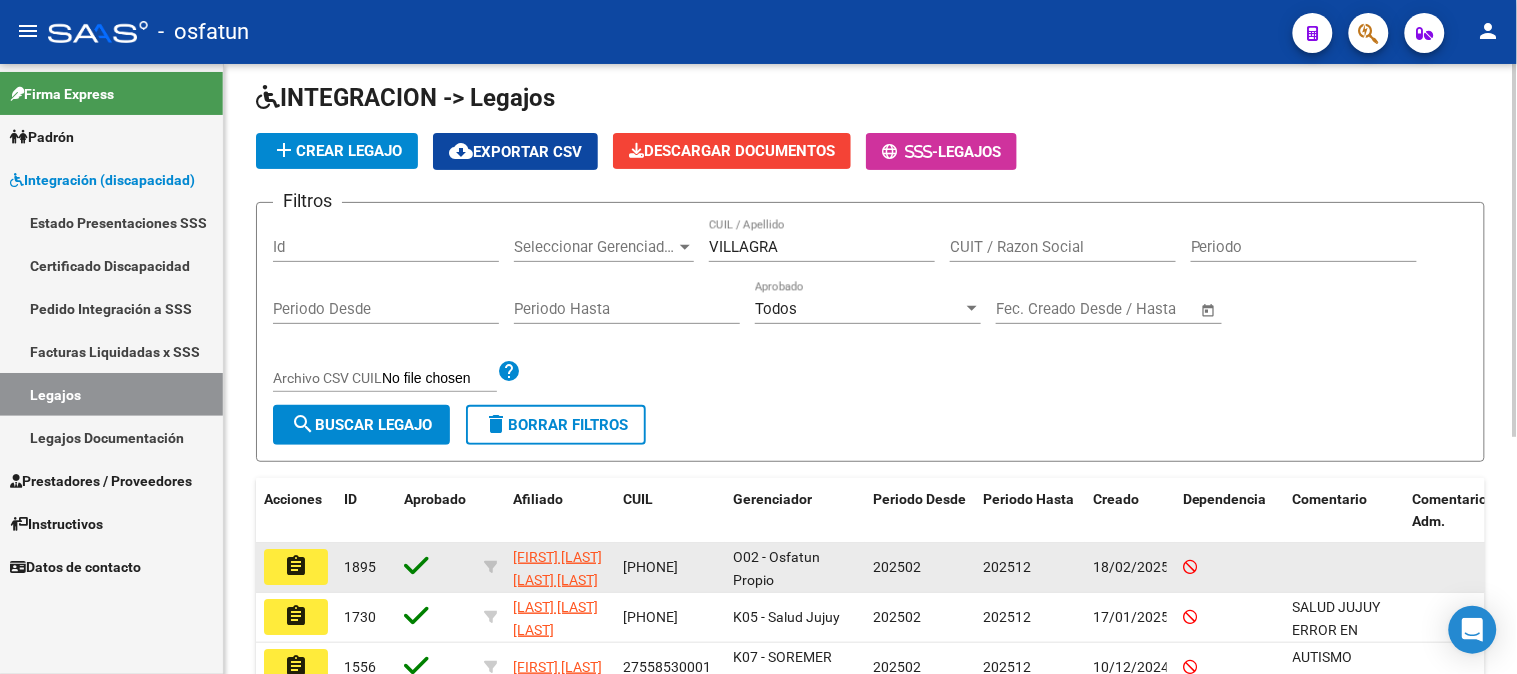 scroll, scrollTop: 222, scrollLeft: 0, axis: vertical 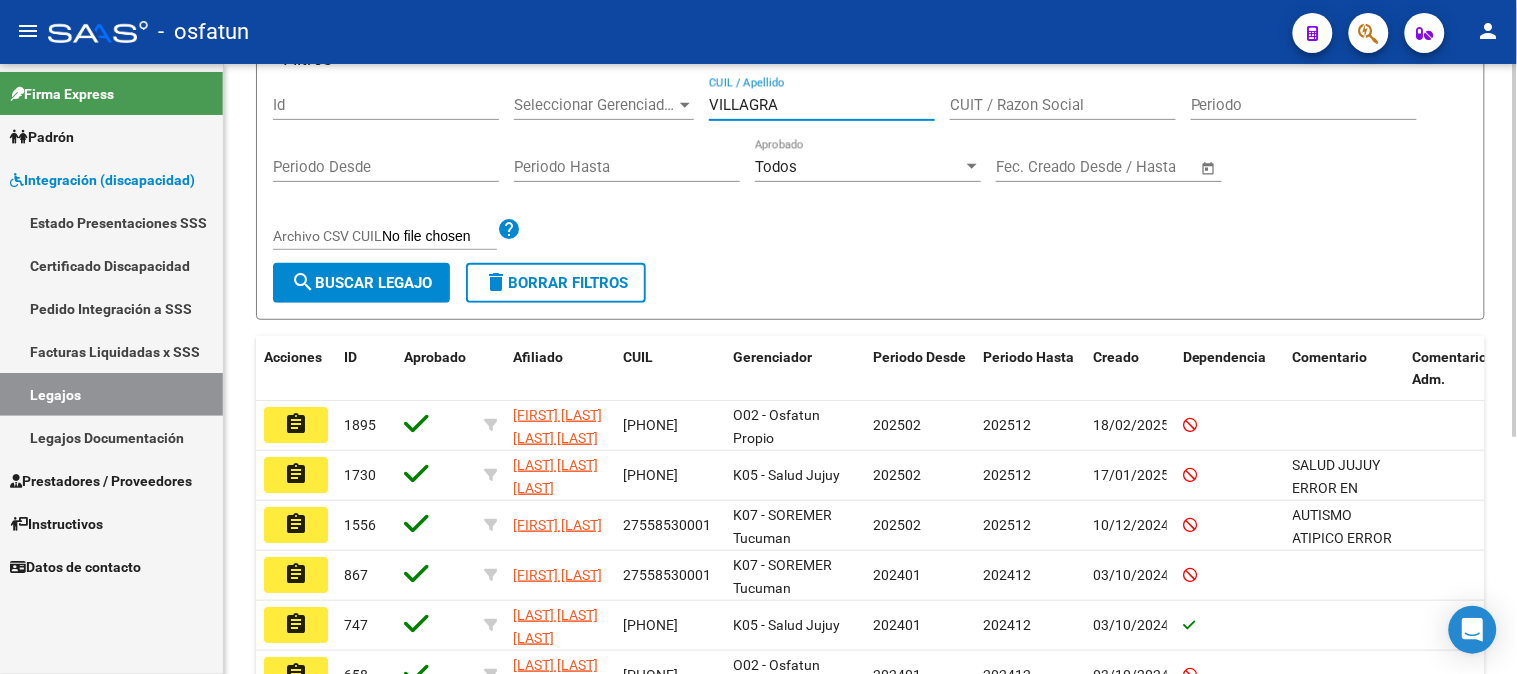 click on "VILLAGRA" at bounding box center (822, 105) 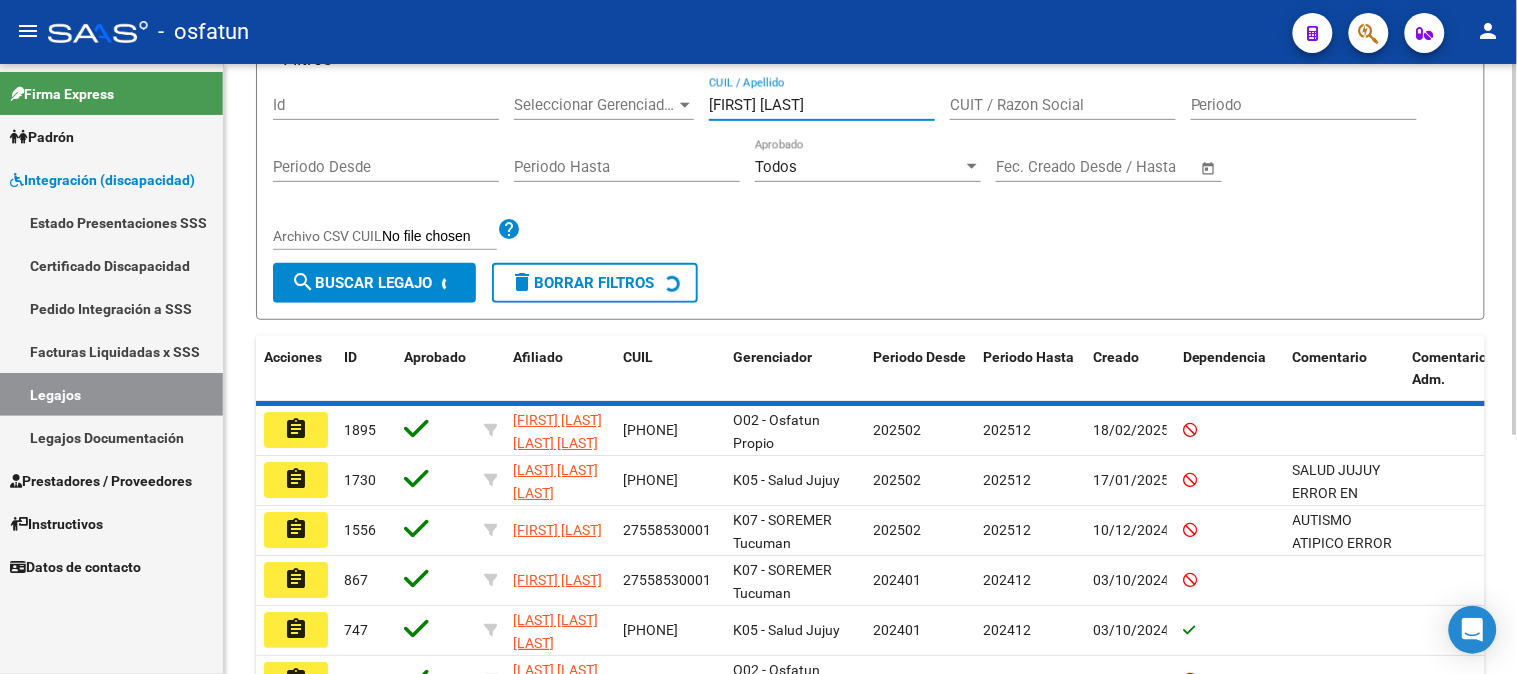 scroll, scrollTop: 113, scrollLeft: 0, axis: vertical 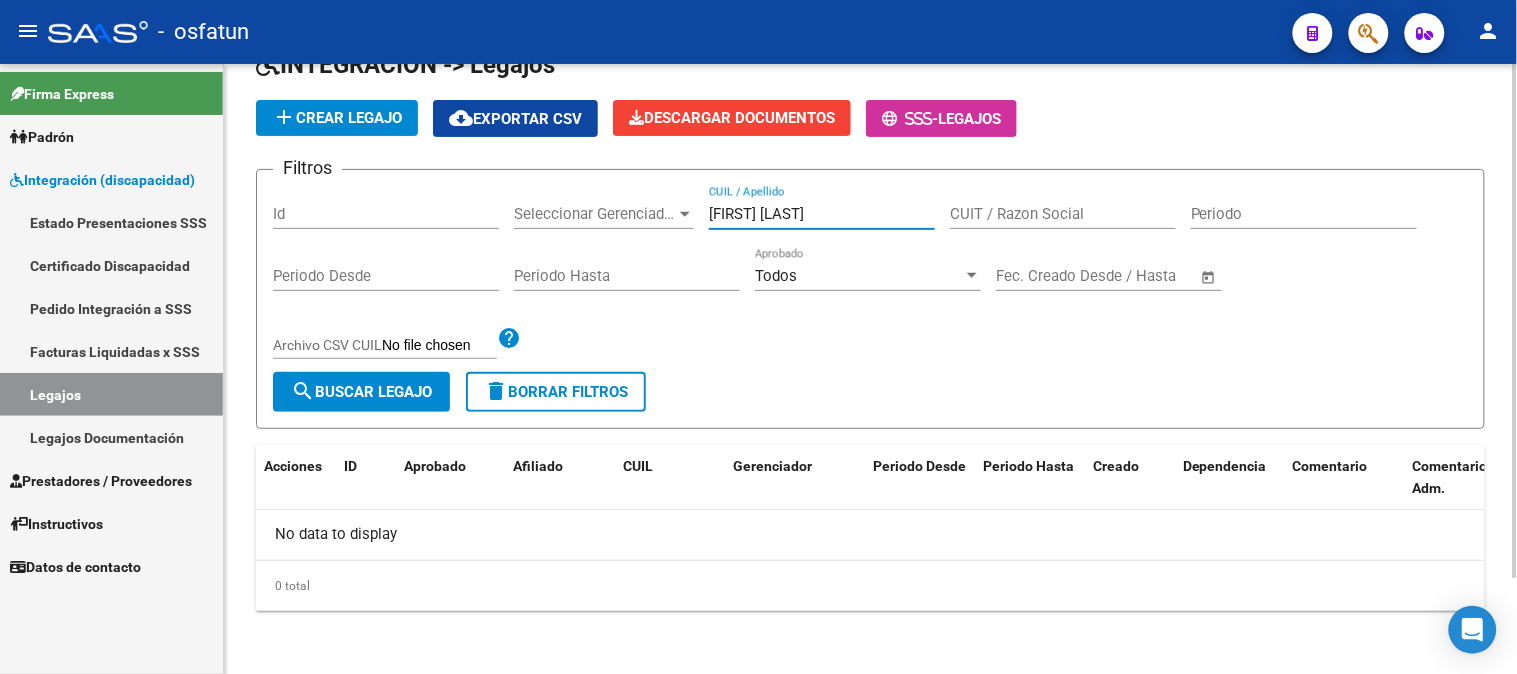 click on "[FIRST] [LAST]" at bounding box center [822, 214] 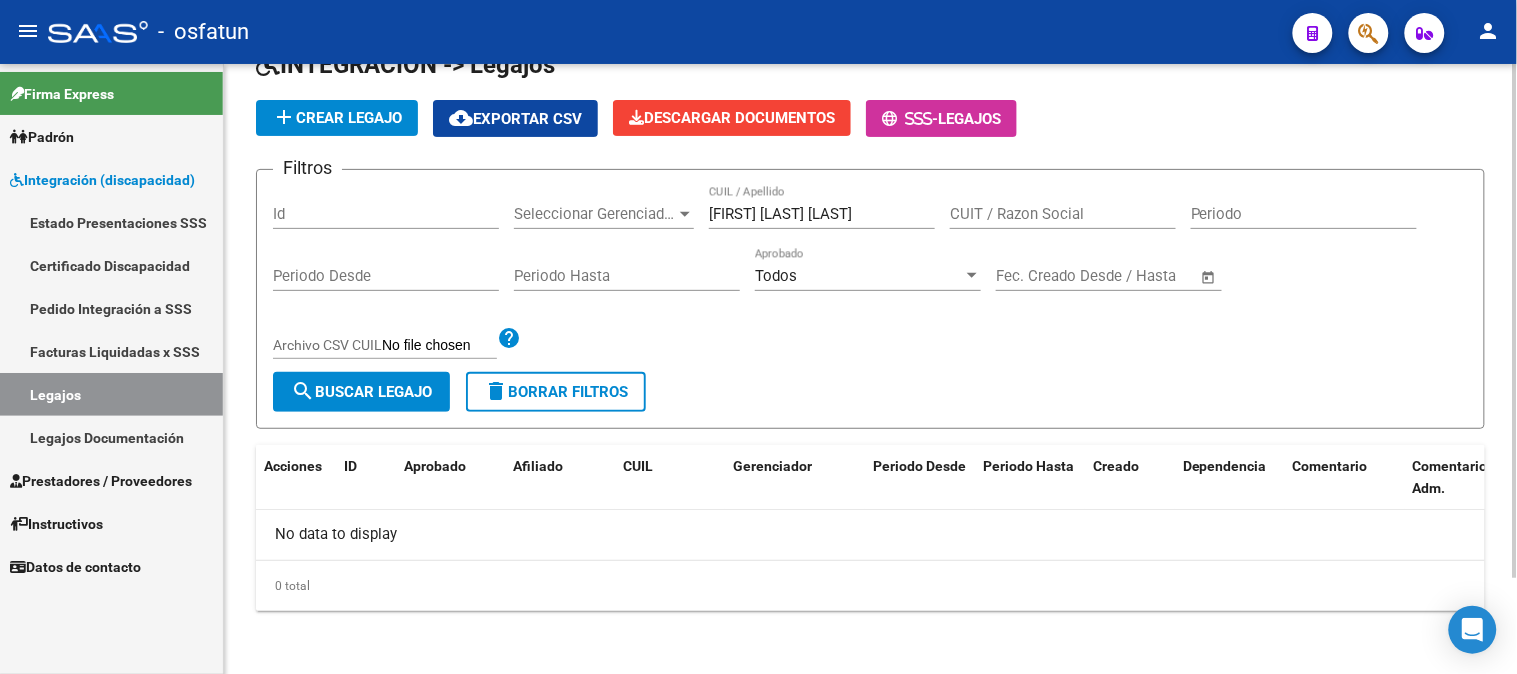click on "[FIRST] [LAST] [LAST]" at bounding box center (822, 214) 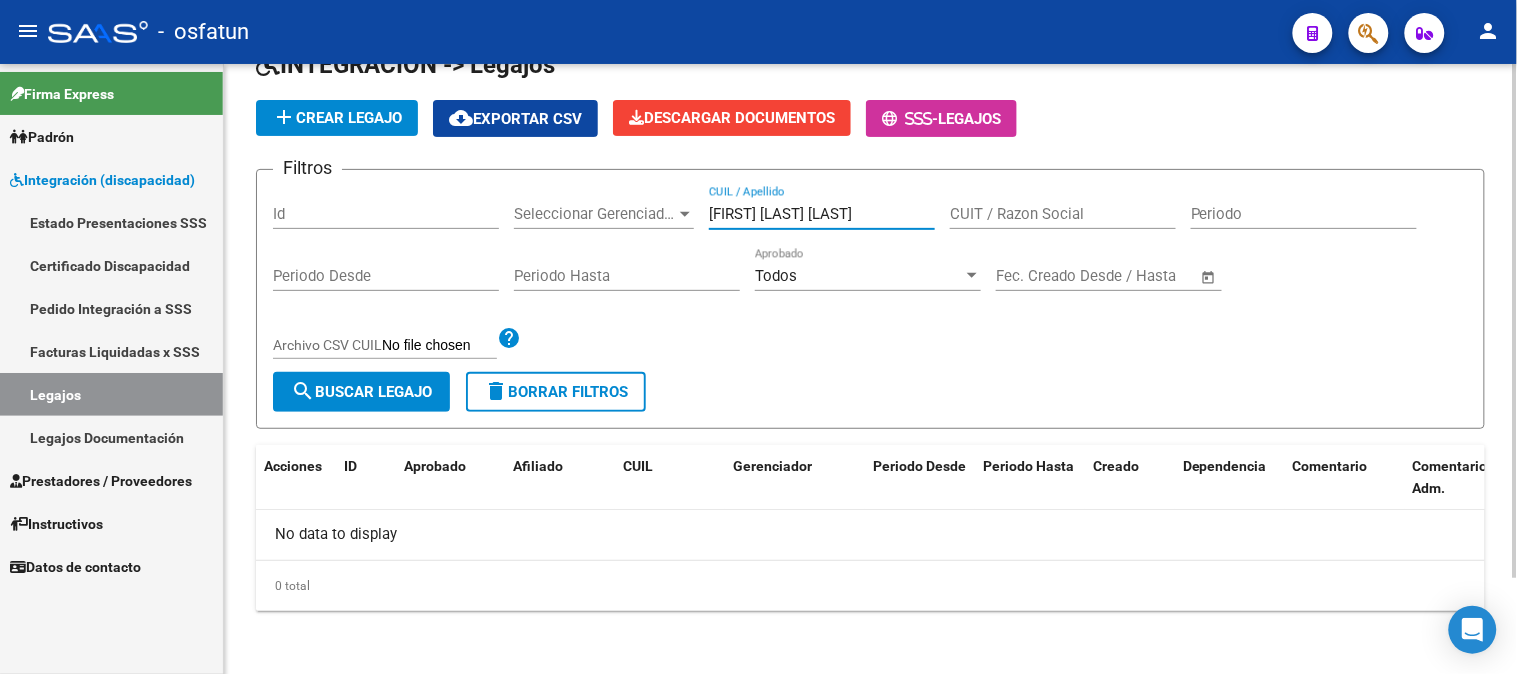 type on "[FIRST] [LAST] [LAST]" 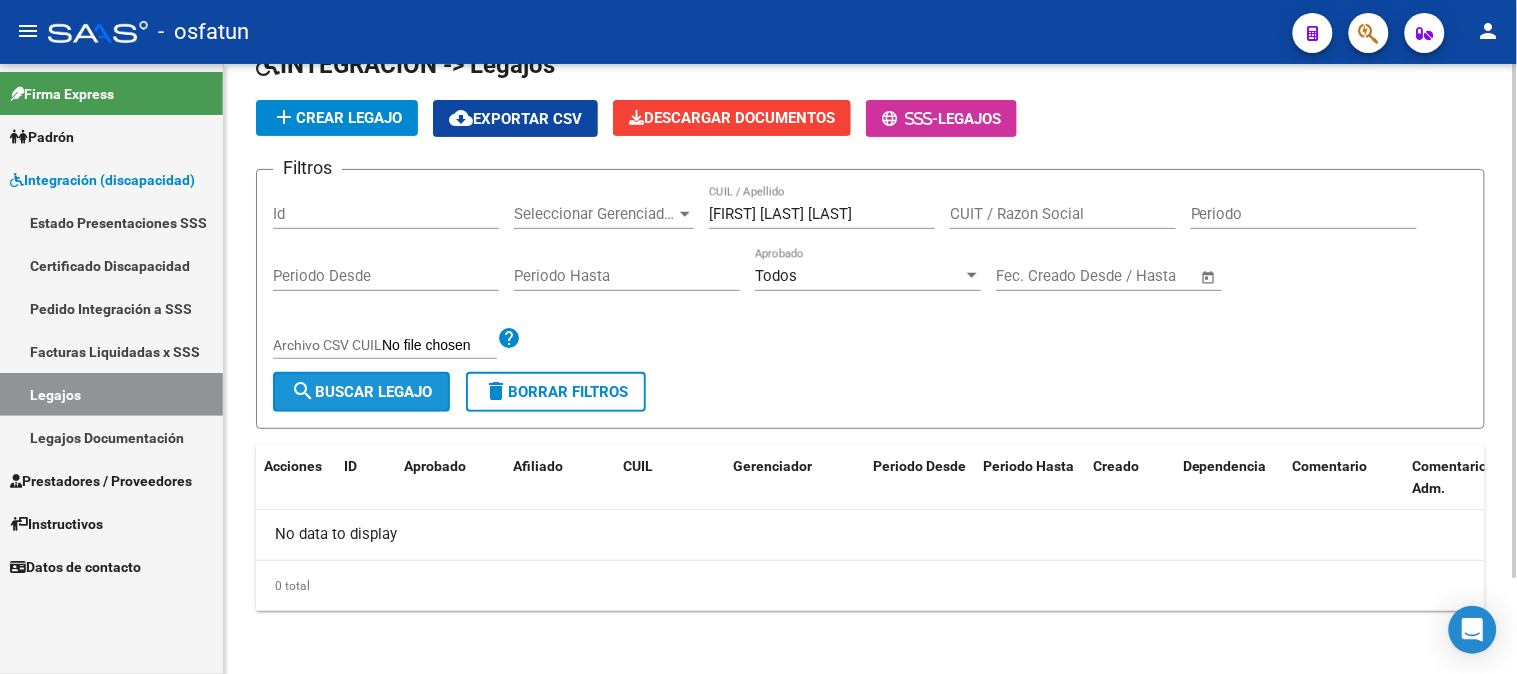 click on "search  Buscar Legajo" 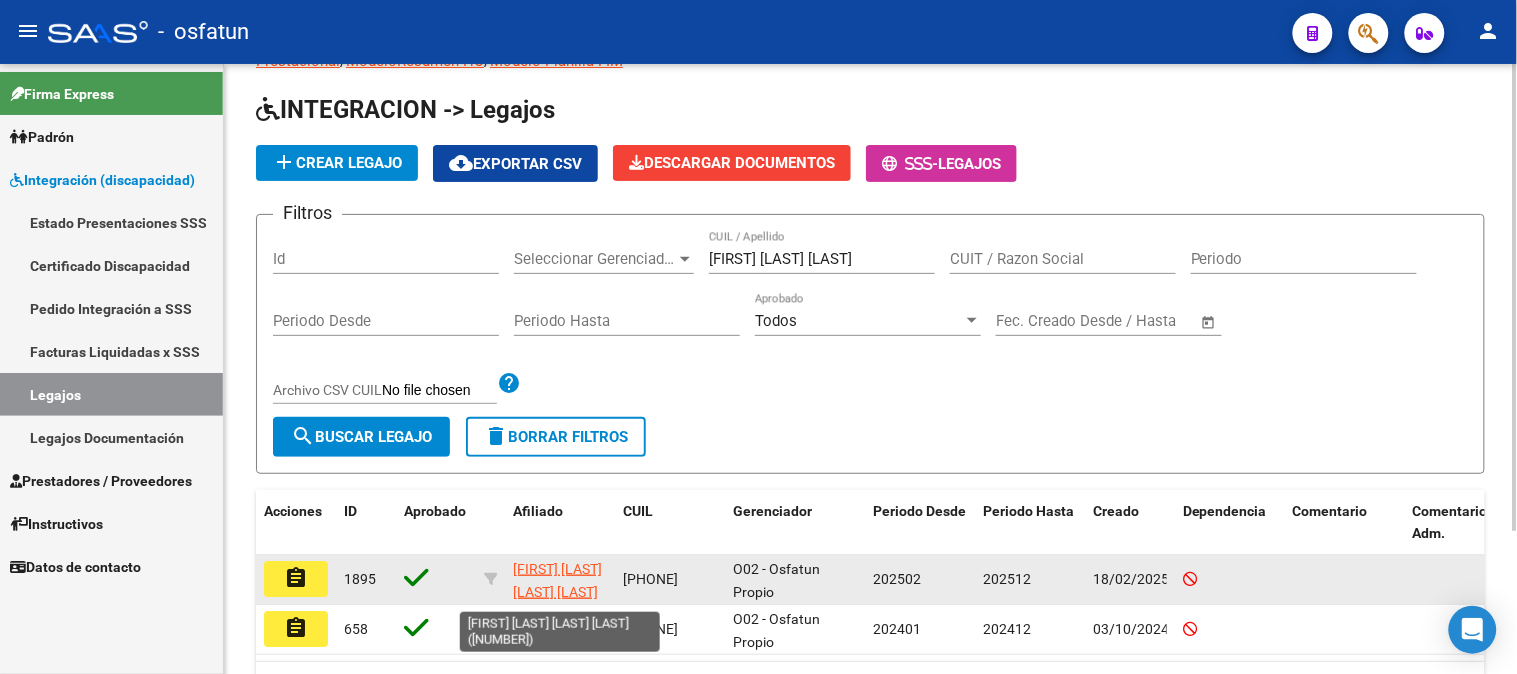 scroll, scrollTop: 113, scrollLeft: 0, axis: vertical 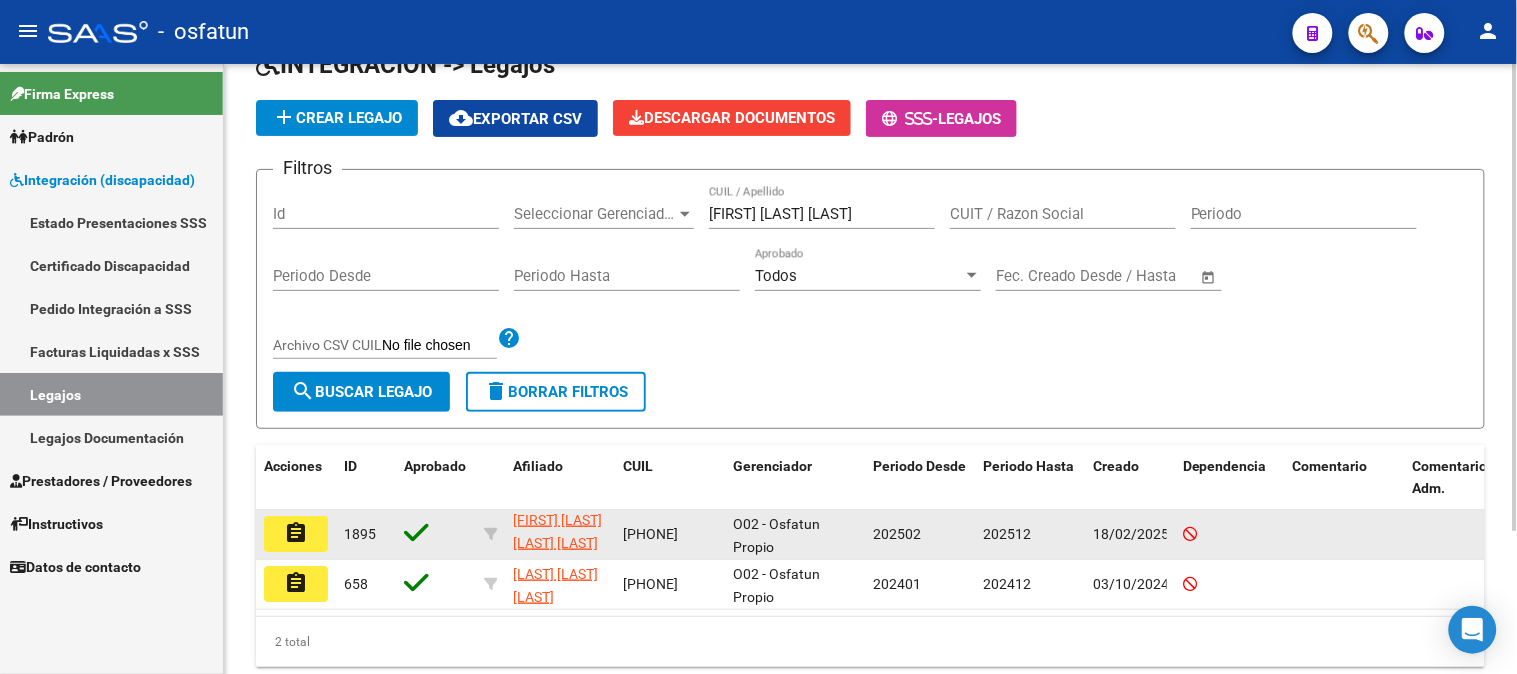 click on "assignment" 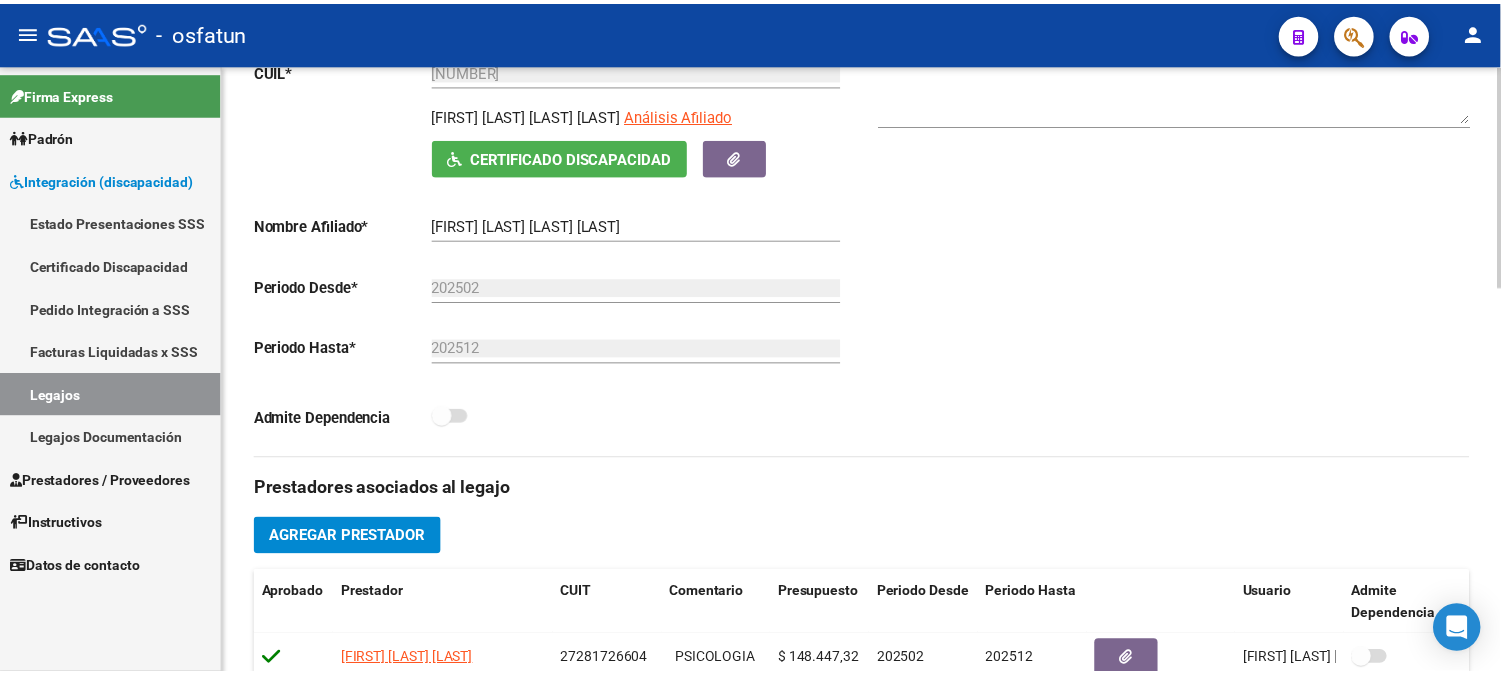 scroll, scrollTop: 777, scrollLeft: 0, axis: vertical 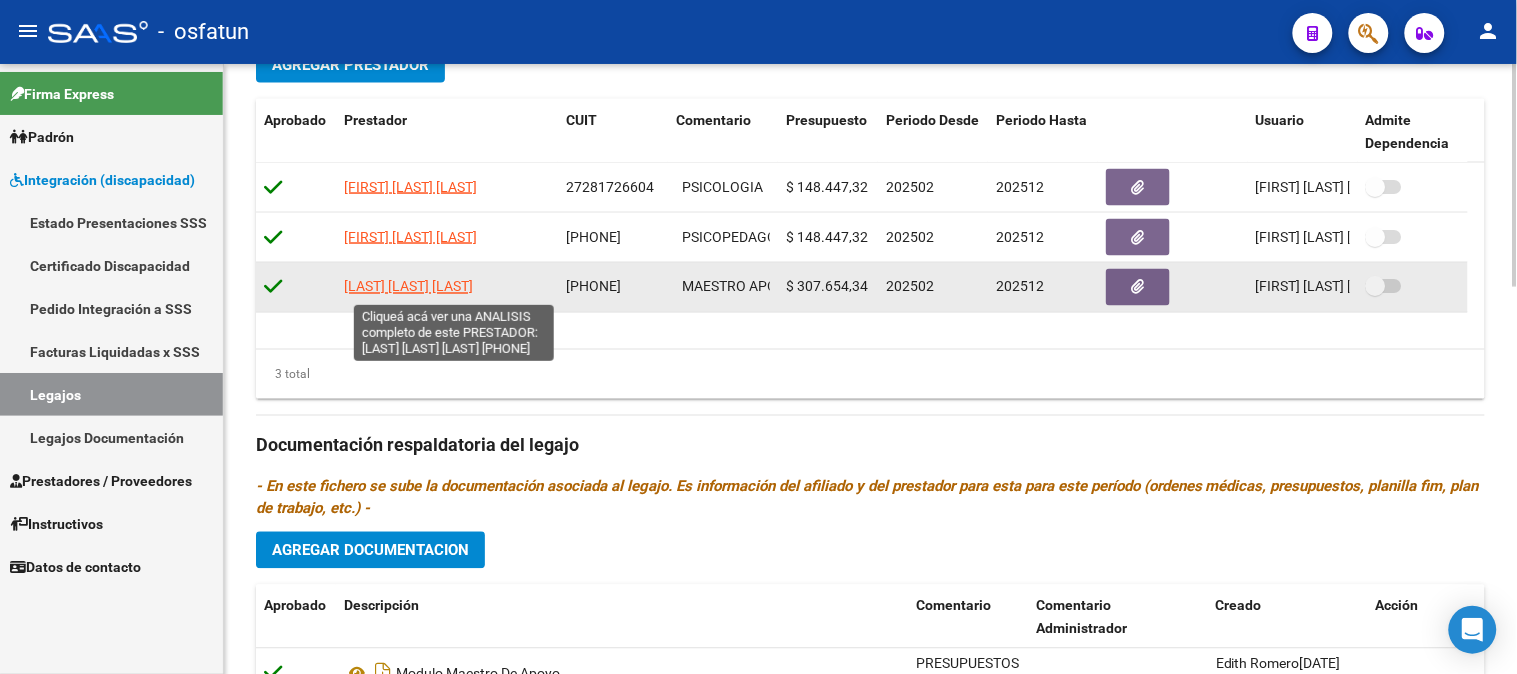 click on "[LAST] [LAST] [LAST]" 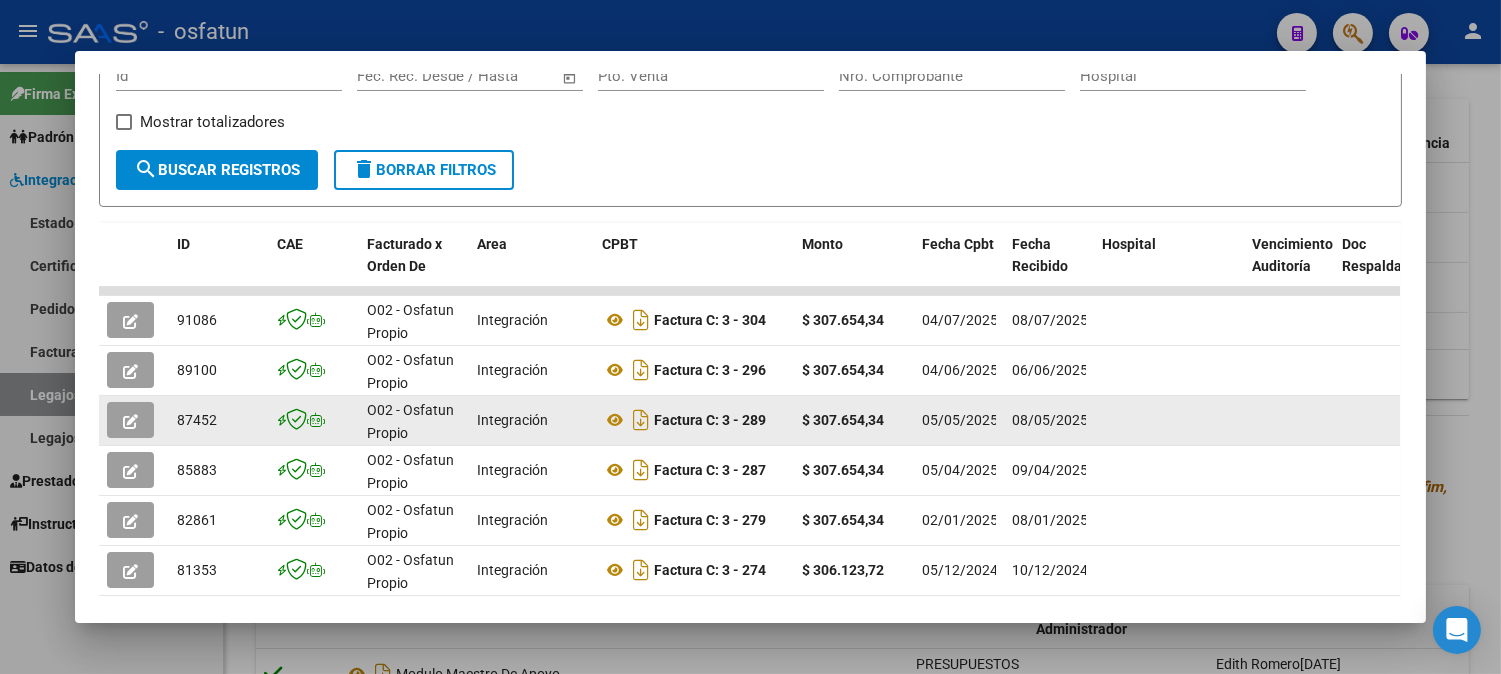 scroll, scrollTop: 330, scrollLeft: 0, axis: vertical 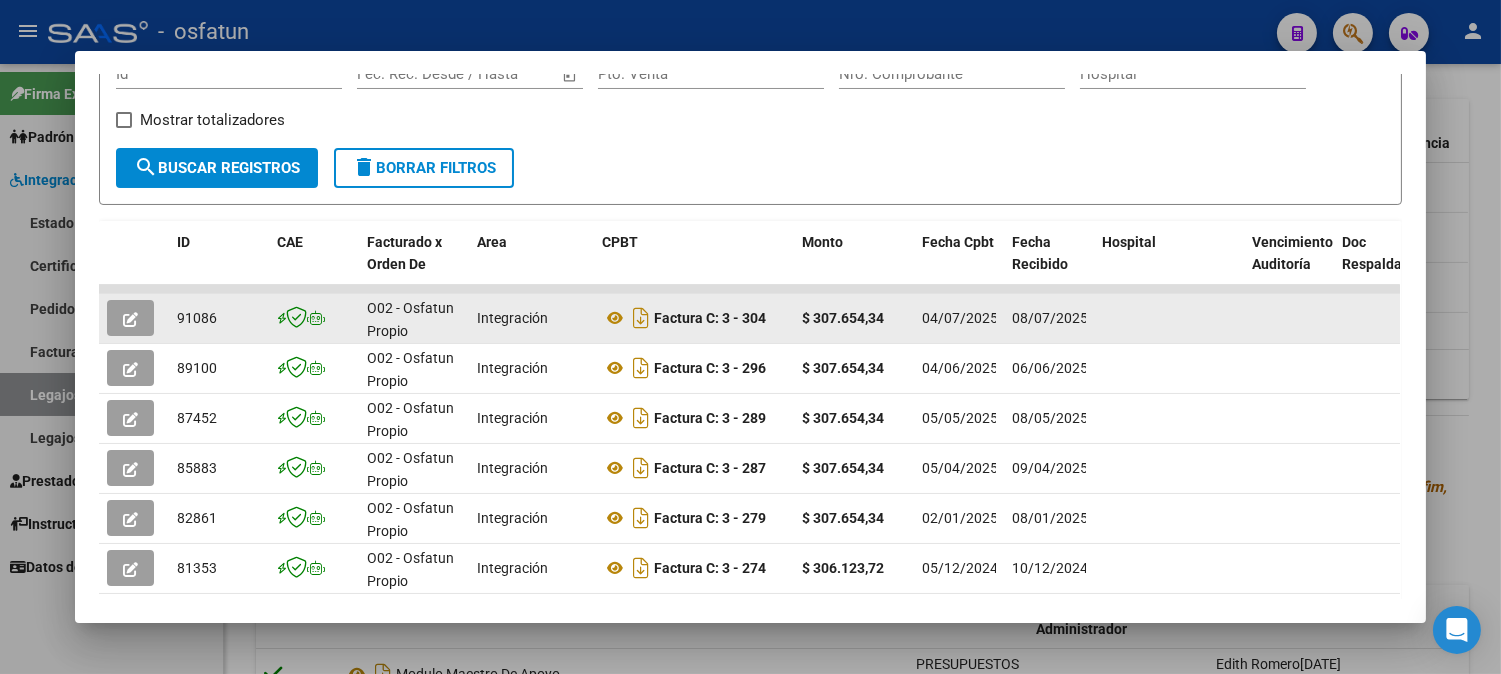 click 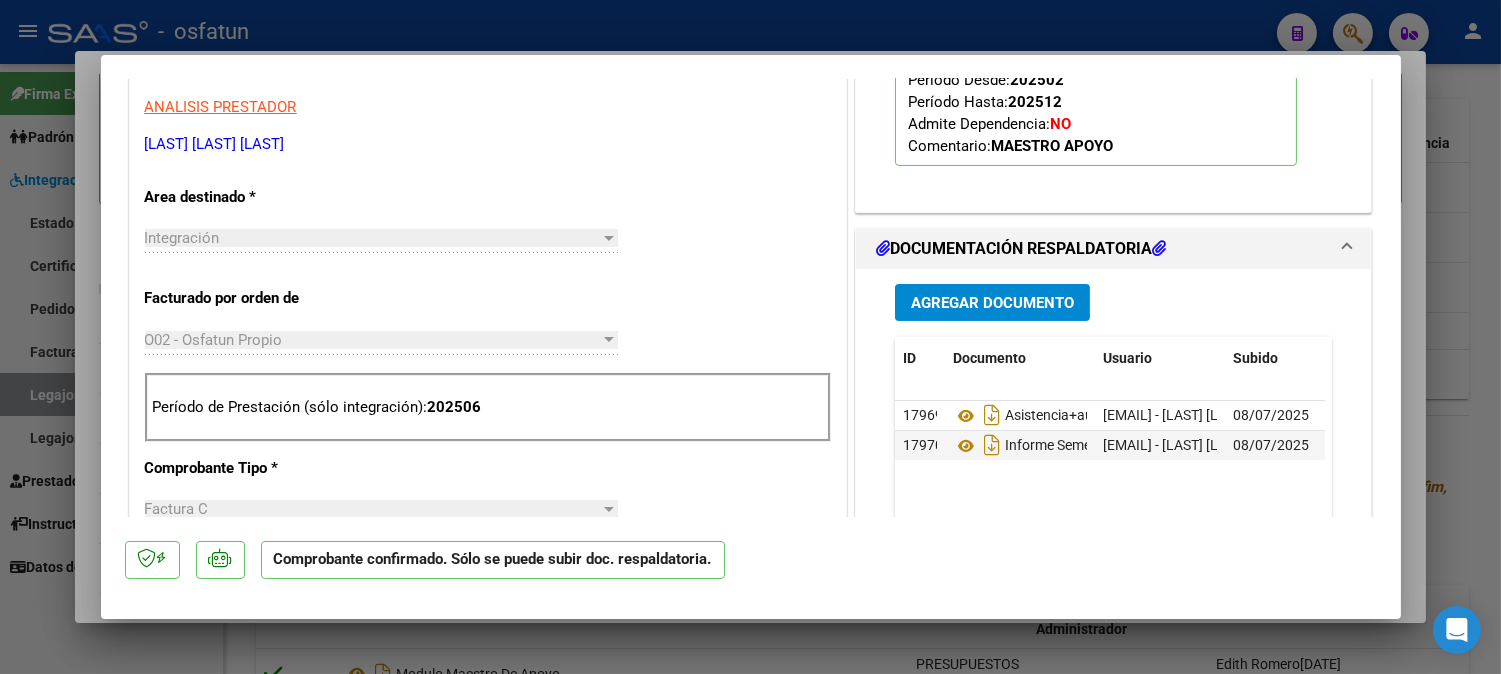 scroll, scrollTop: 666, scrollLeft: 0, axis: vertical 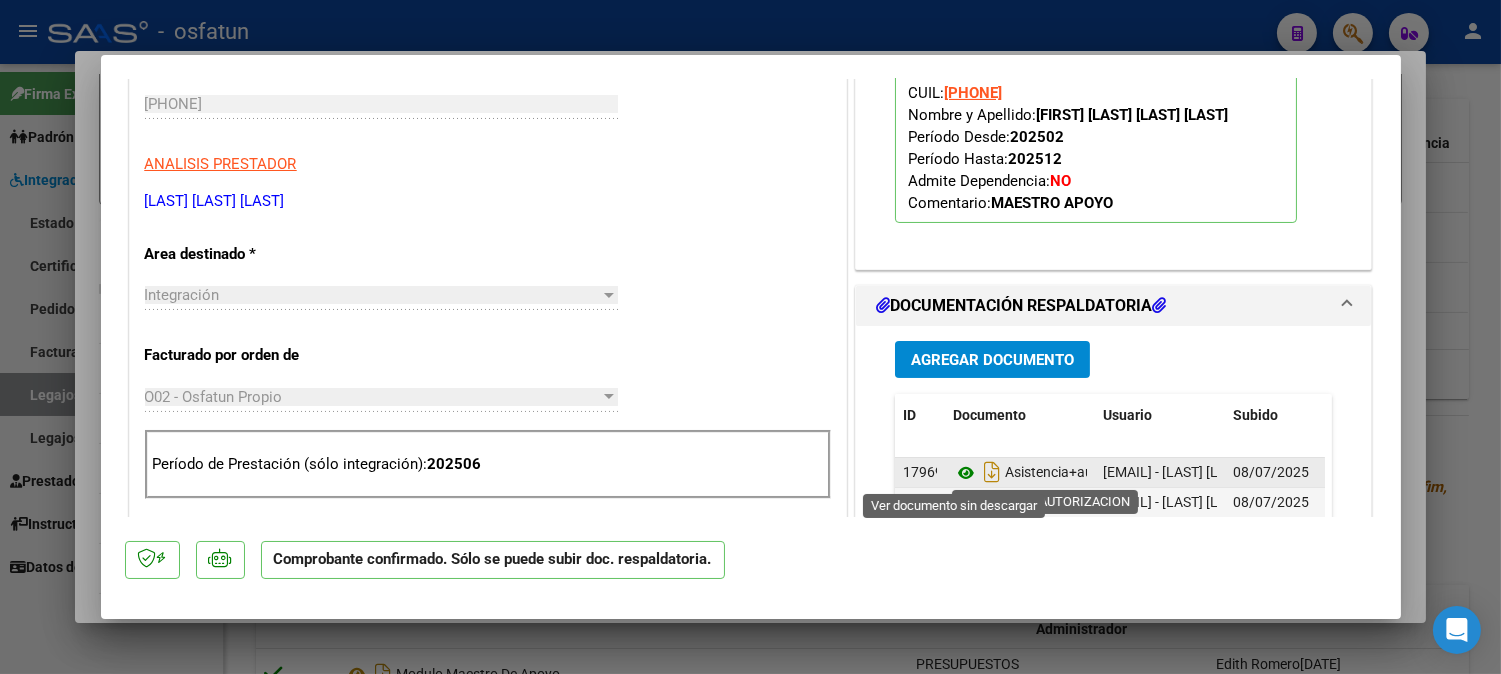 click 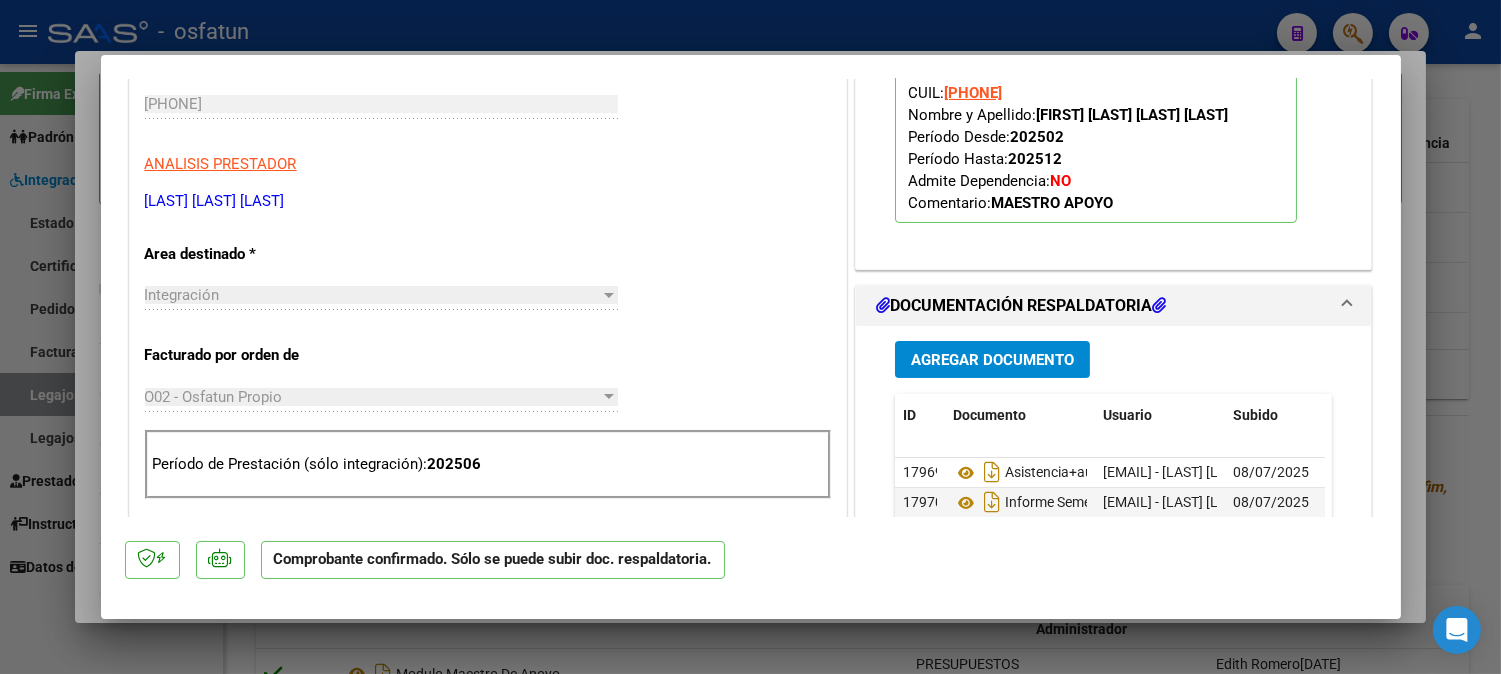 click at bounding box center [750, 337] 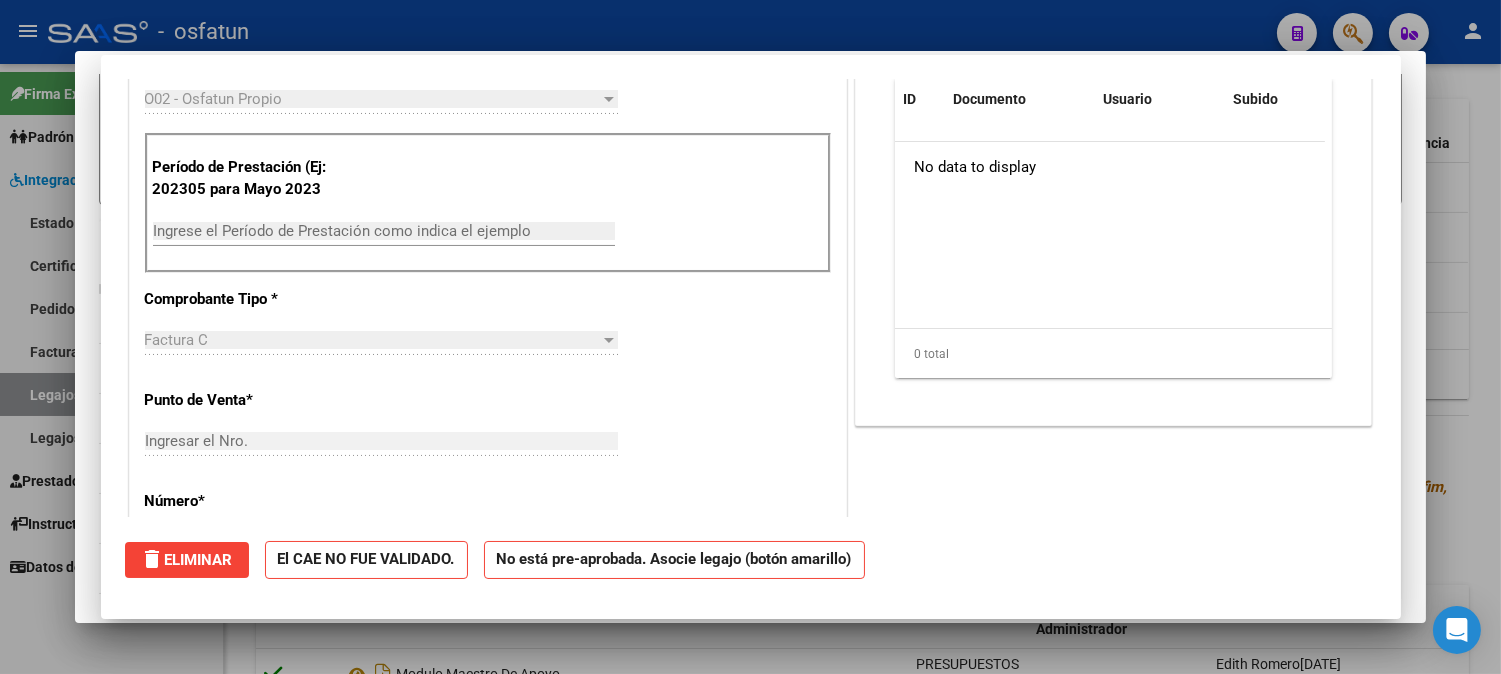 scroll, scrollTop: 295, scrollLeft: 0, axis: vertical 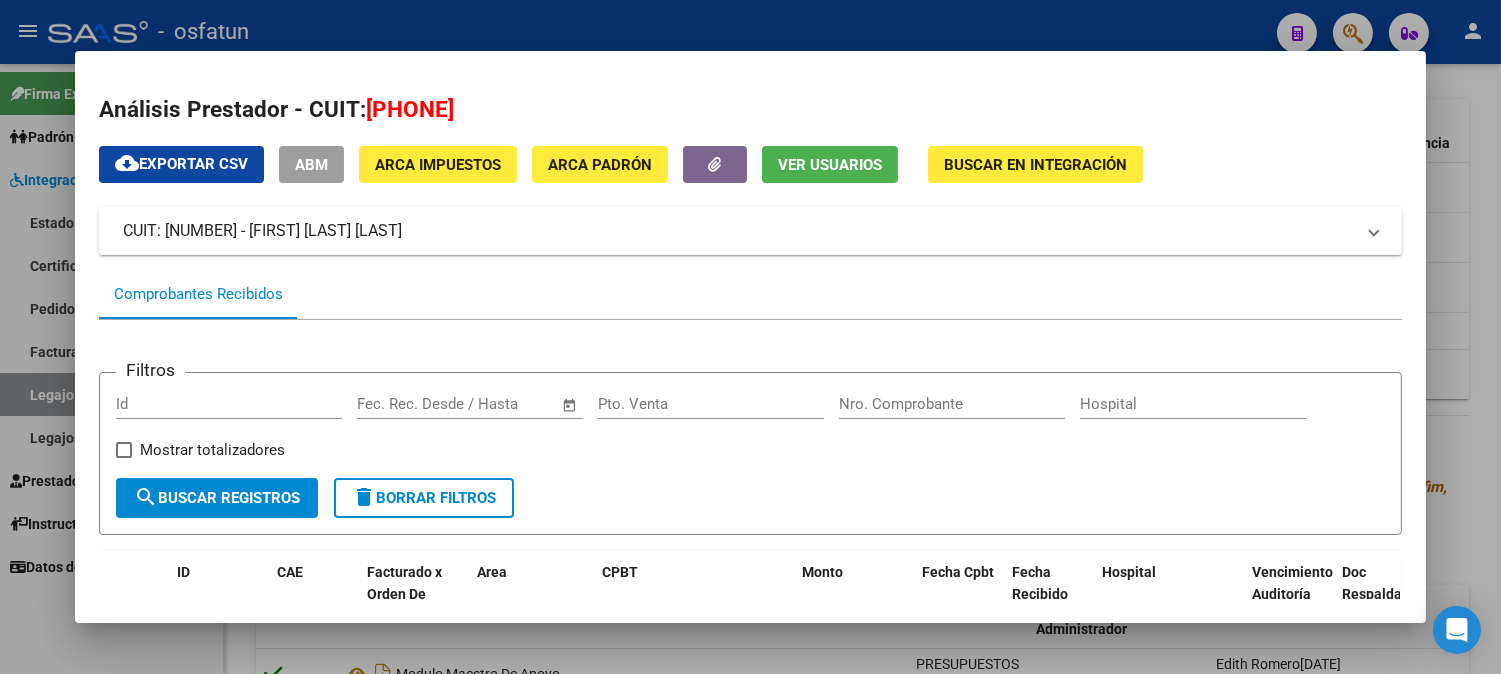 drag, startPoint x: 1463, startPoint y: 165, endPoint x: 1382, endPoint y: 165, distance: 81 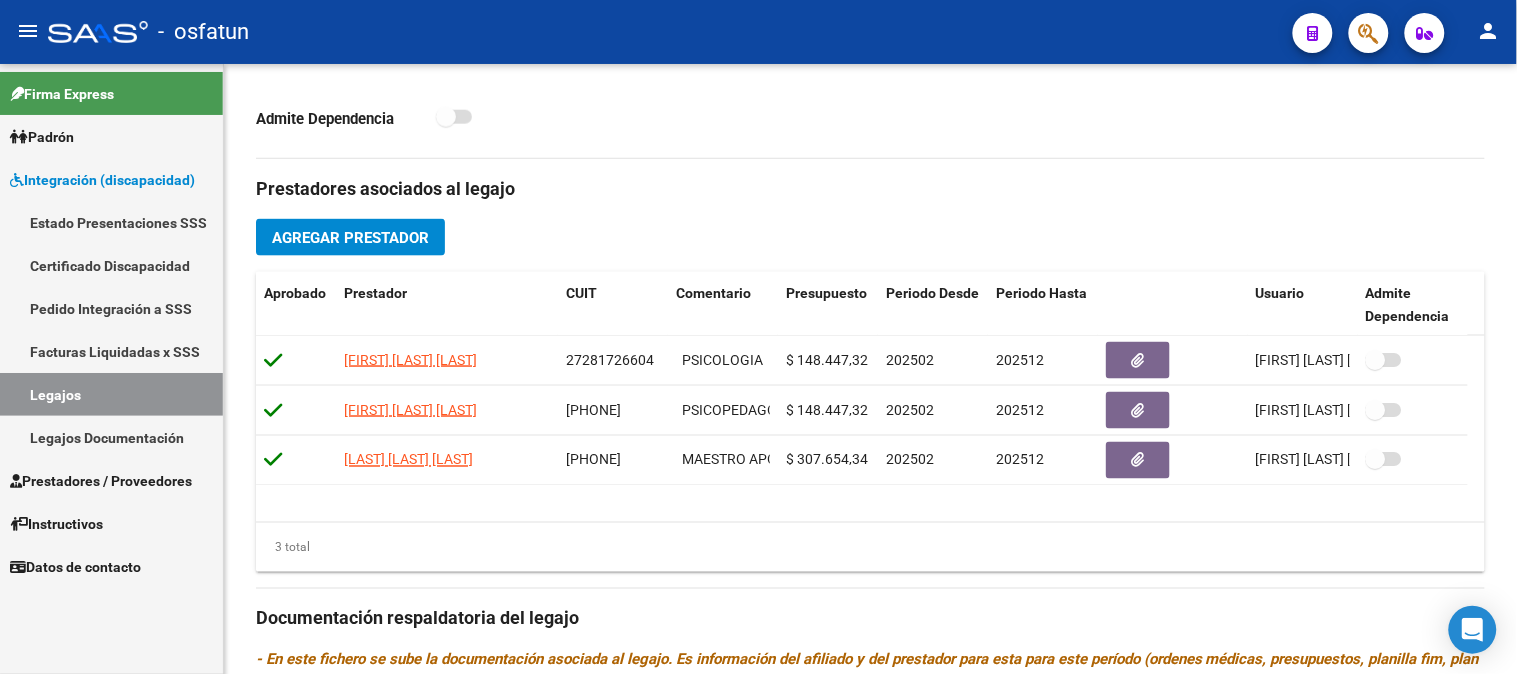 scroll, scrollTop: 222, scrollLeft: 0, axis: vertical 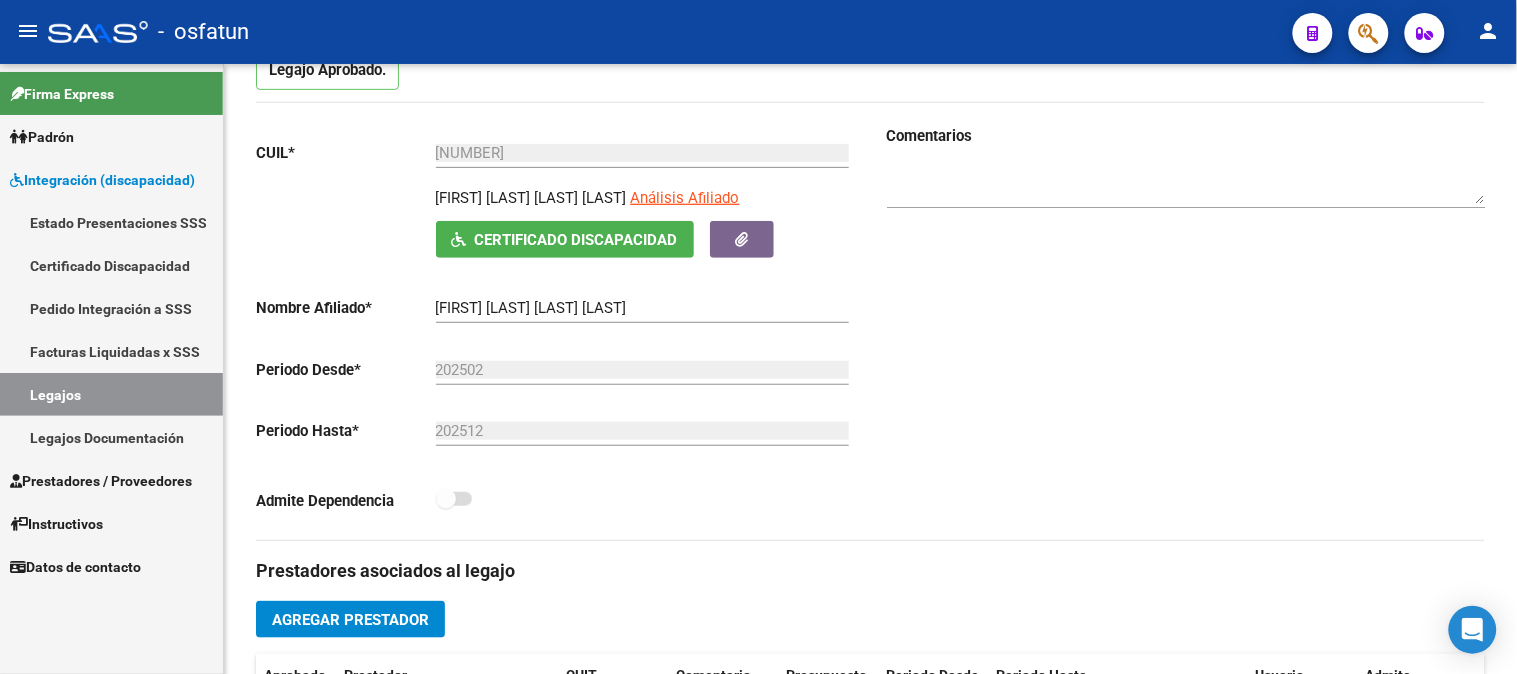 click on "Prestadores / Proveedores" at bounding box center (101, 481) 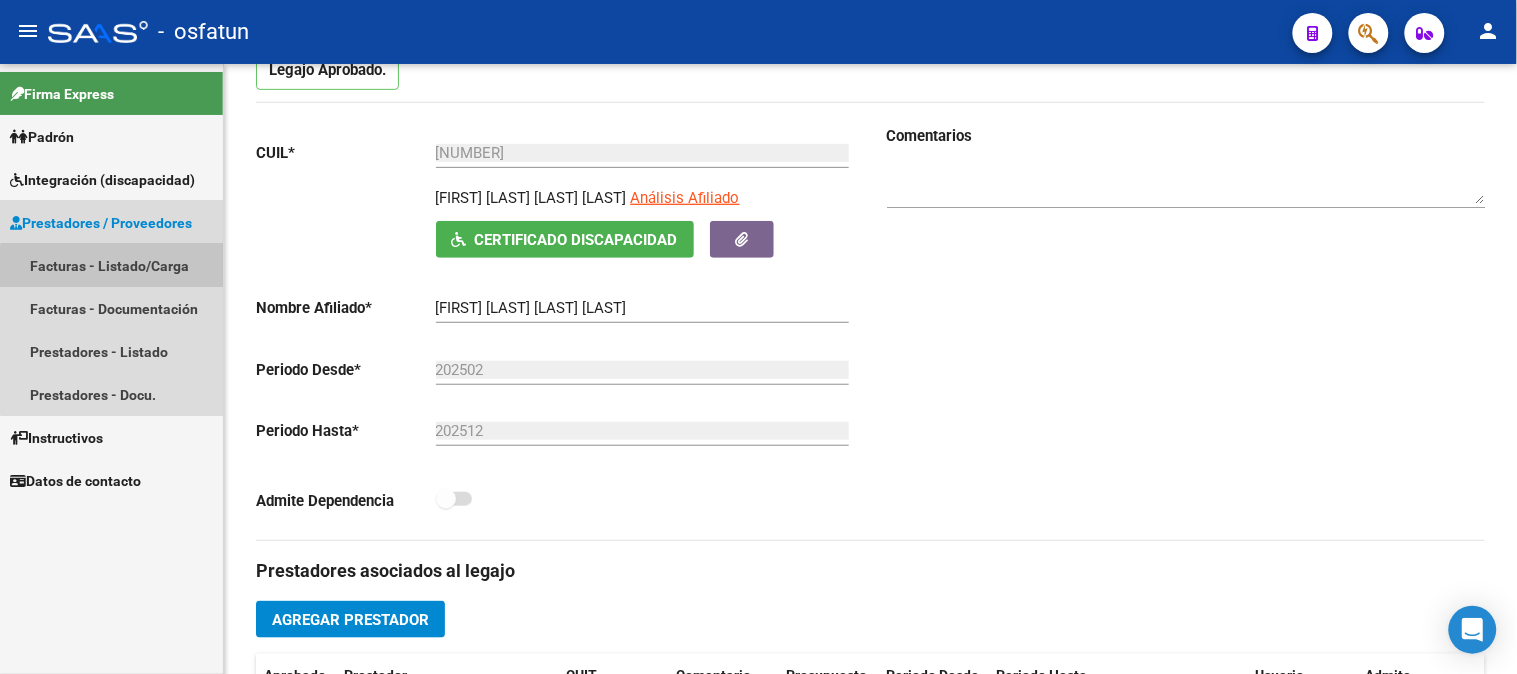 click on "Facturas - Listado/Carga" at bounding box center (111, 265) 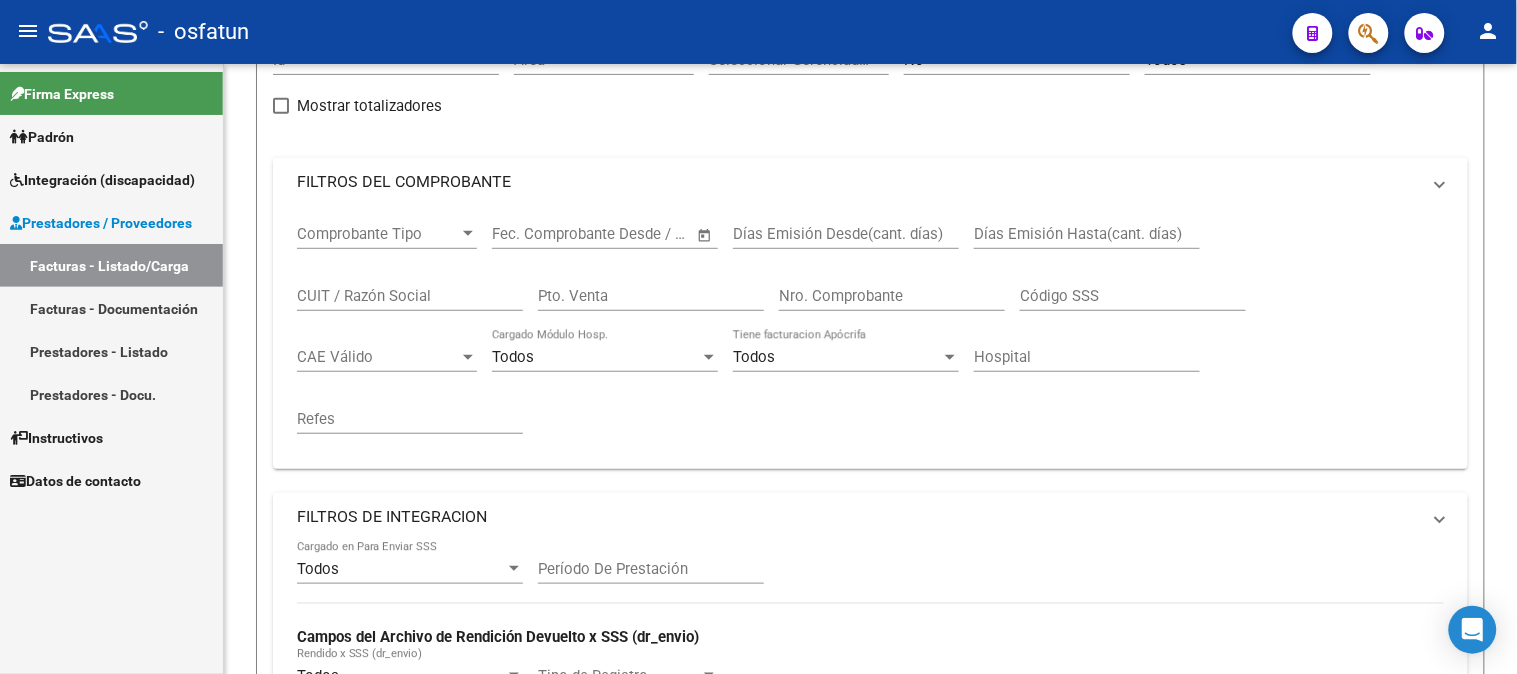 scroll, scrollTop: 175, scrollLeft: 0, axis: vertical 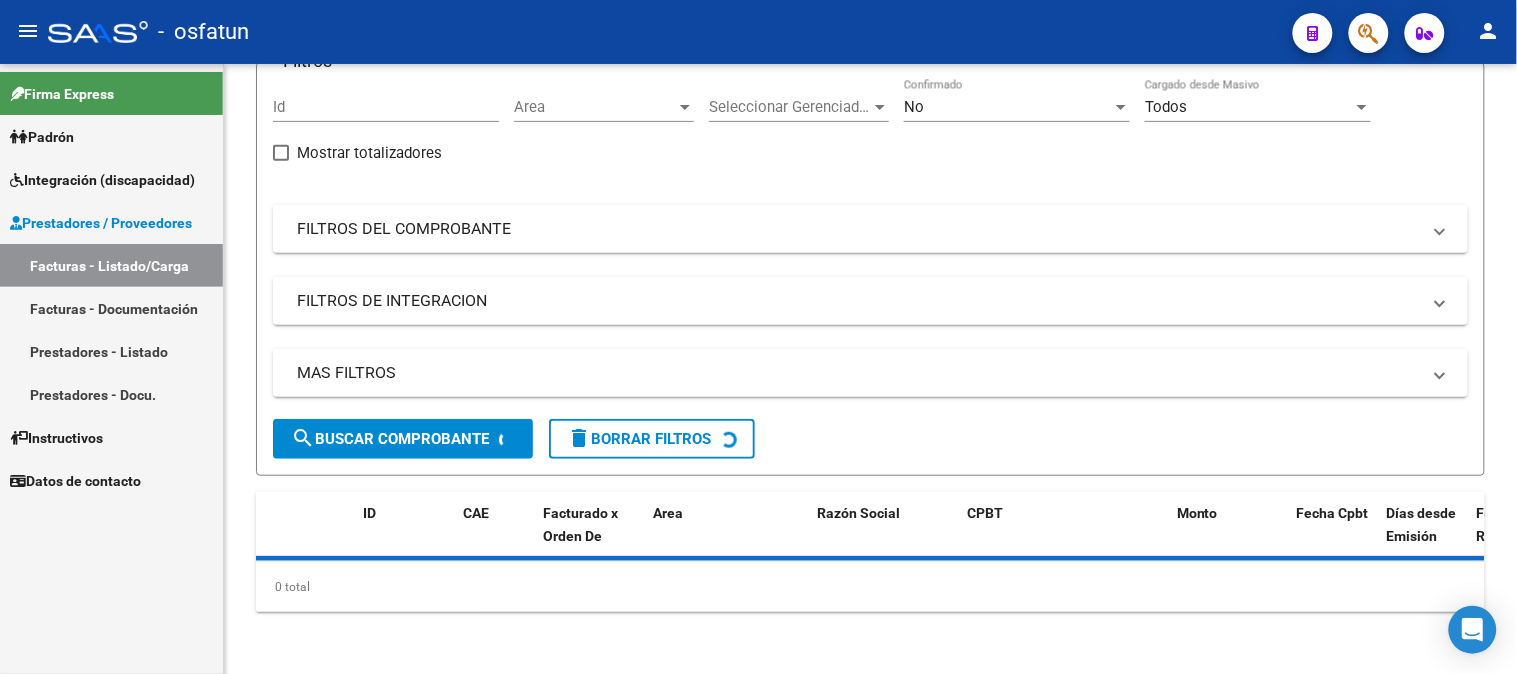 click on "Facturas - Documentación" at bounding box center (111, 308) 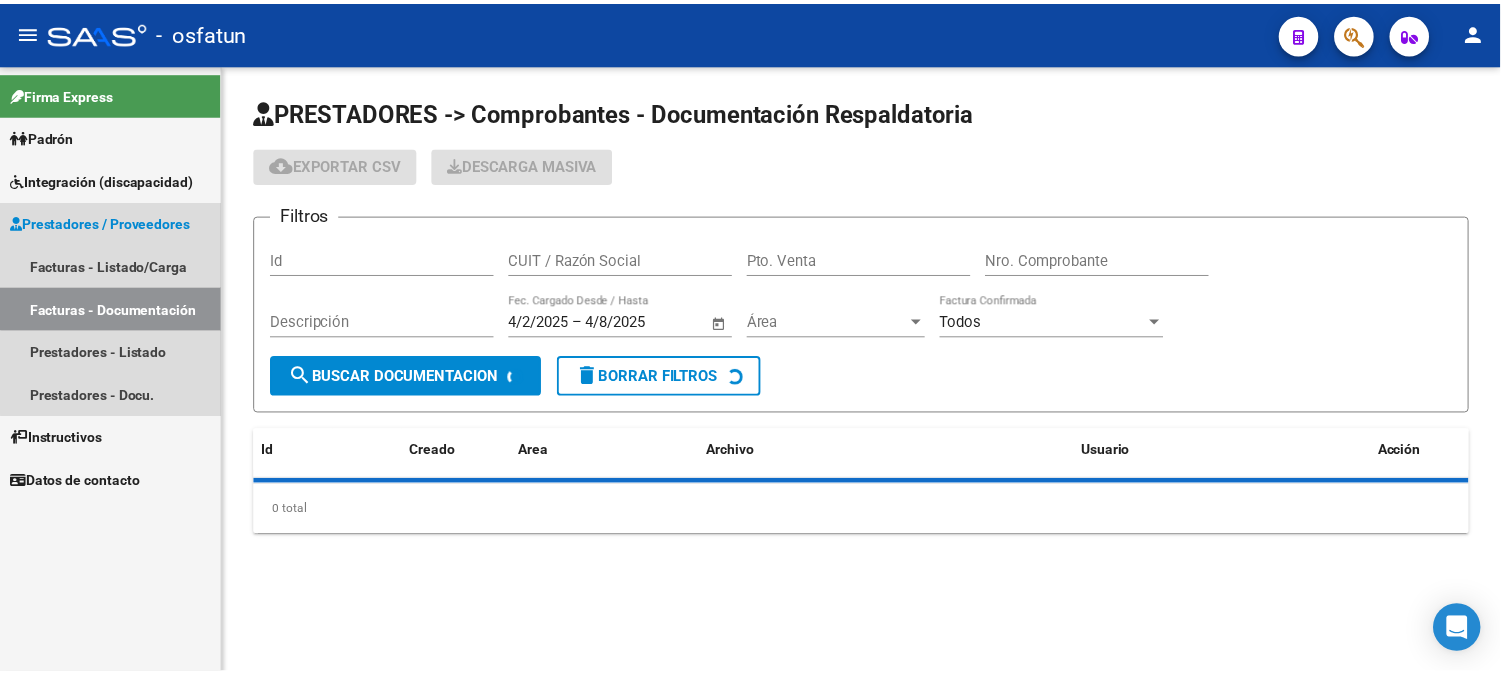 scroll, scrollTop: 0, scrollLeft: 0, axis: both 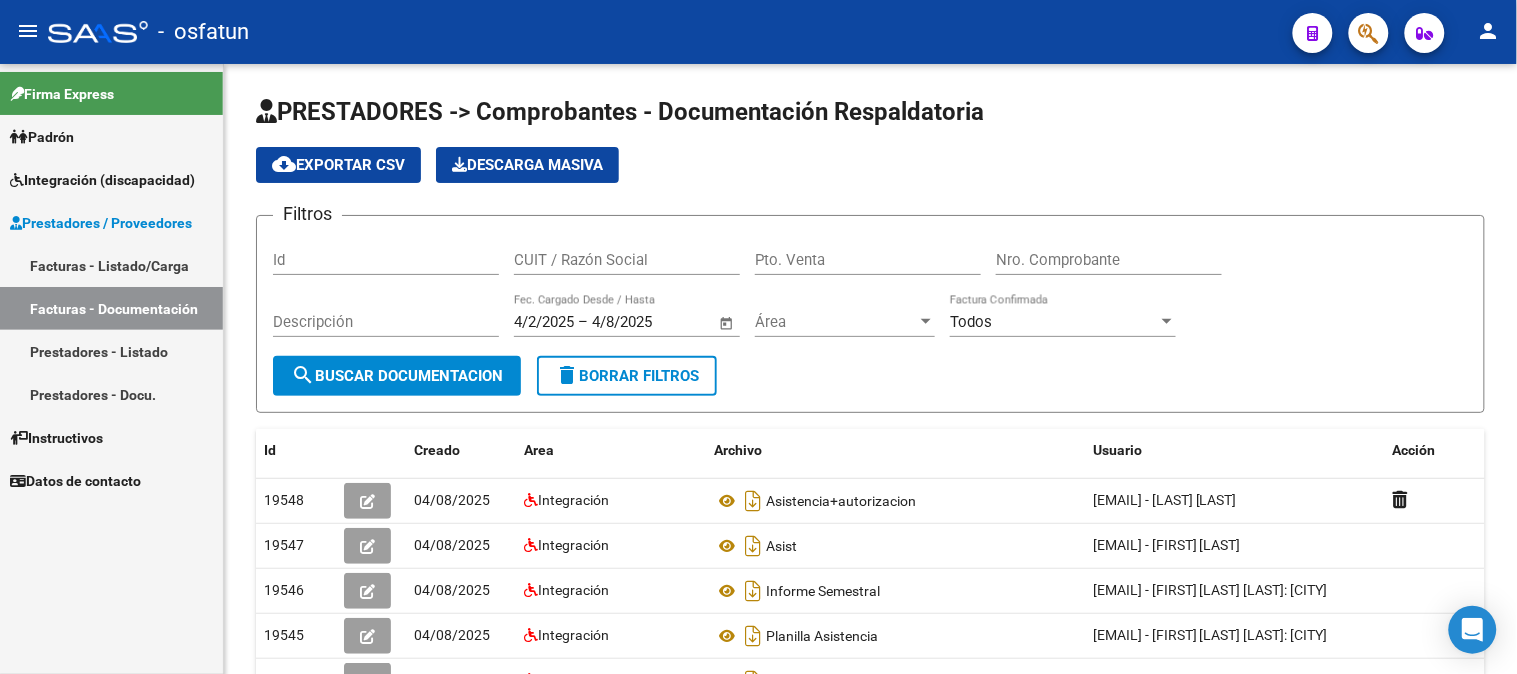 click on "Facturas - Listado/Carga" at bounding box center [111, 265] 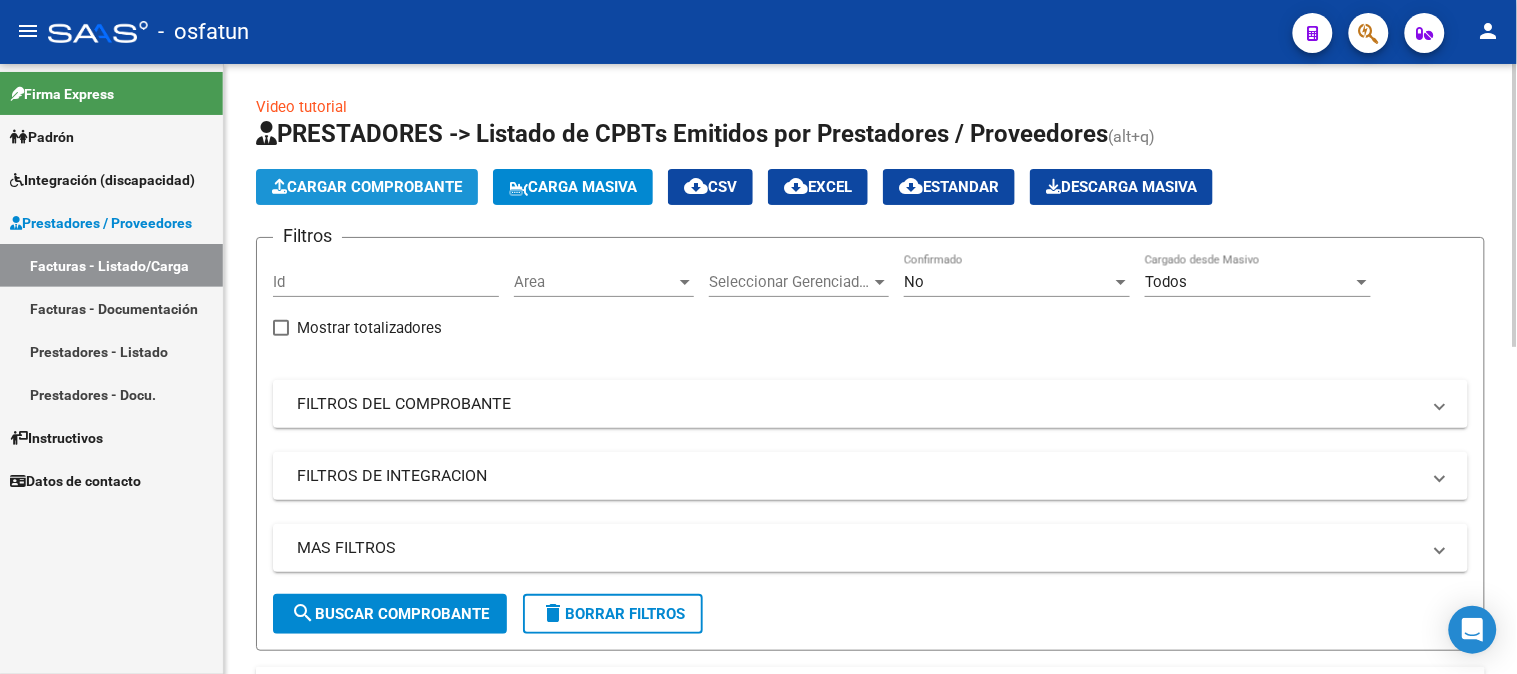 click on "Cargar Comprobante" 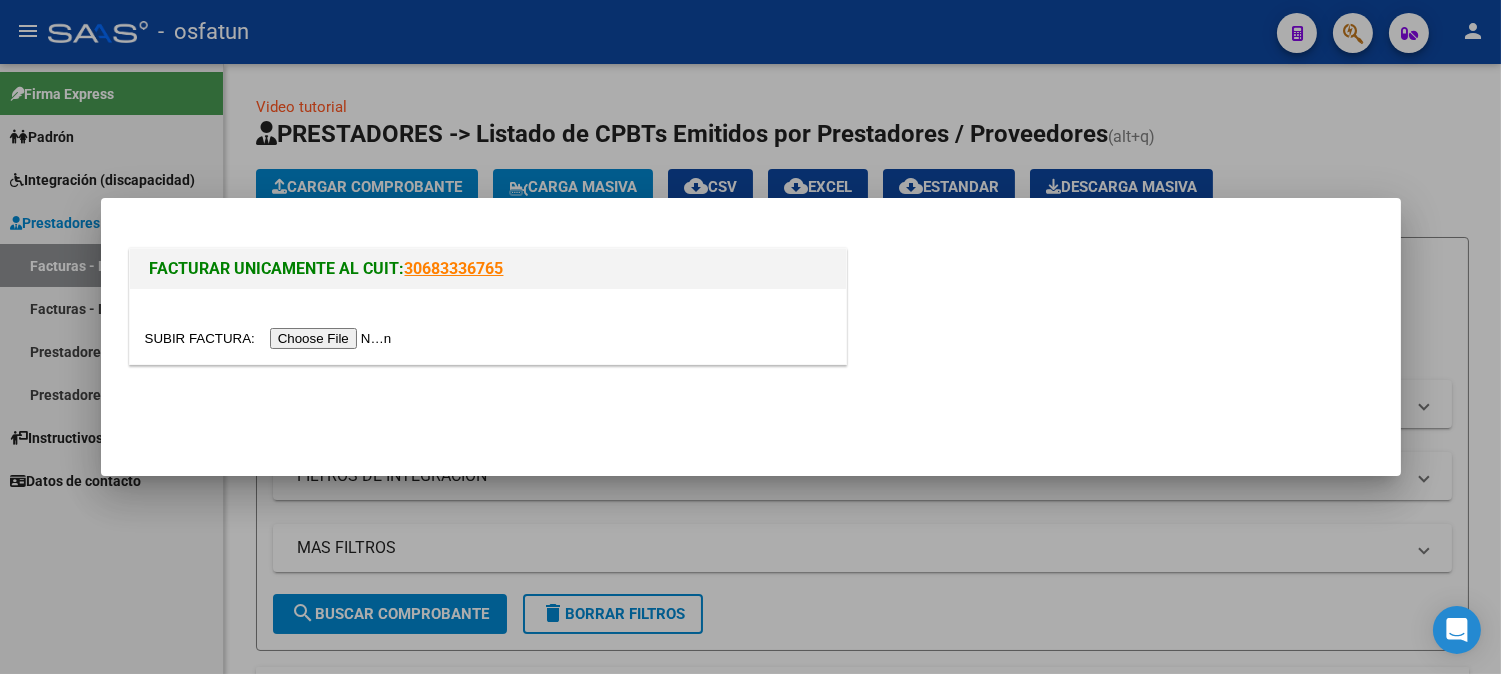 click at bounding box center (271, 338) 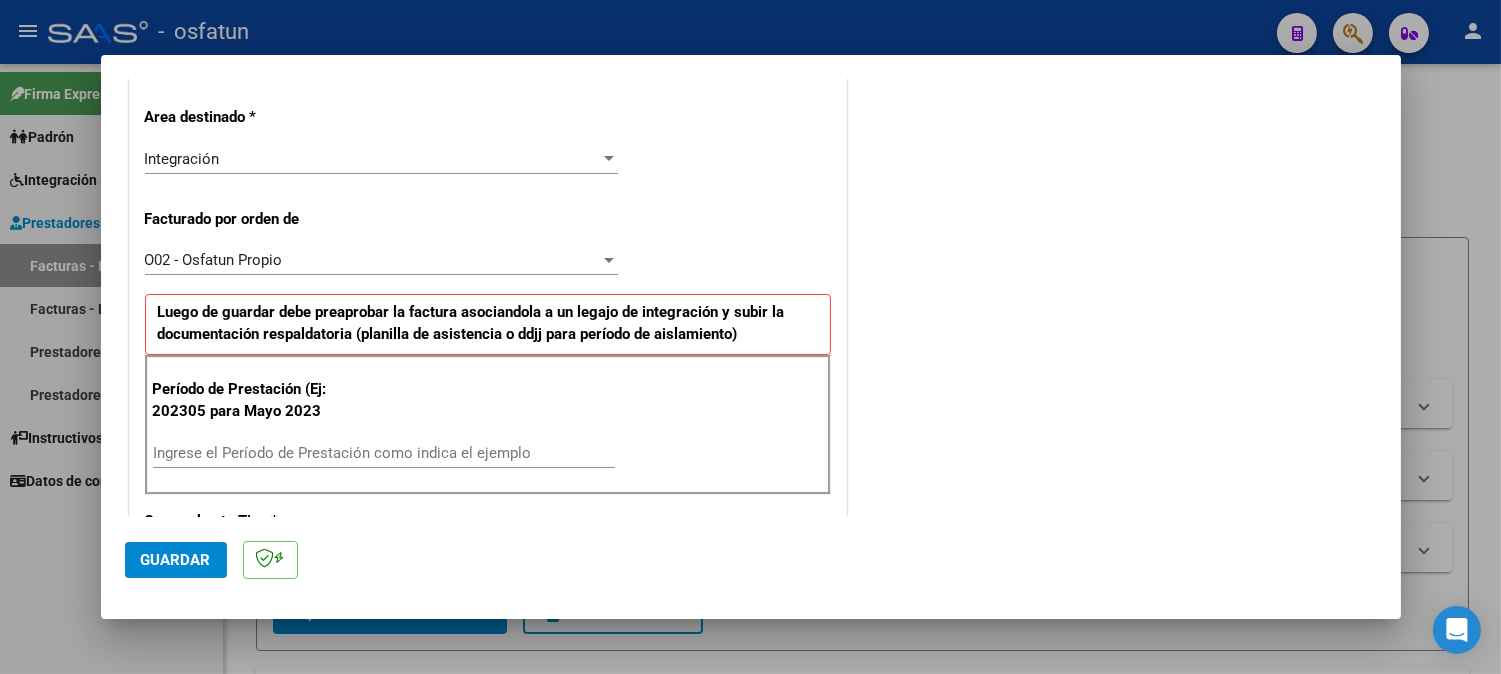 scroll, scrollTop: 555, scrollLeft: 0, axis: vertical 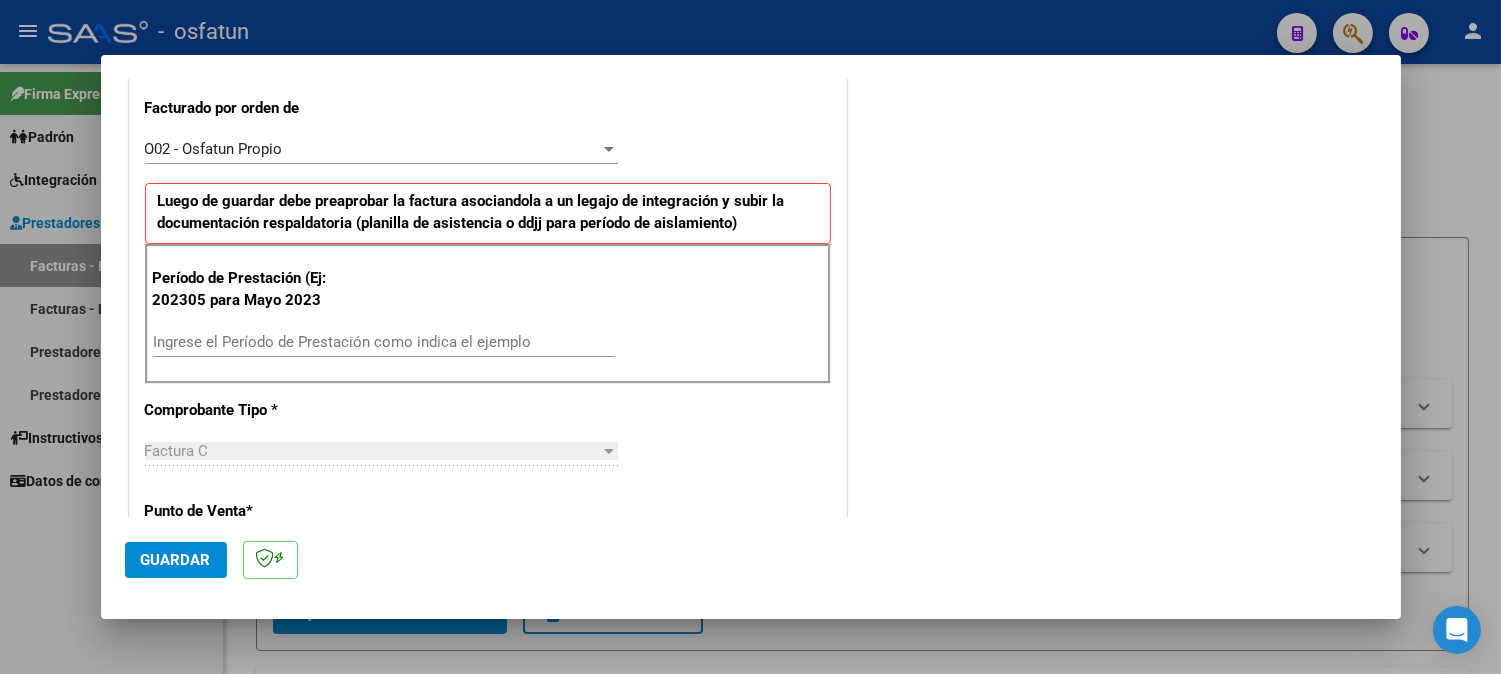 click on "Ingrese el Período de Prestación como indica el ejemplo" at bounding box center [384, 342] 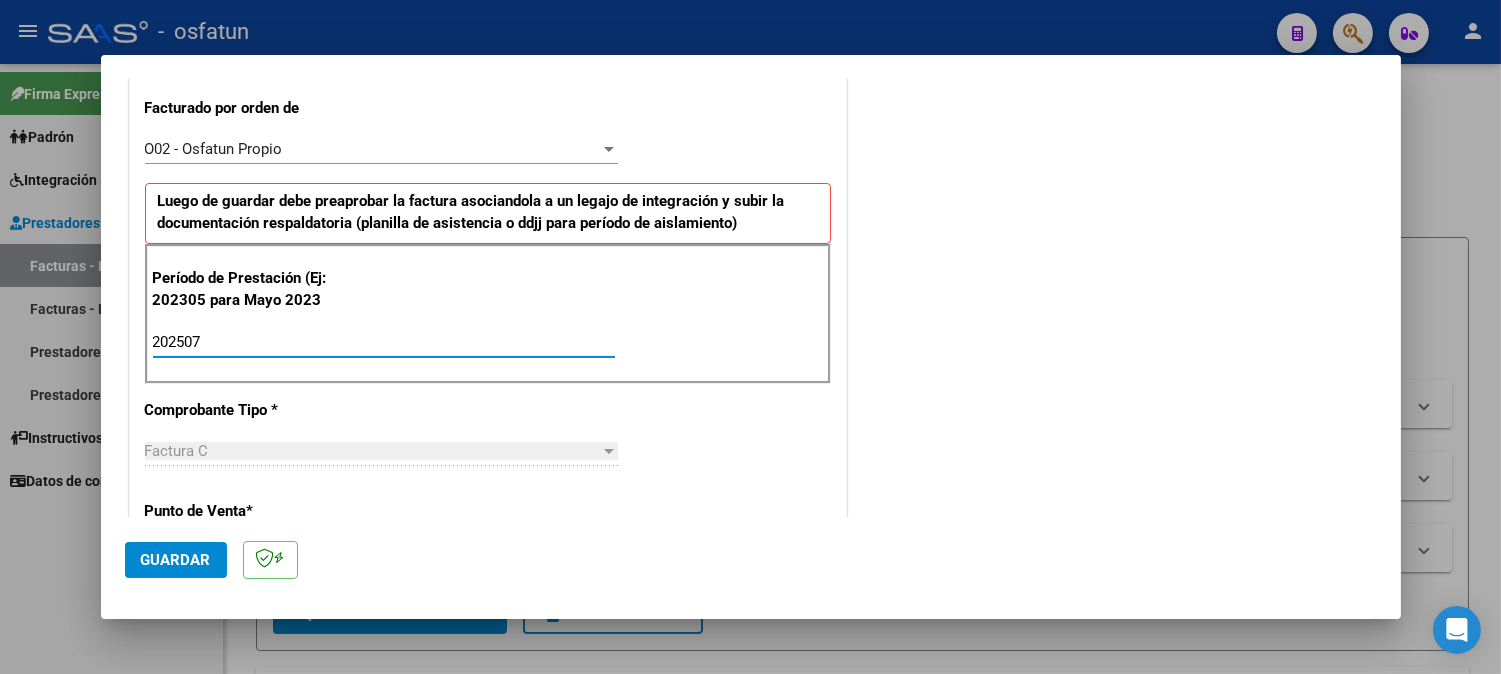 type on "202507" 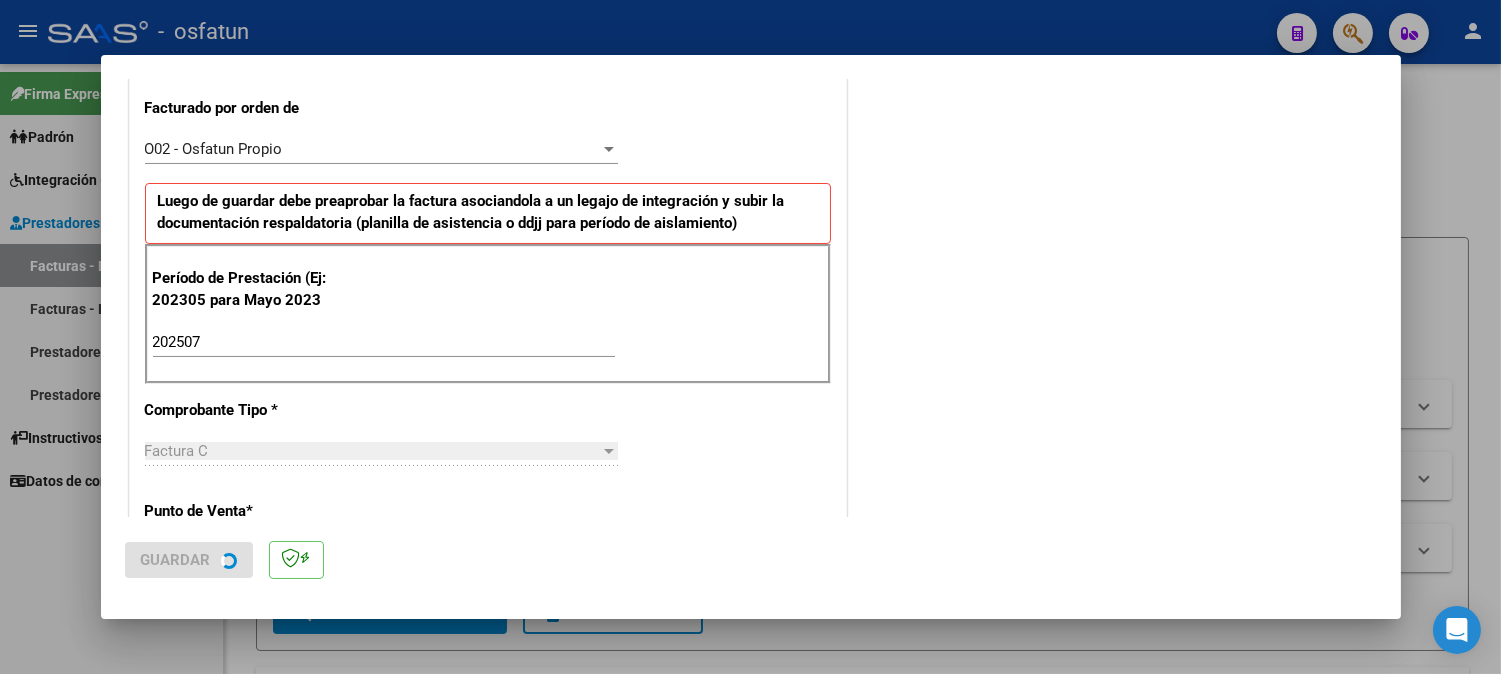 scroll, scrollTop: 0, scrollLeft: 0, axis: both 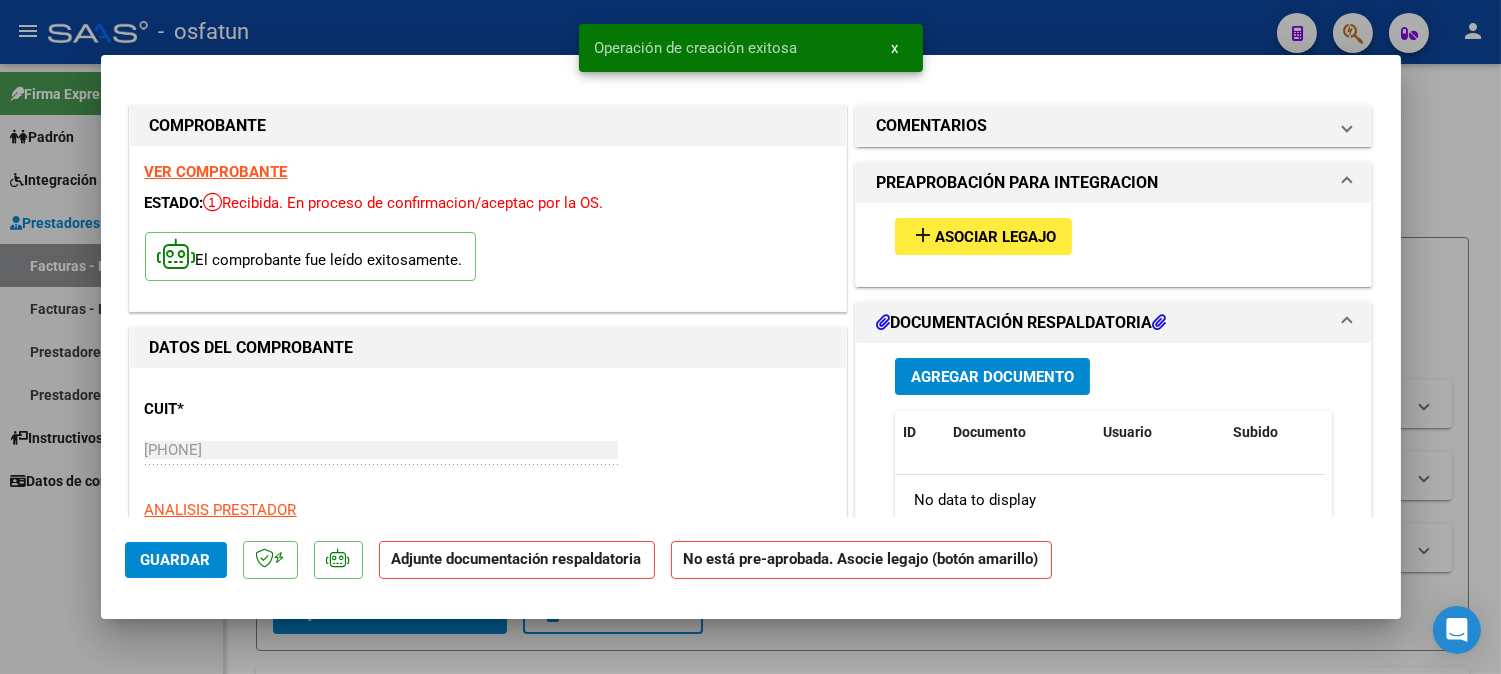 click on "Asociar Legajo" at bounding box center [995, 237] 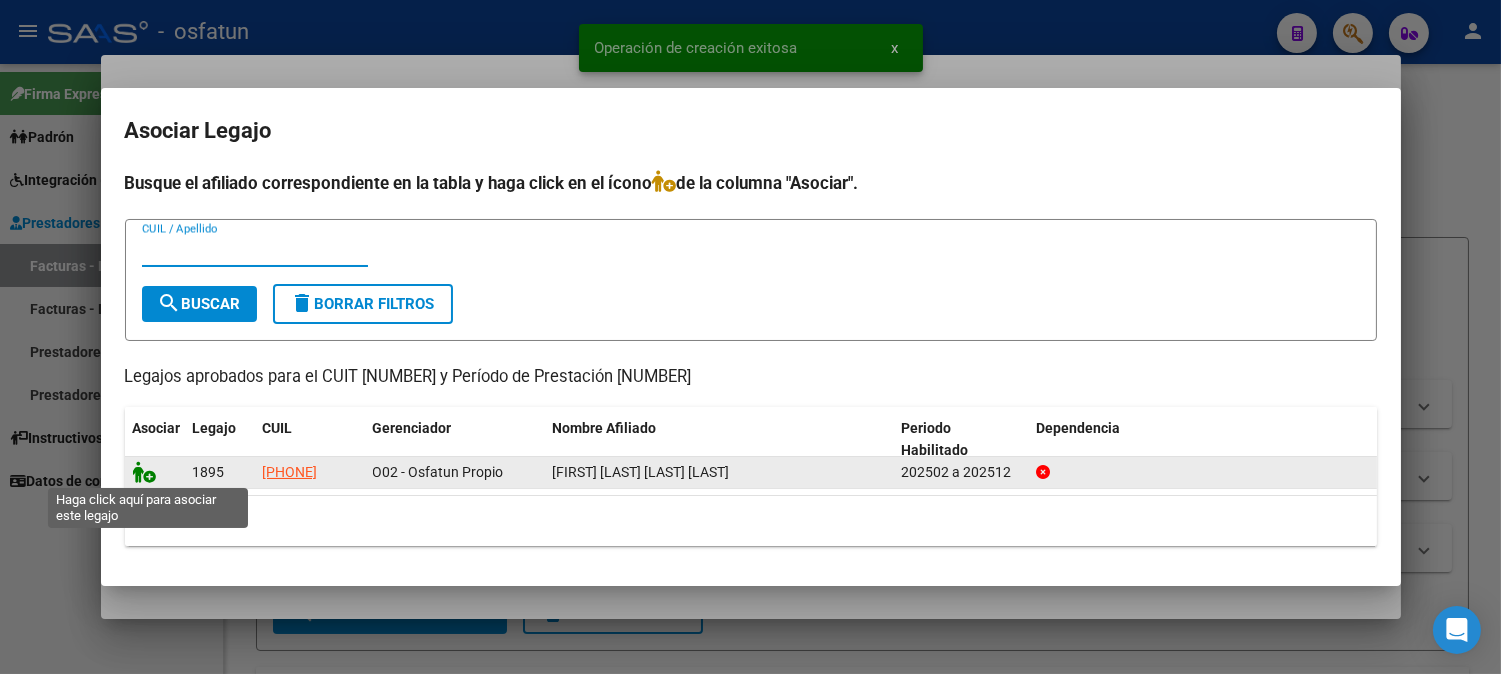 click 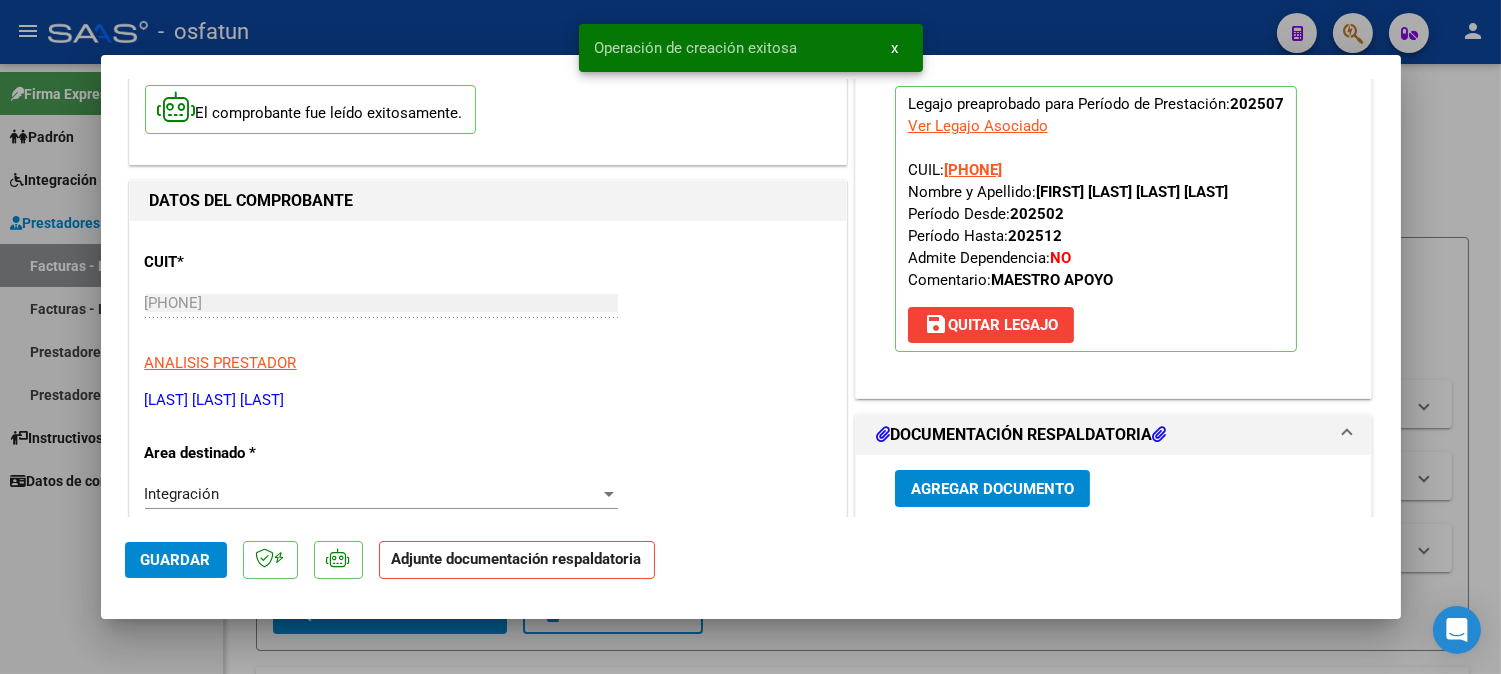 scroll, scrollTop: 444, scrollLeft: 0, axis: vertical 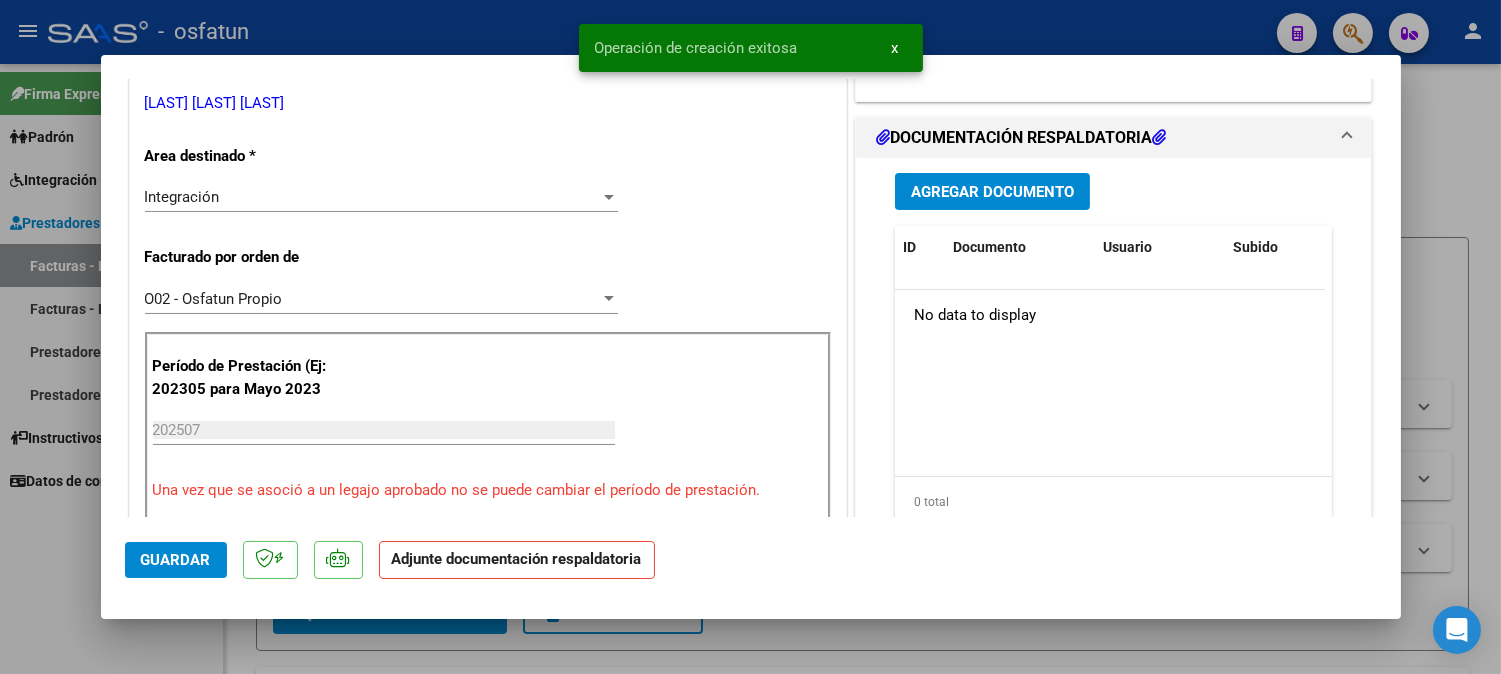 click on "Agregar Documento" at bounding box center [992, 192] 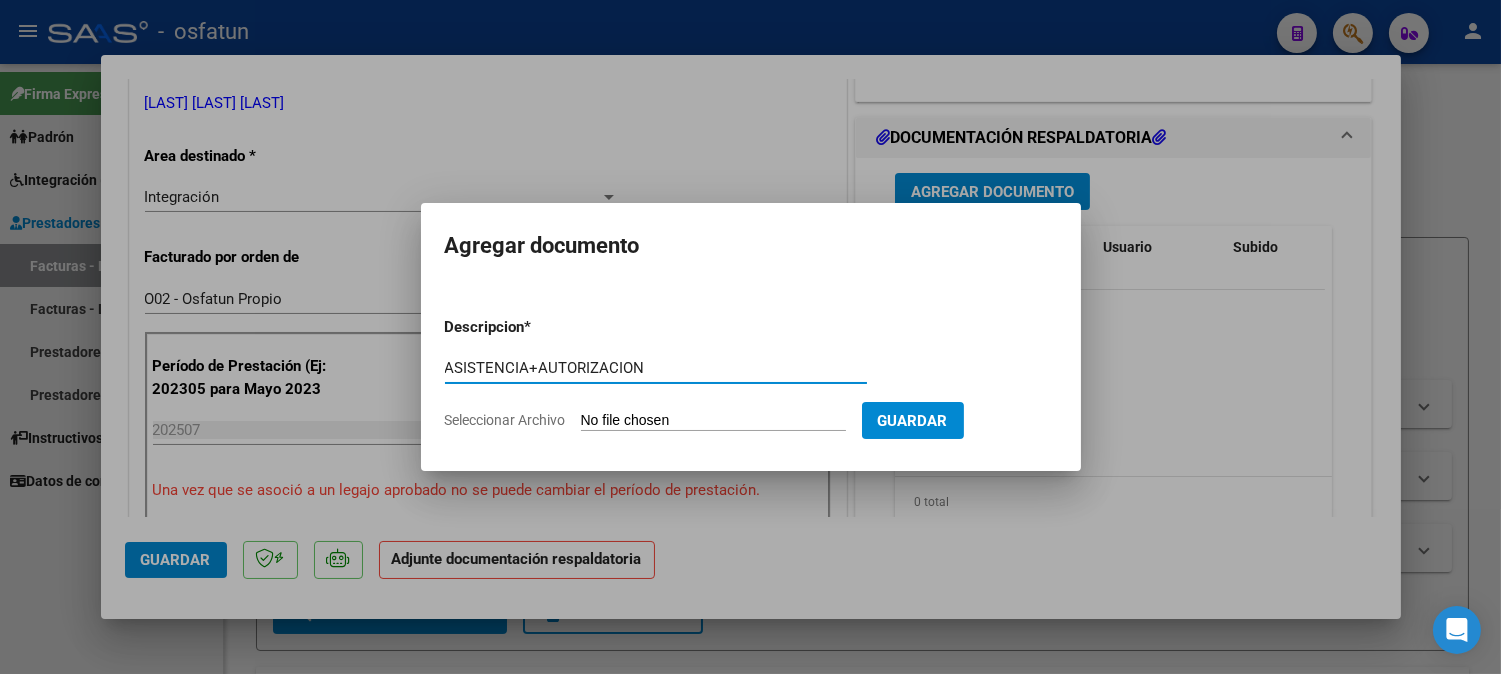 type on "ASISTENCIA+AUTORIZACION" 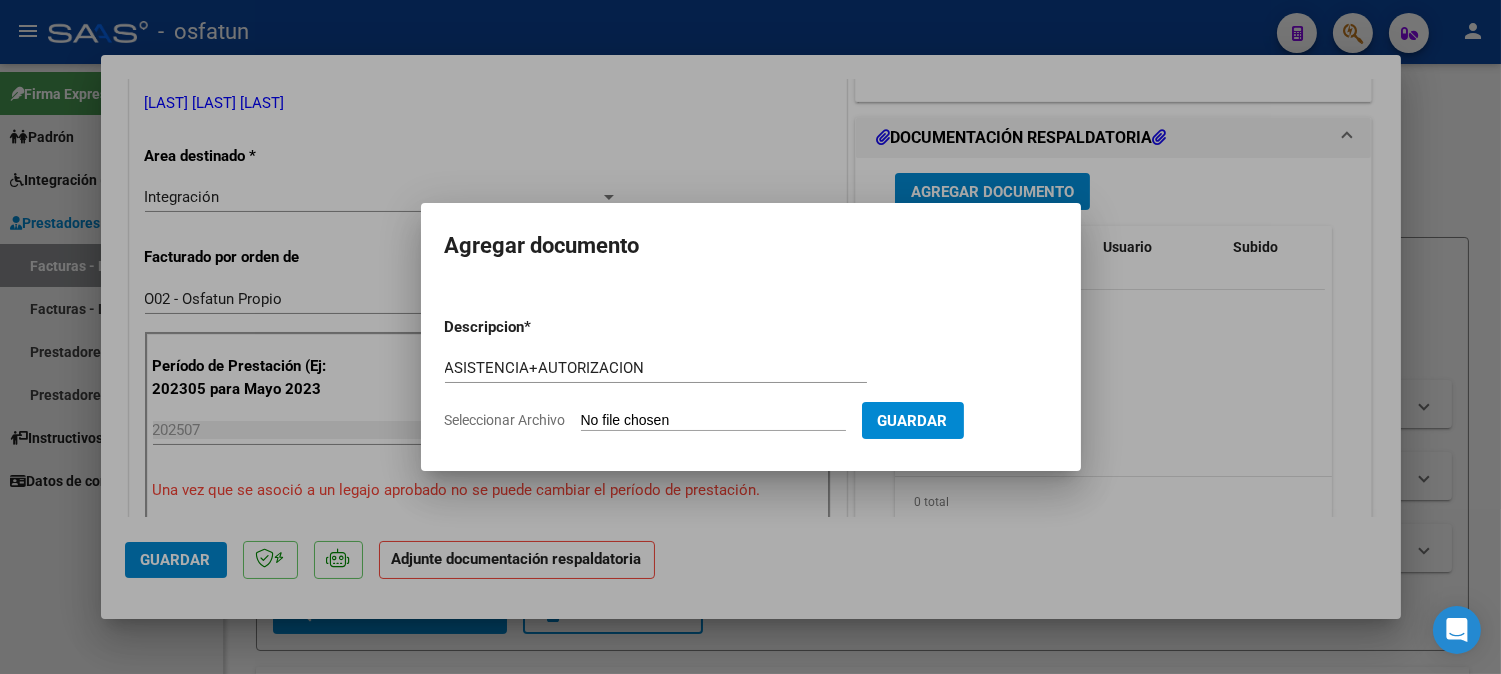 click on "Seleccionar Archivo" at bounding box center (713, 421) 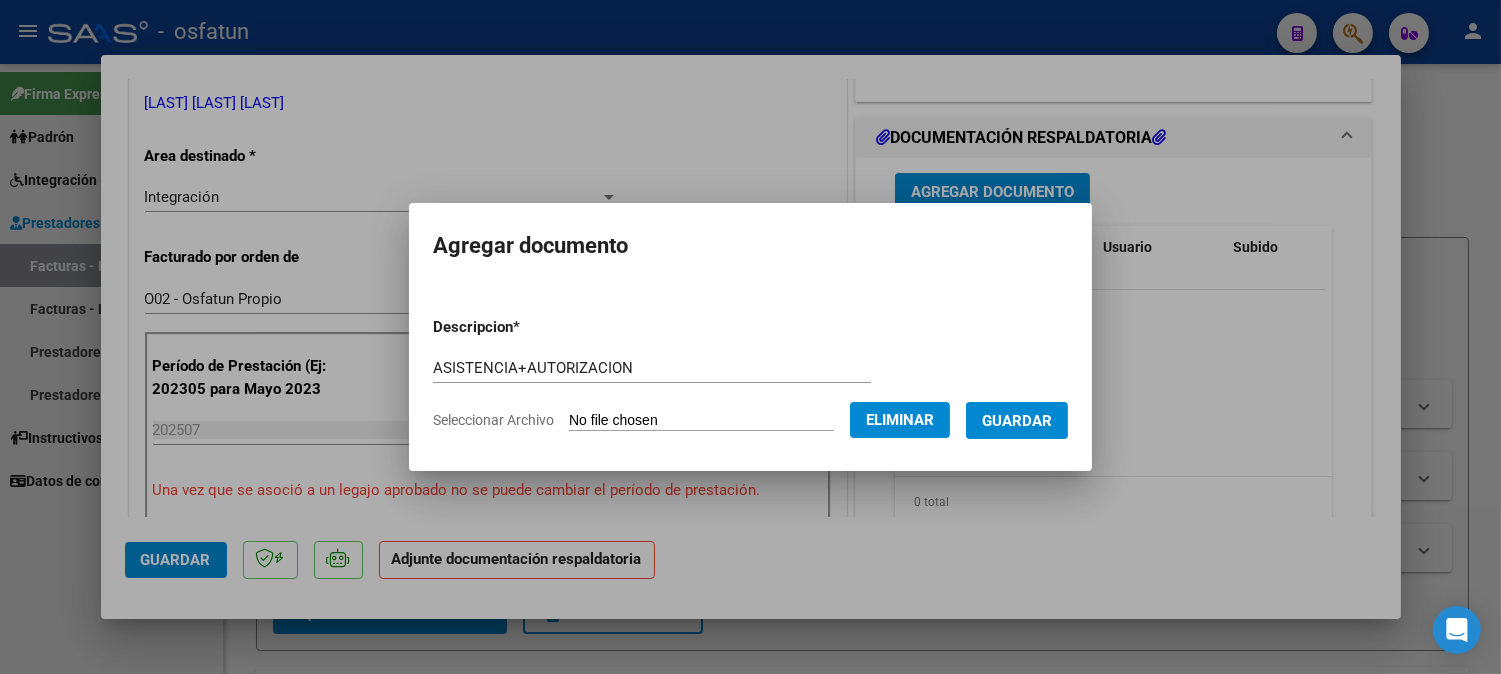 click on "Guardar" at bounding box center (1017, 420) 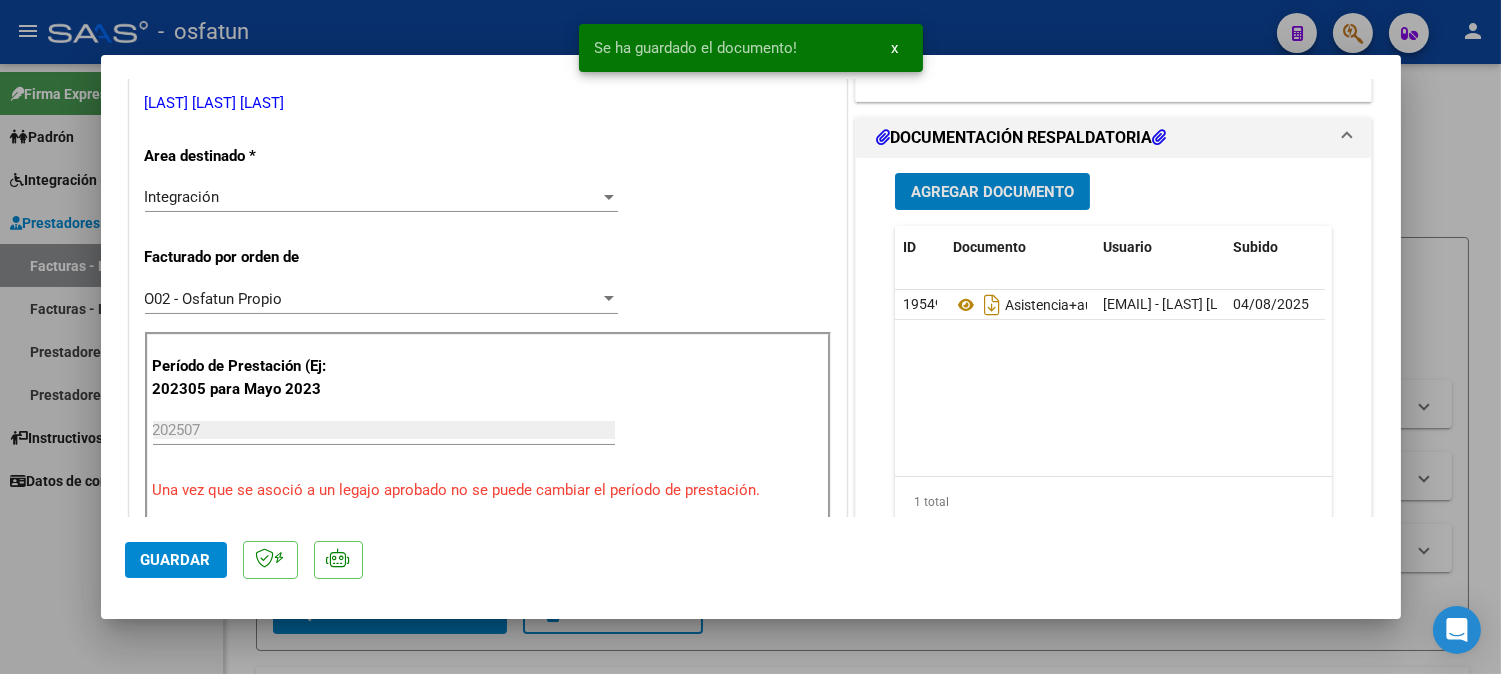 click on "Guardar" 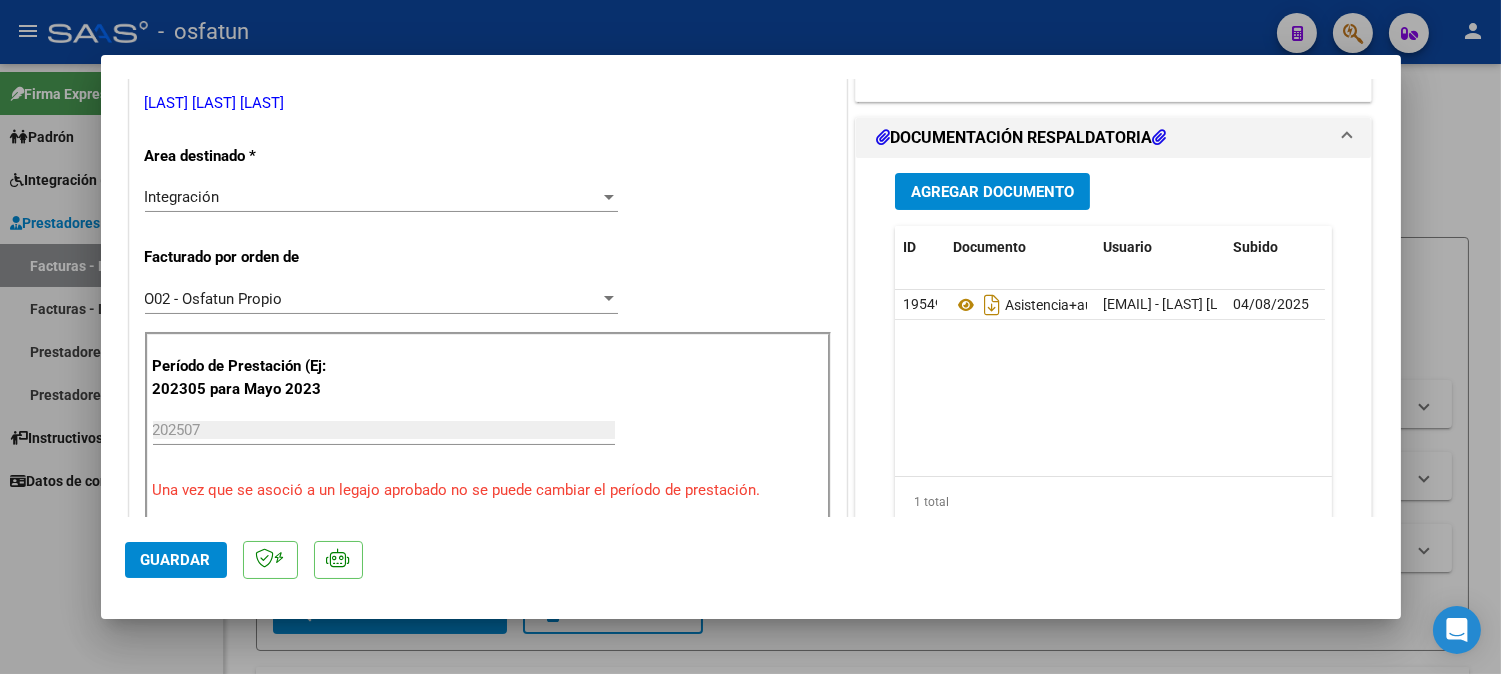 click on "Guardar" 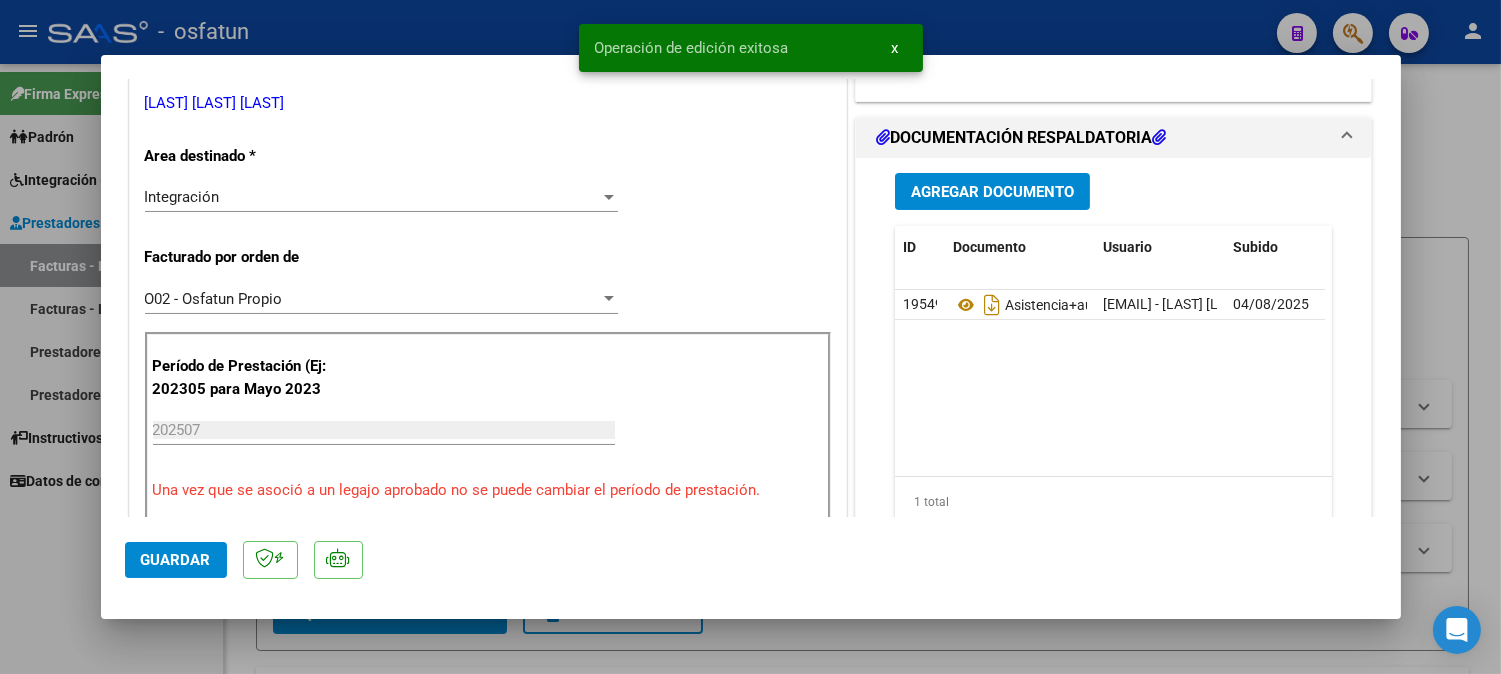 click at bounding box center (750, 337) 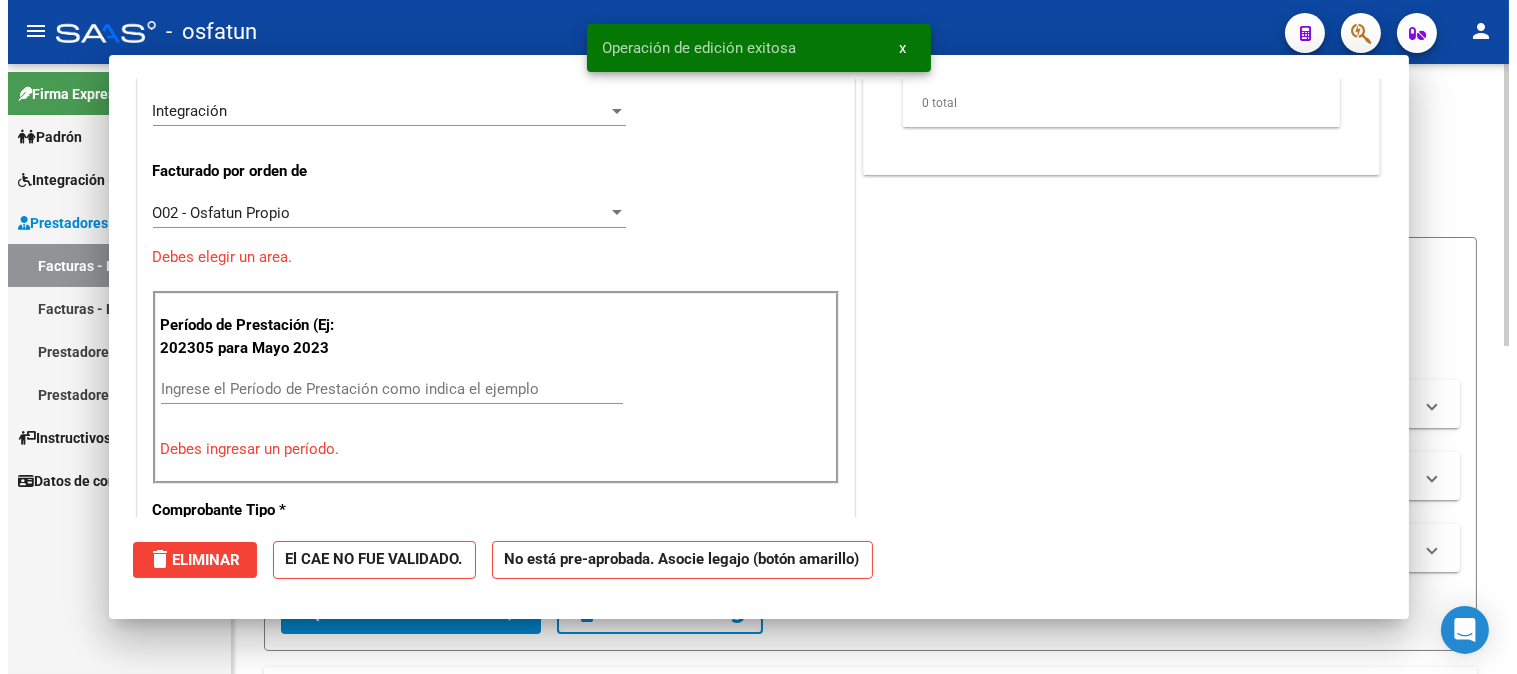 scroll, scrollTop: 360, scrollLeft: 0, axis: vertical 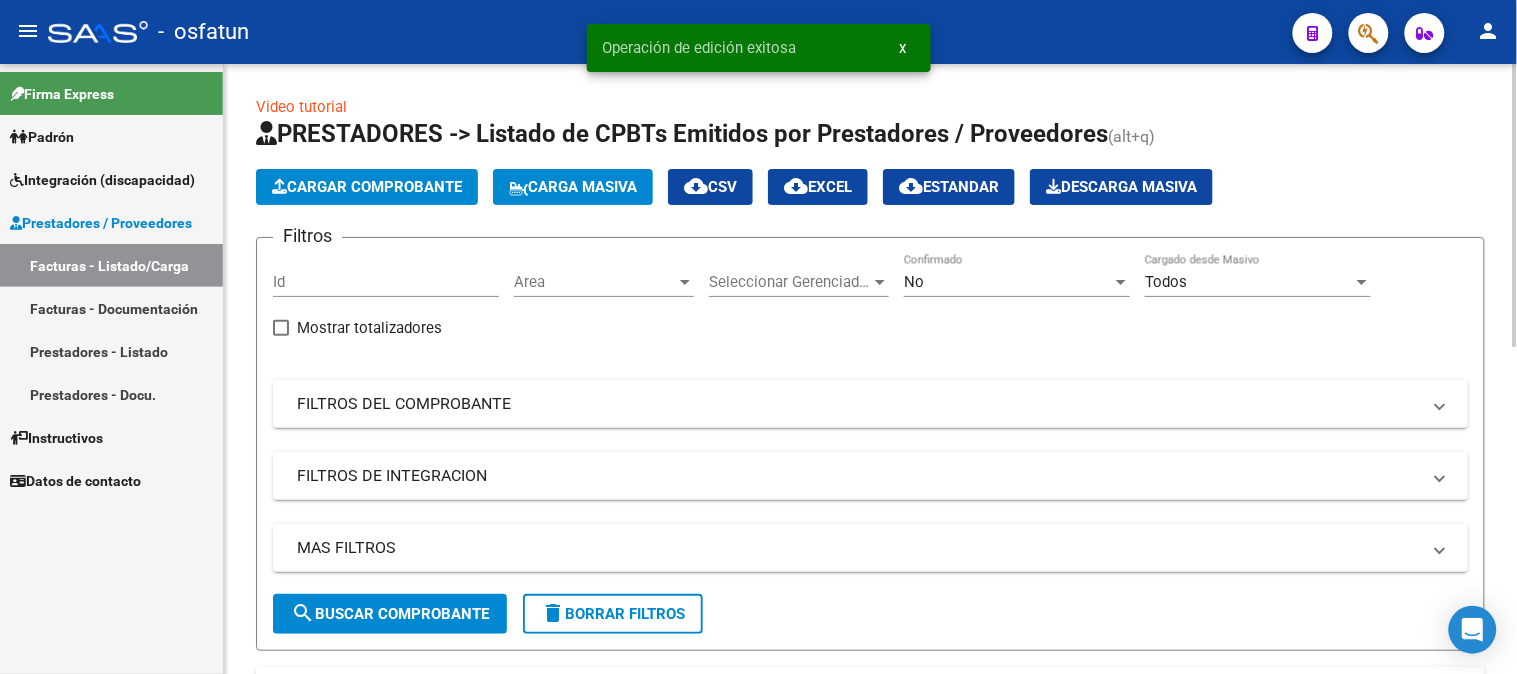 click on "Cargar Comprobante" 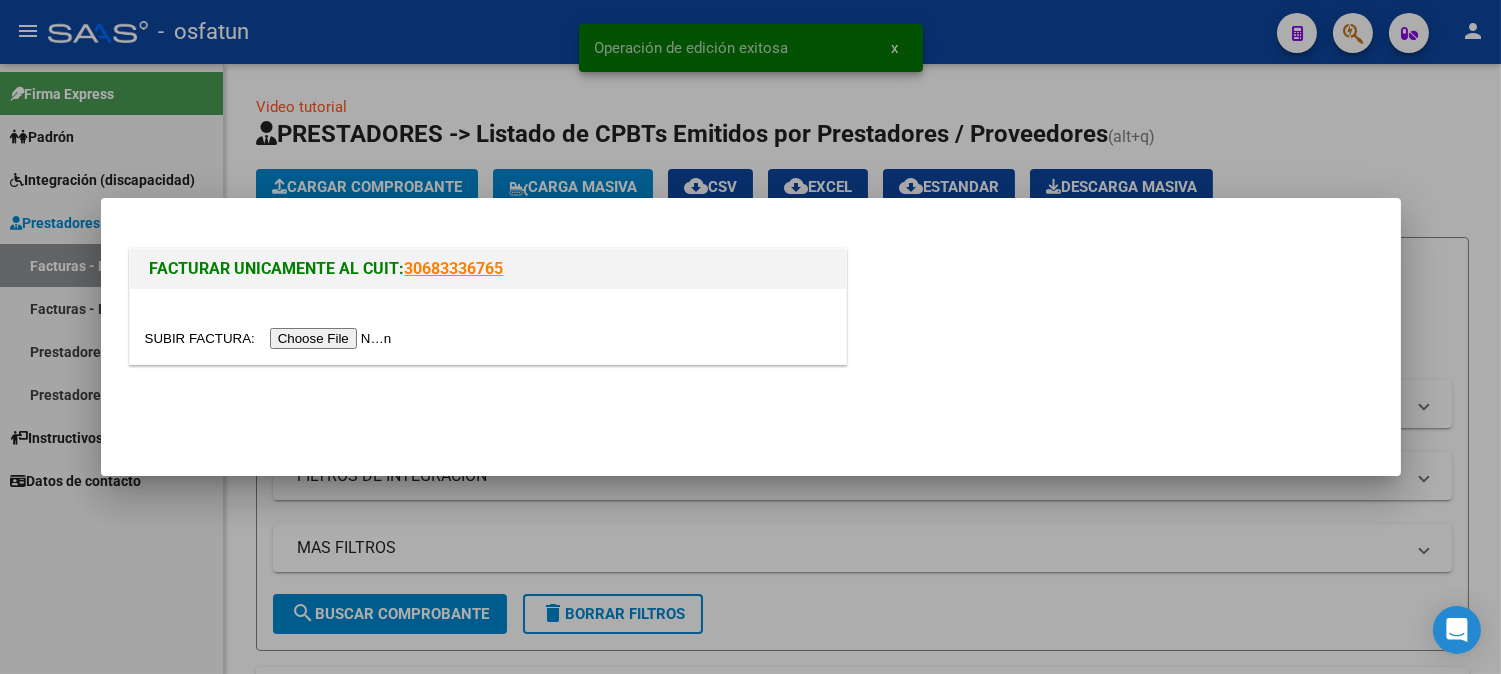 click at bounding box center (271, 338) 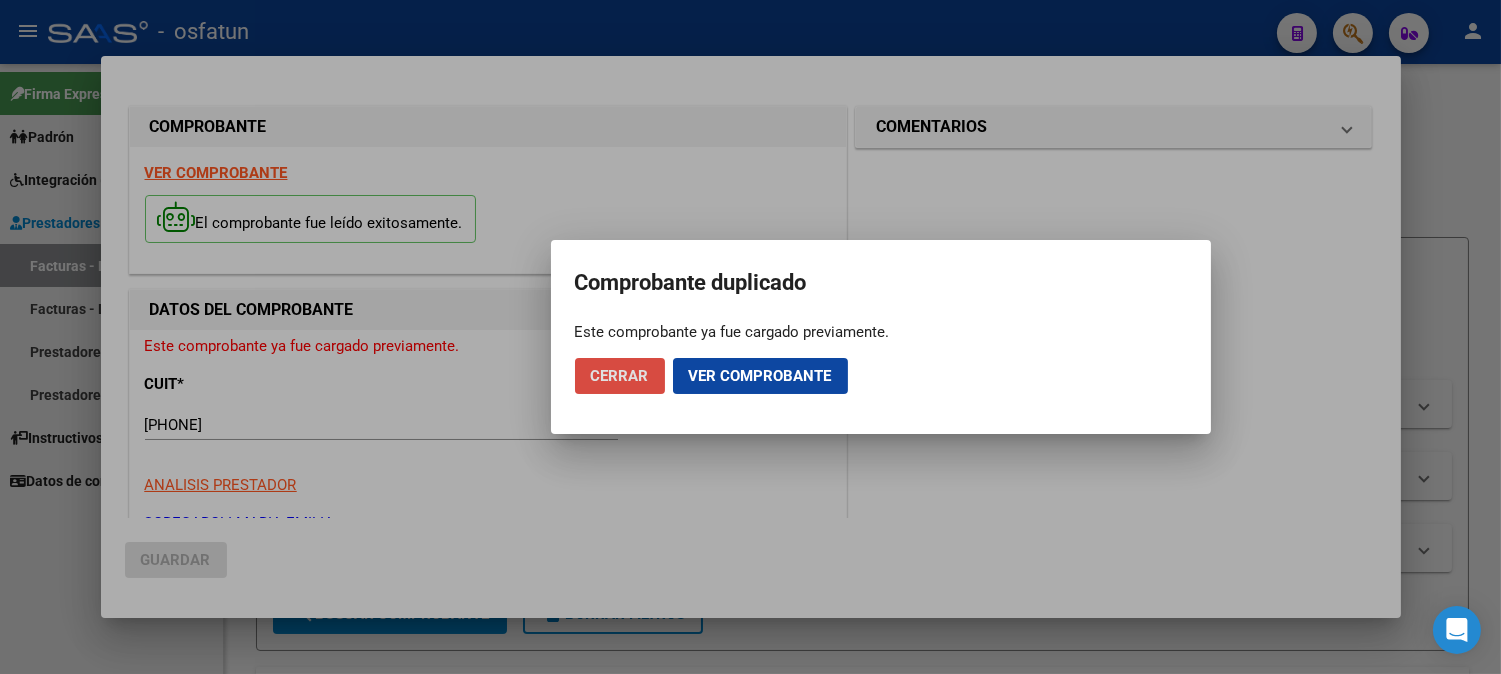 click on "Cerrar" 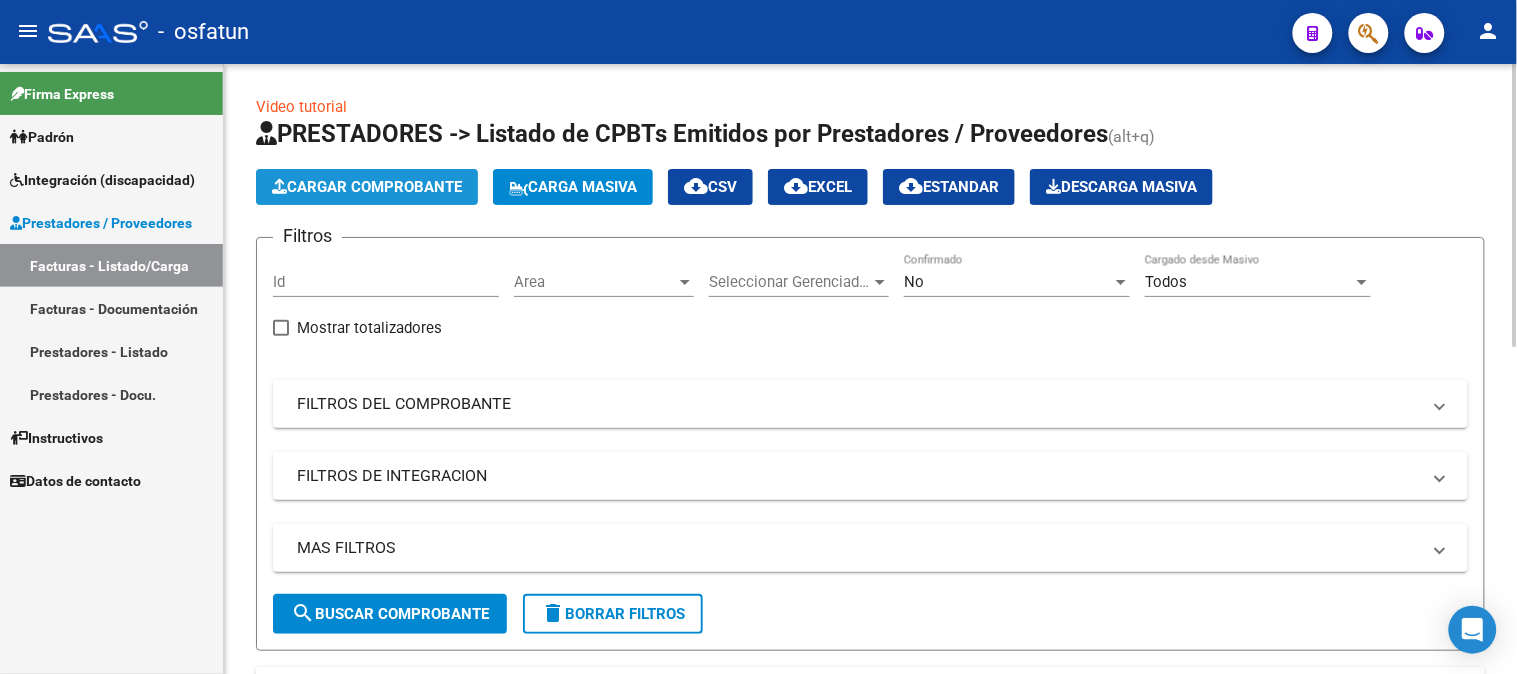 click on "Cargar Comprobante" 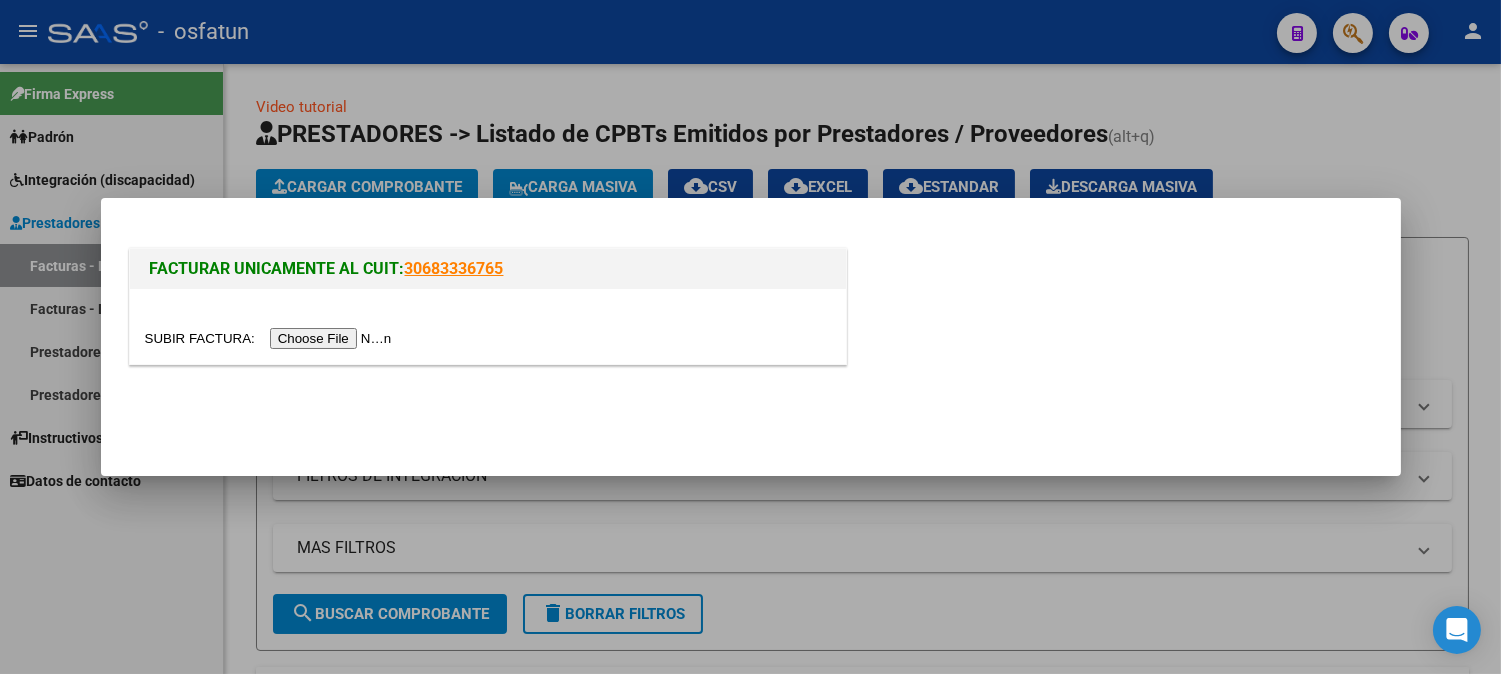 click at bounding box center (271, 338) 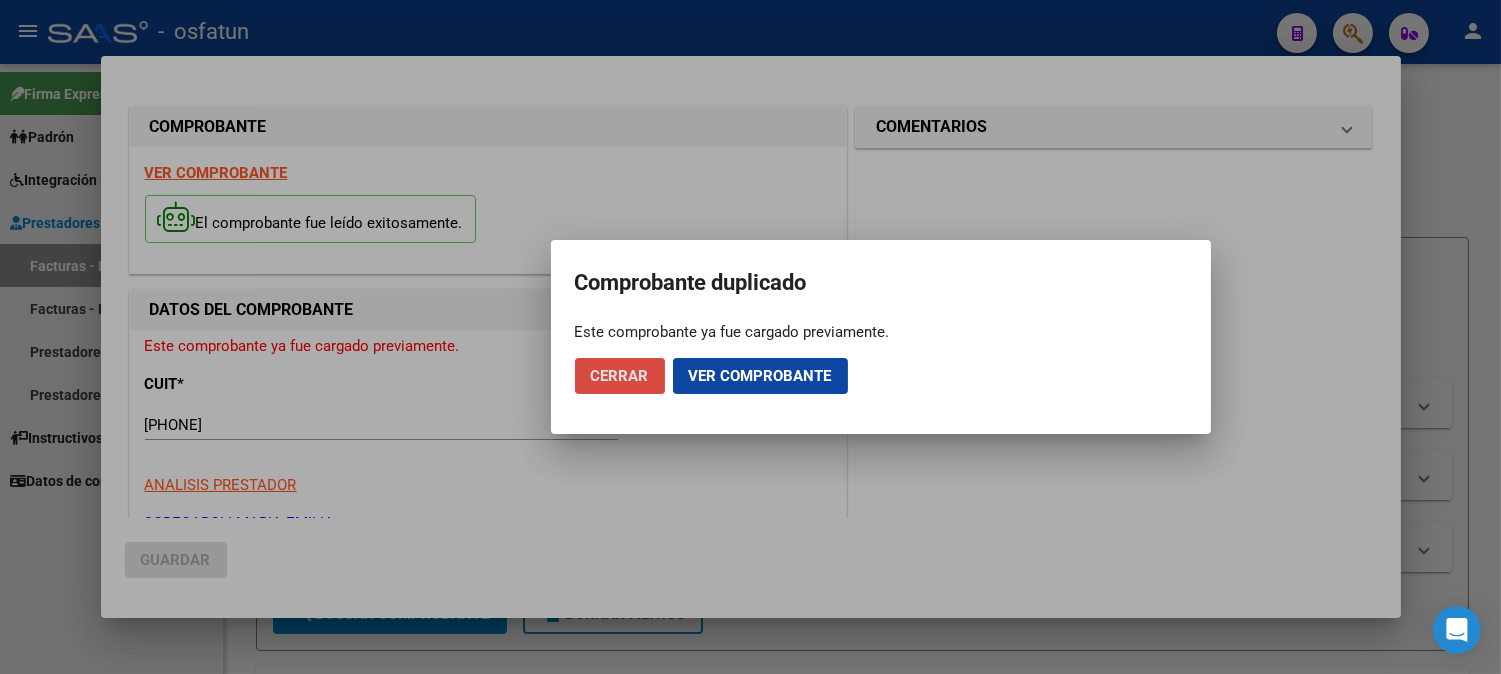 click on "Cerrar" 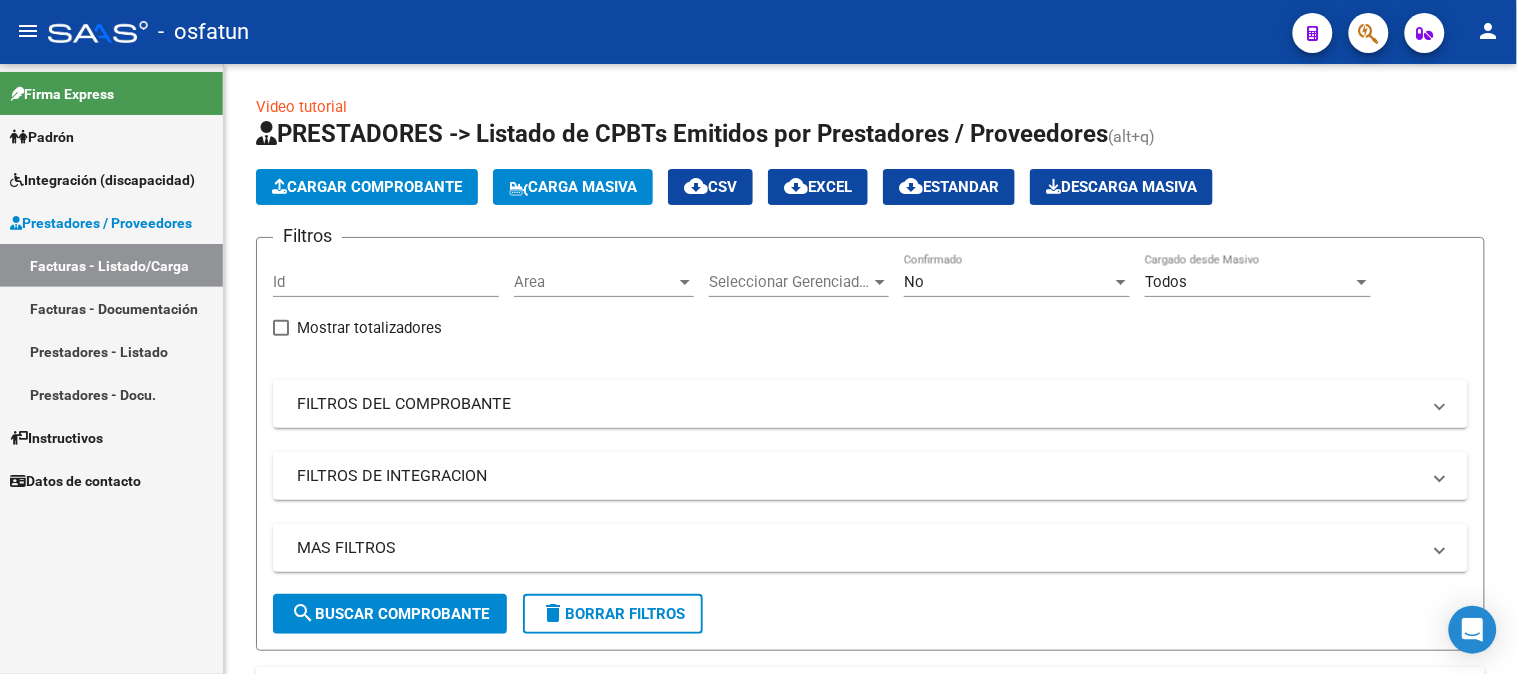 click on "Integración (discapacidad)" at bounding box center [102, 180] 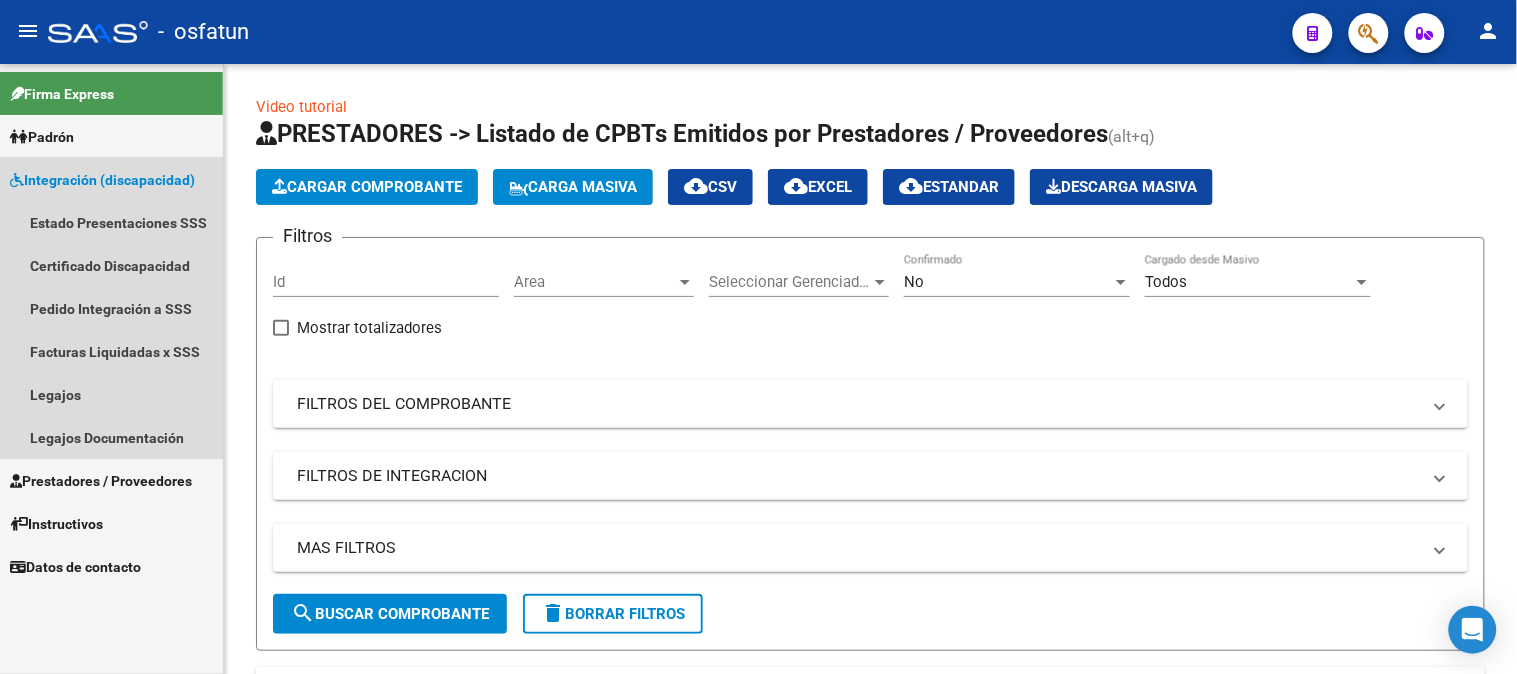 click on "Integración (discapacidad)" at bounding box center [102, 180] 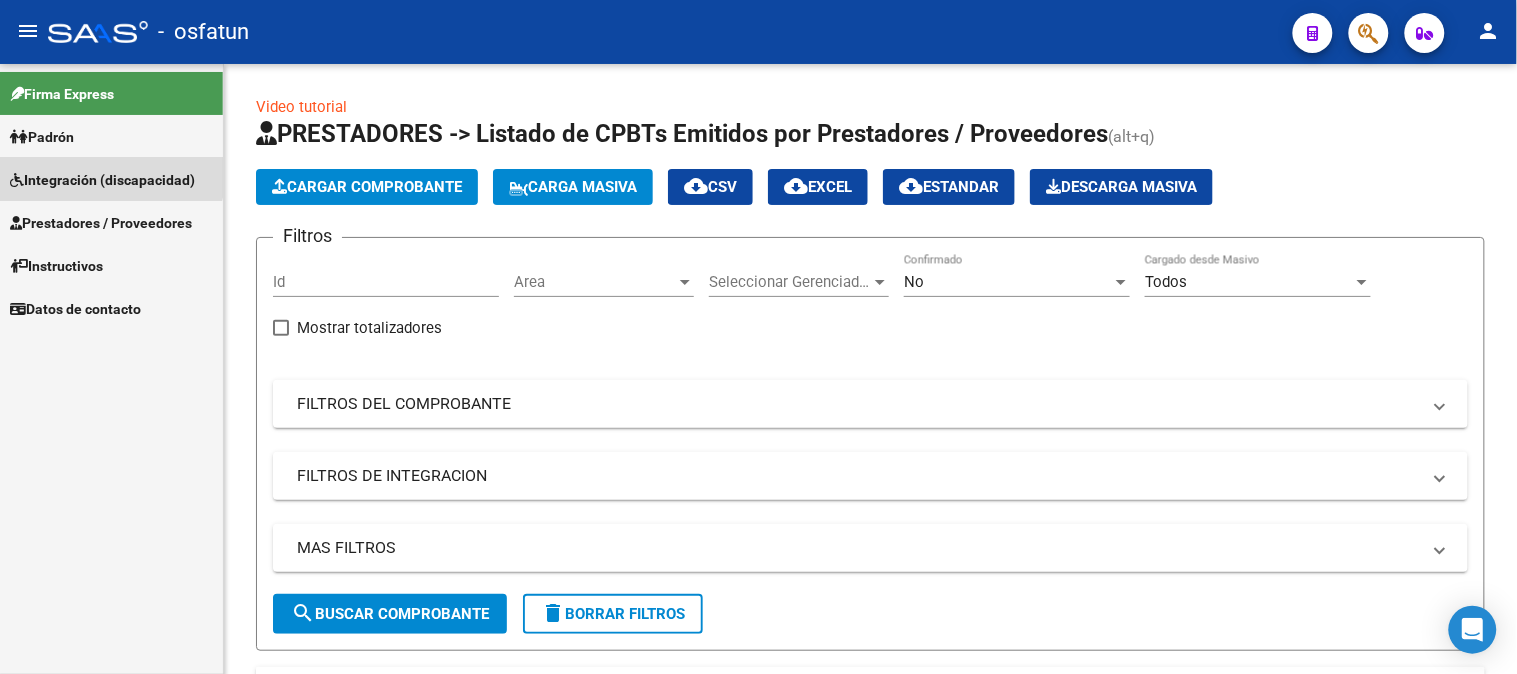 click on "Integración (discapacidad)" at bounding box center (102, 180) 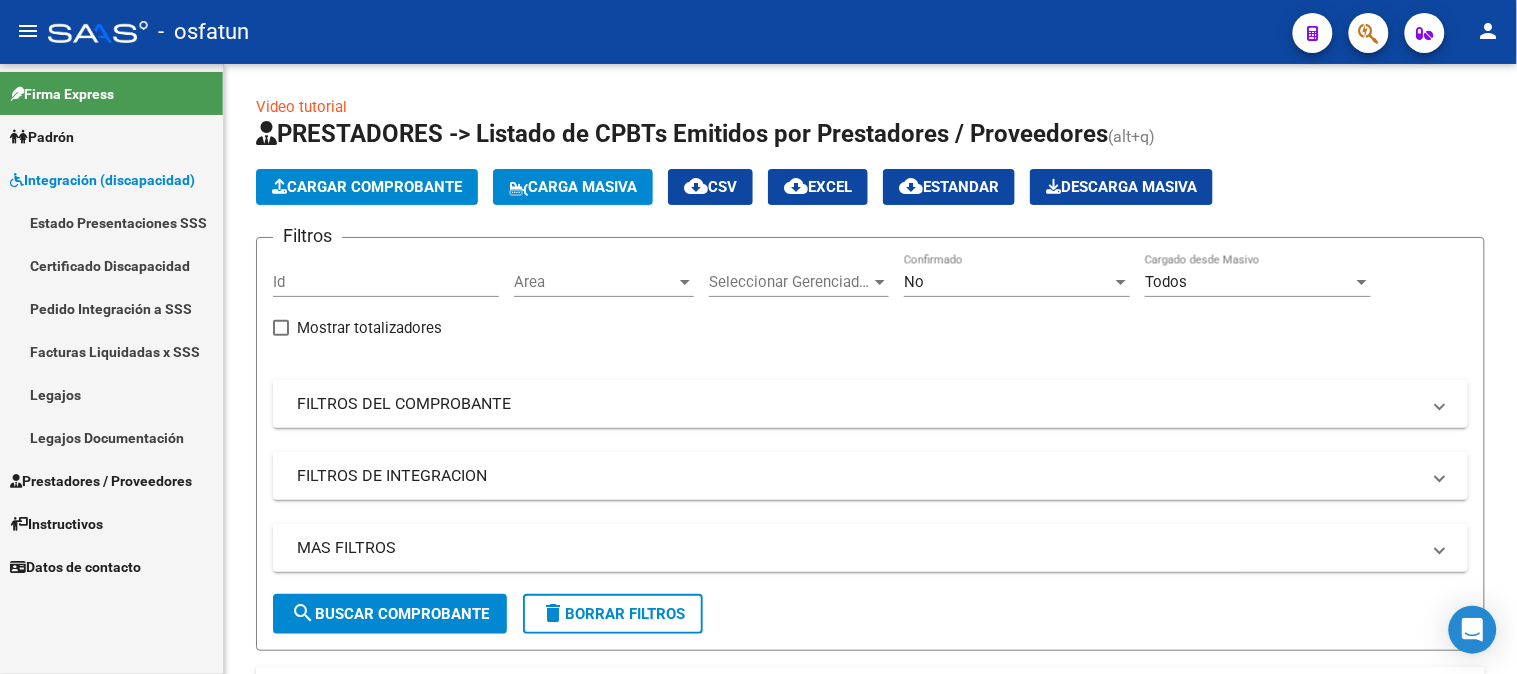 click on "Legajos" at bounding box center [111, 394] 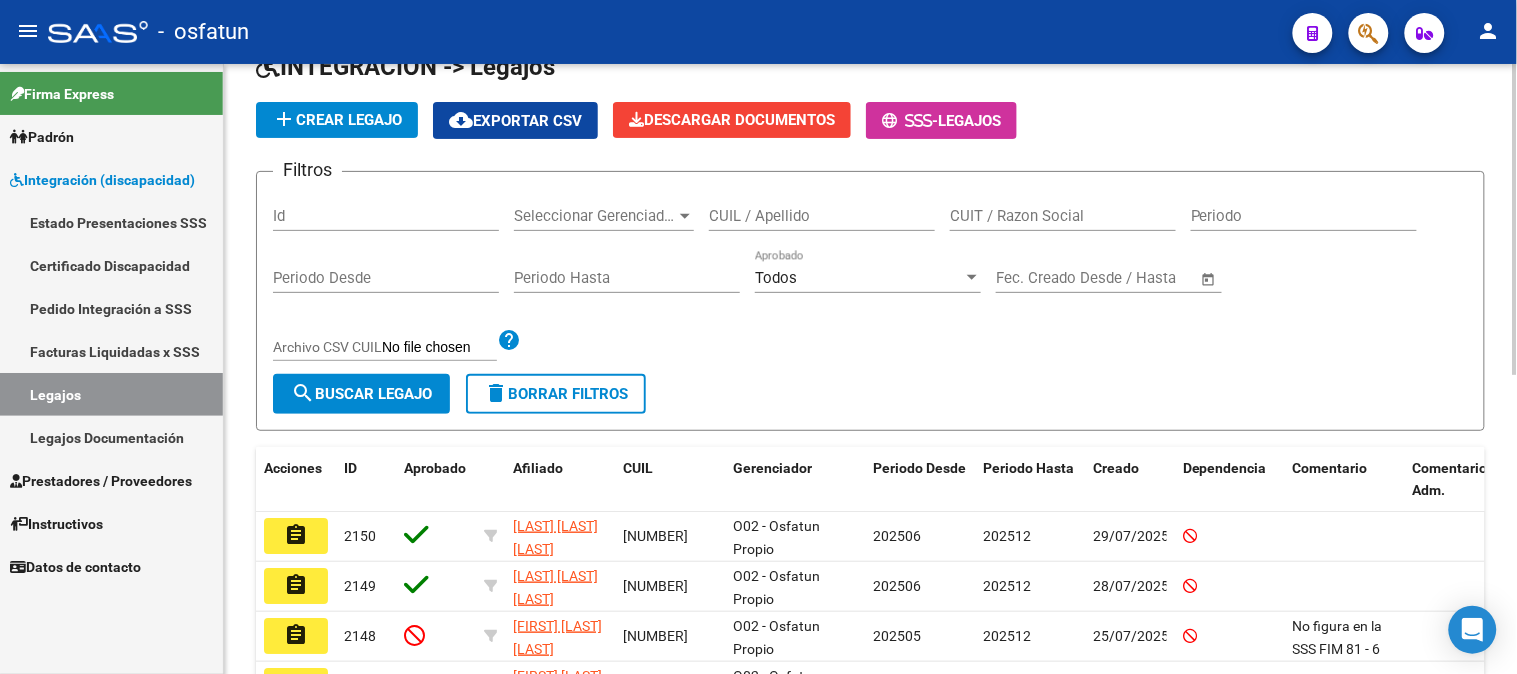 scroll, scrollTop: 0, scrollLeft: 0, axis: both 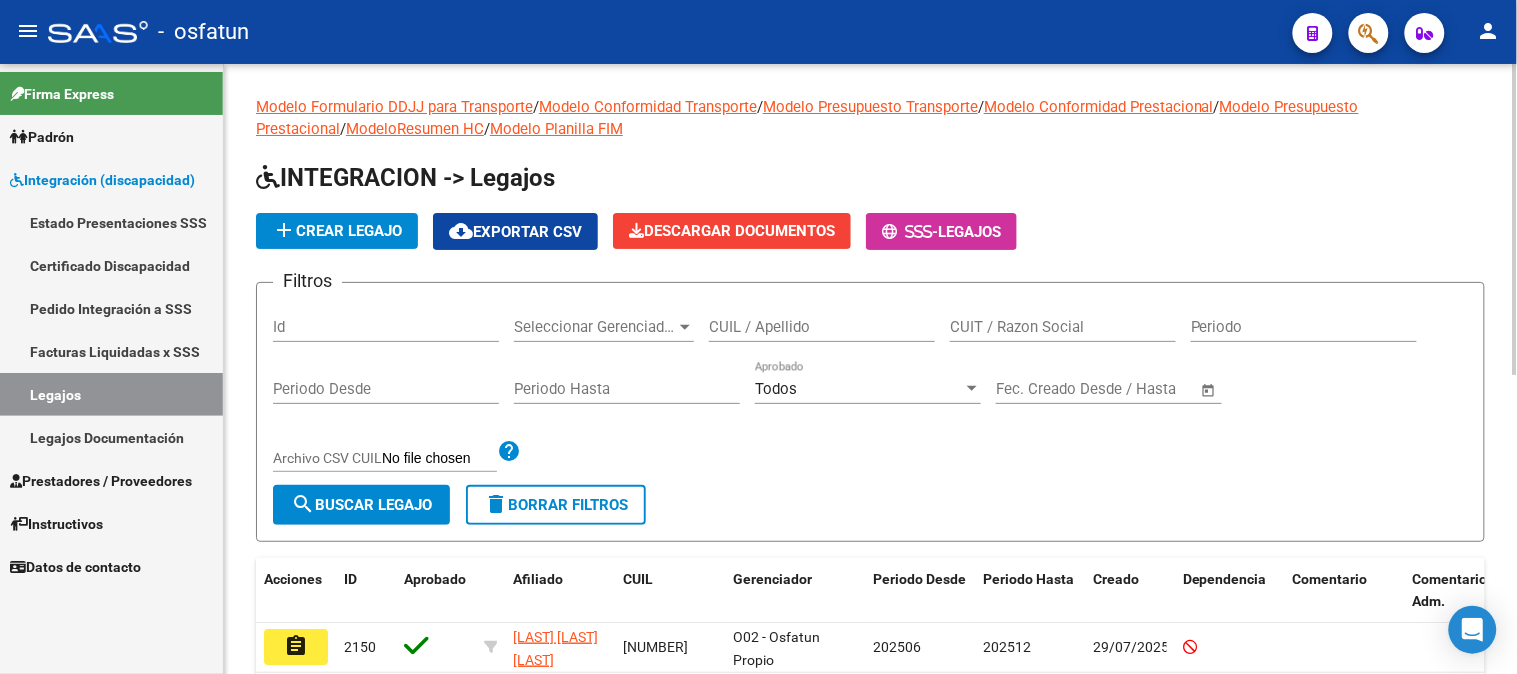 click on "CUIL / Apellido" at bounding box center [822, 327] 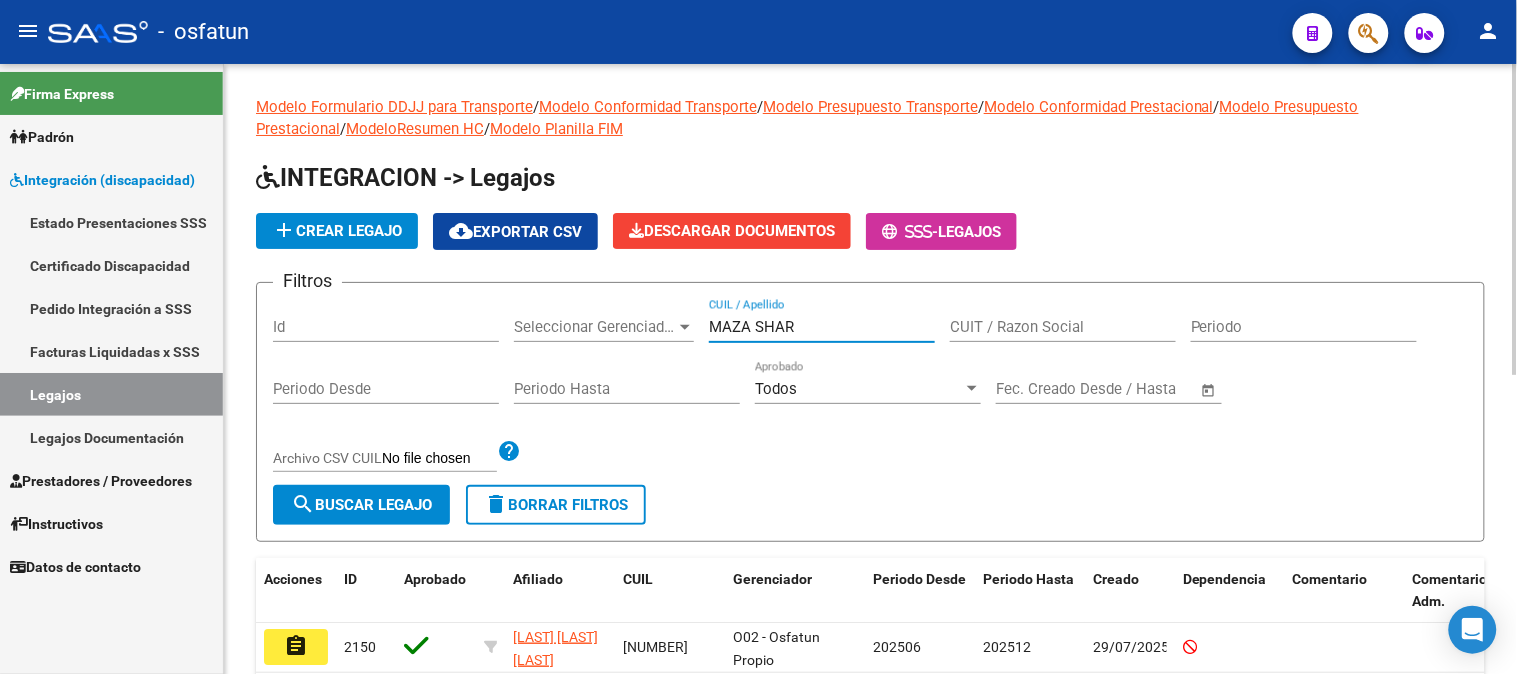 type on "MAZA SHAR" 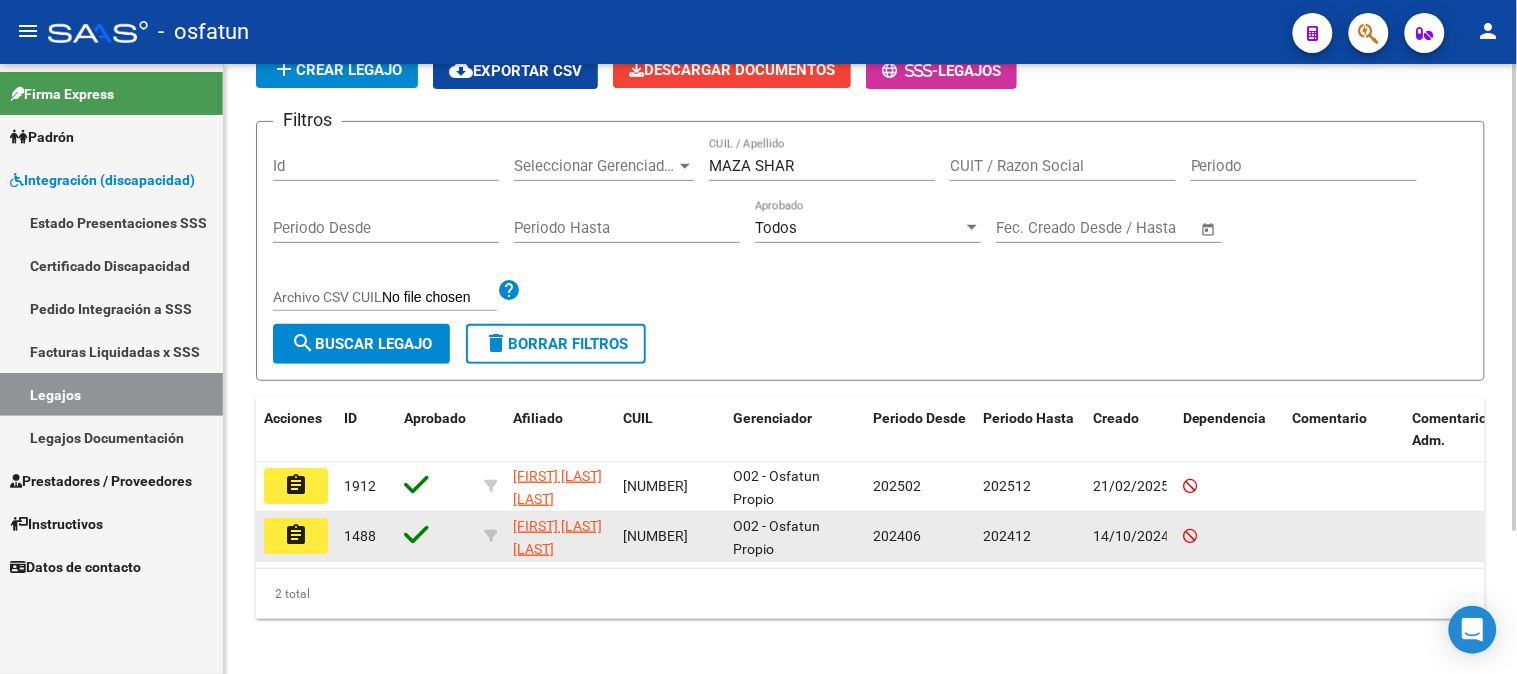 scroll, scrollTop: 186, scrollLeft: 0, axis: vertical 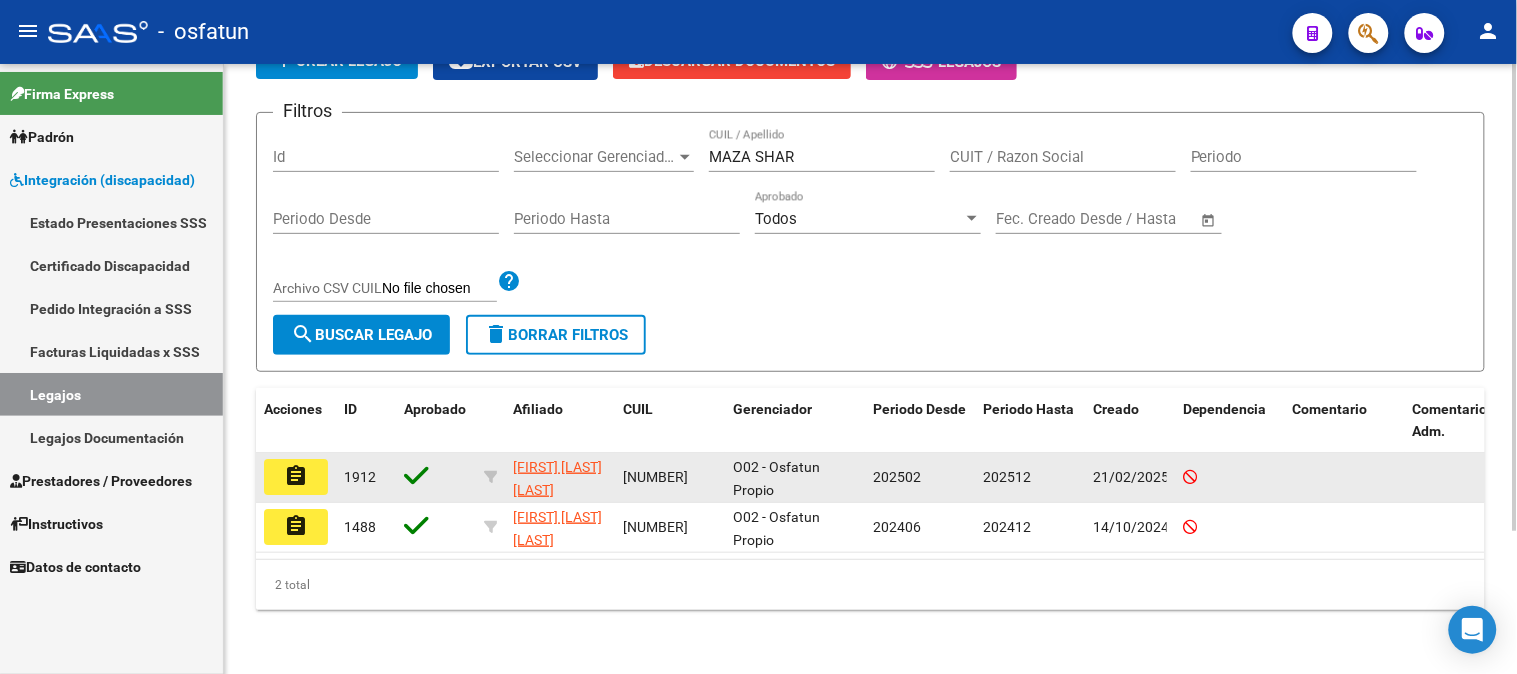 click on "assignment" 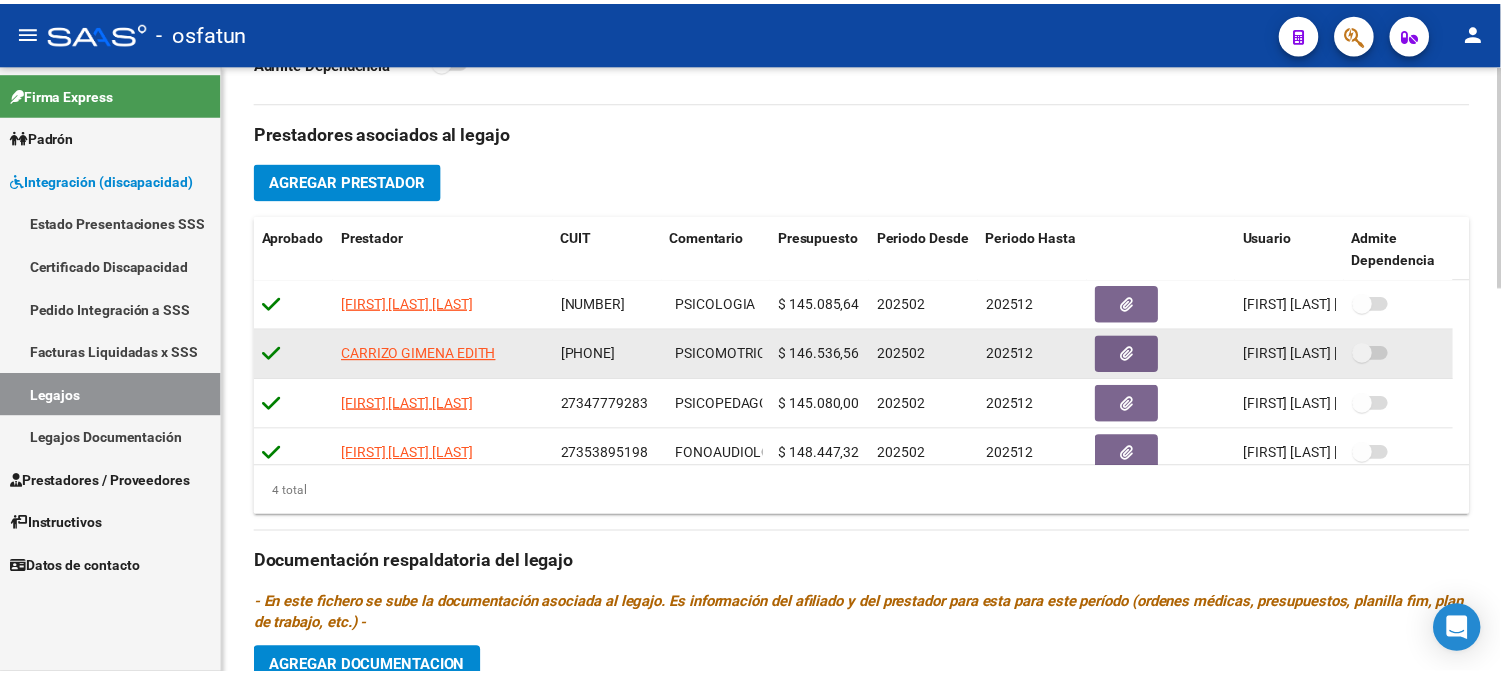 scroll, scrollTop: 666, scrollLeft: 0, axis: vertical 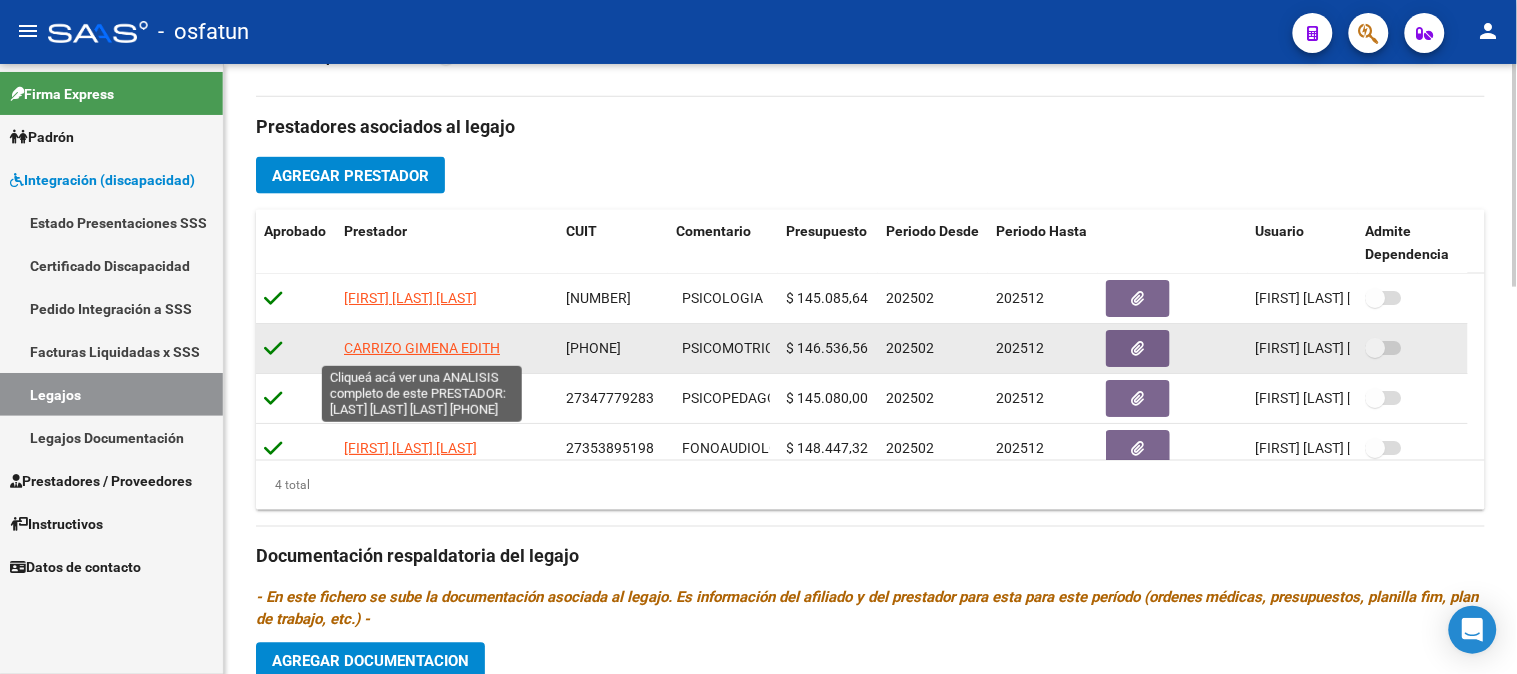 click on "CARRIZO GIMENA EDITH" 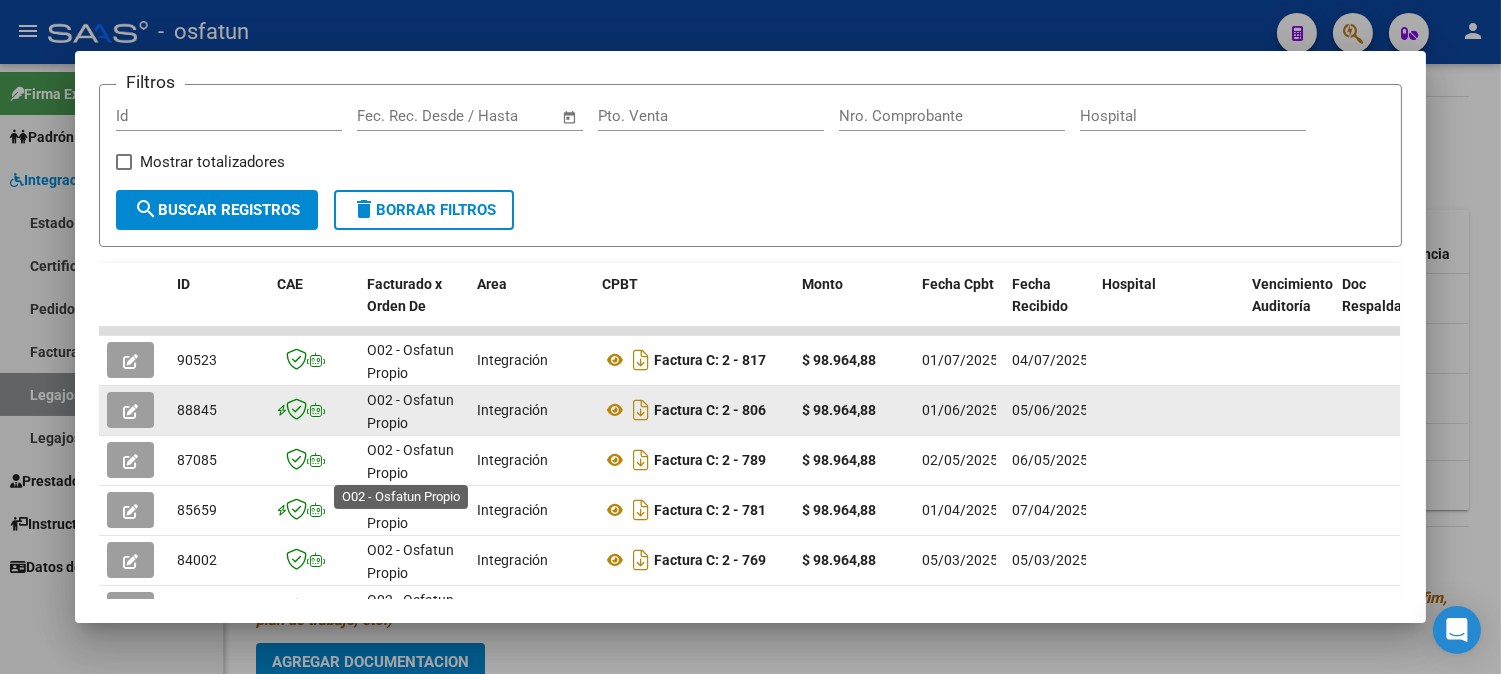 scroll, scrollTop: 441, scrollLeft: 0, axis: vertical 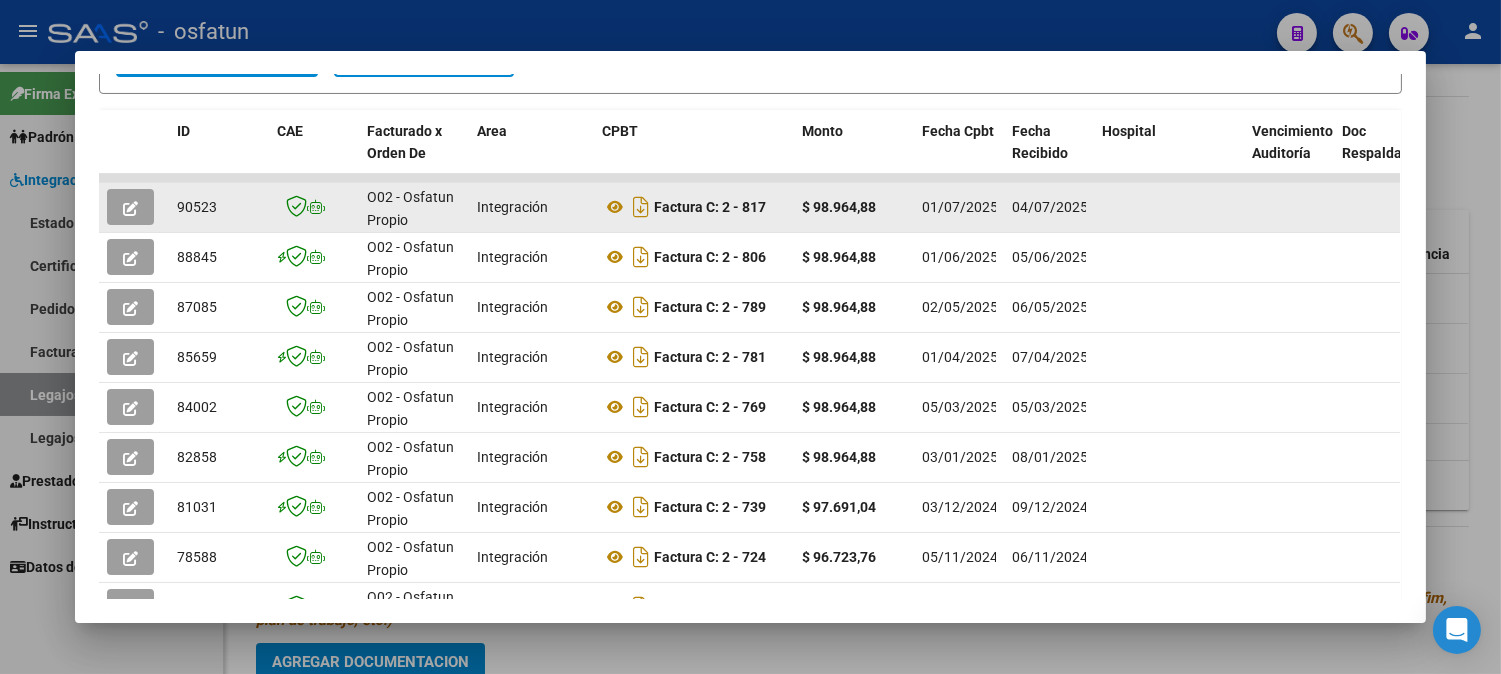 click 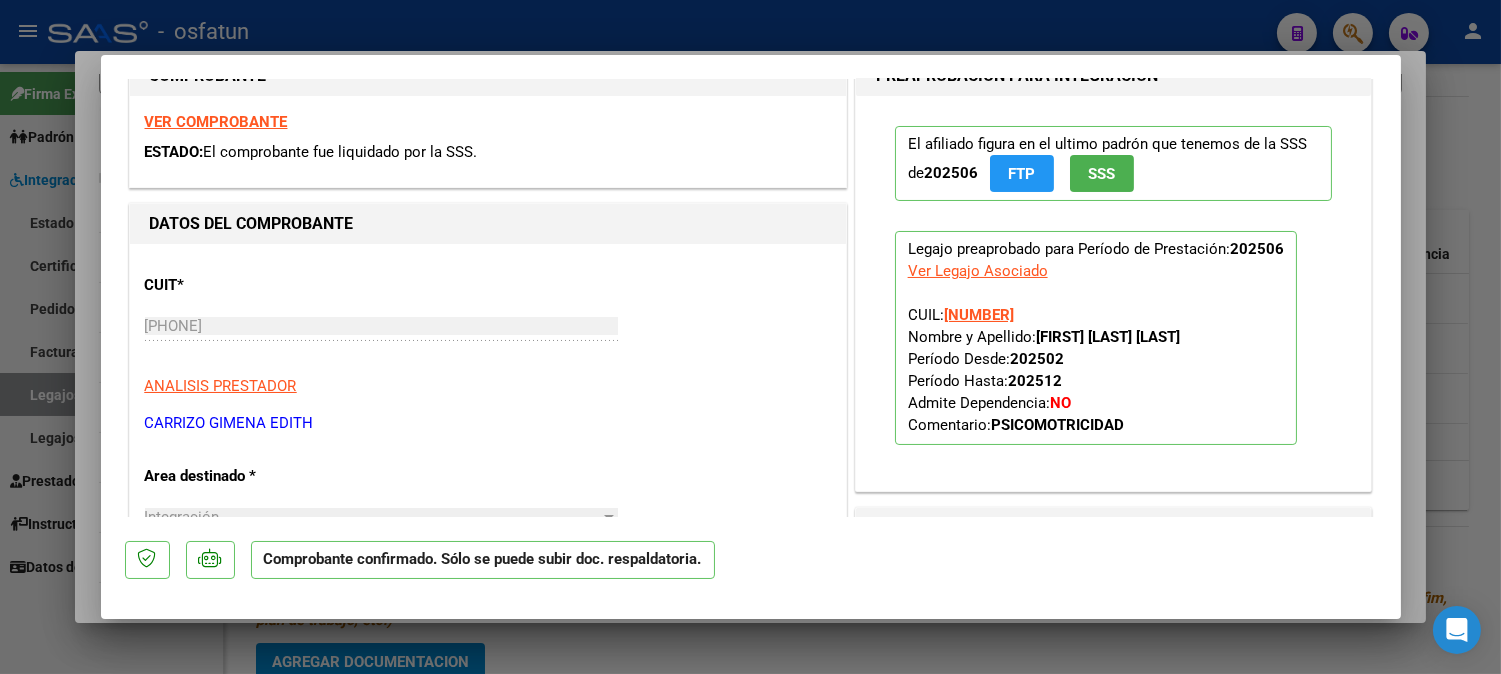 scroll, scrollTop: 666, scrollLeft: 0, axis: vertical 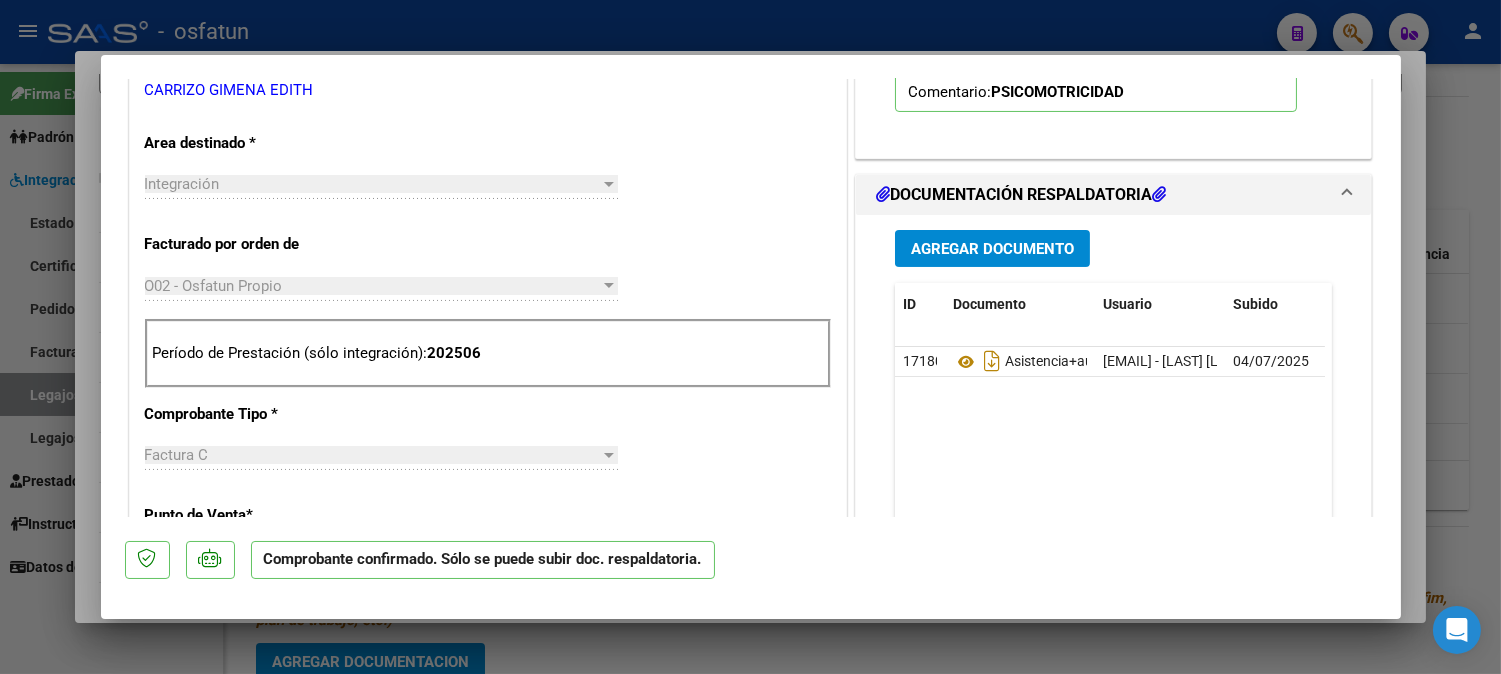 click on "Agregar Documento" at bounding box center (992, 248) 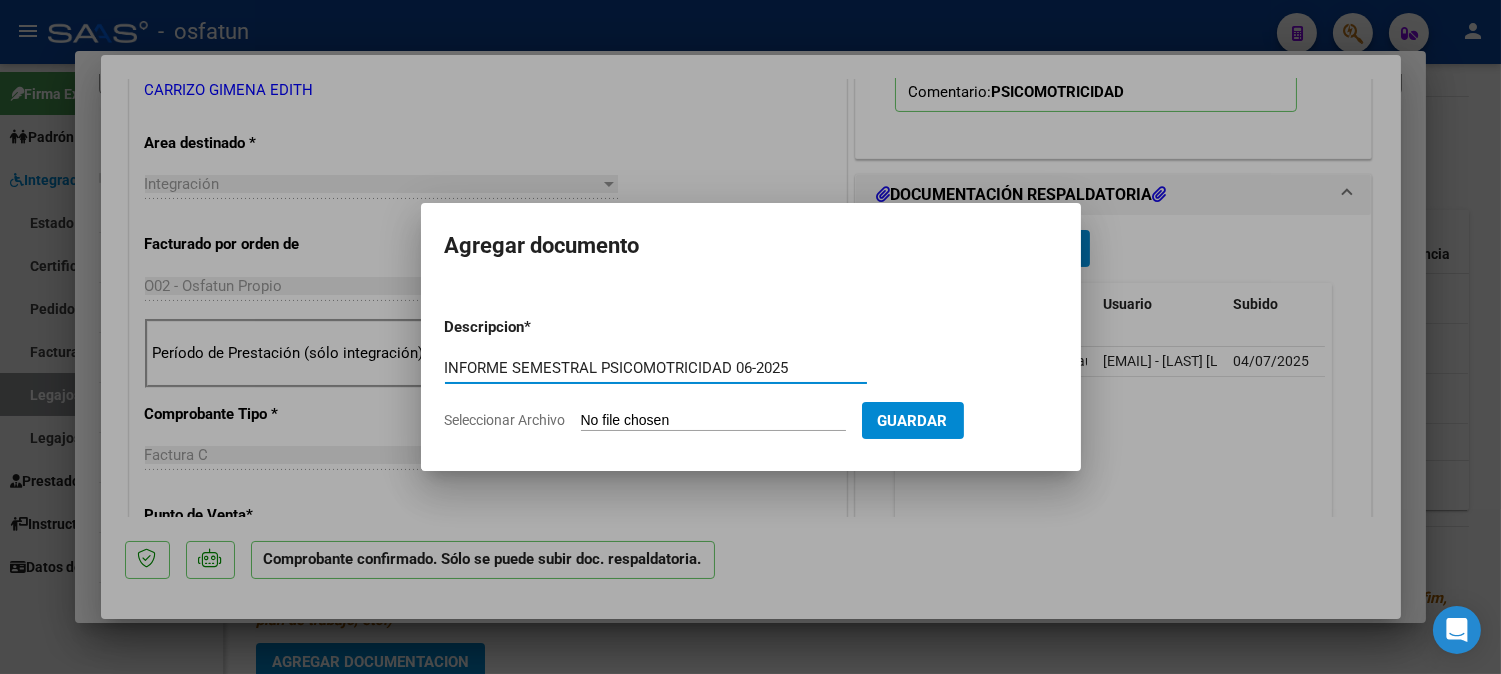 type on "INFORME SEMESTRAL PSICOMOTRICIDAD 06-2025" 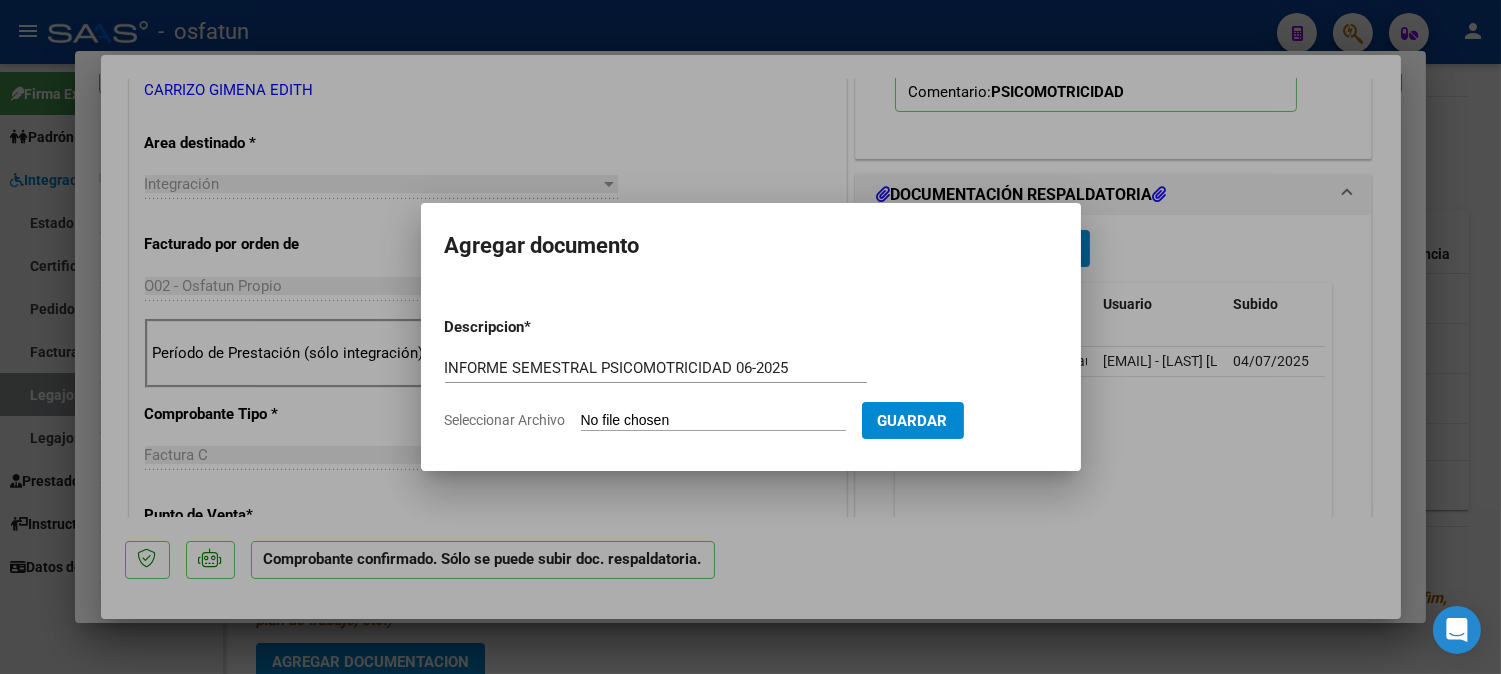 type on "C:\fakepath\[TEXT] [DATE].docx" 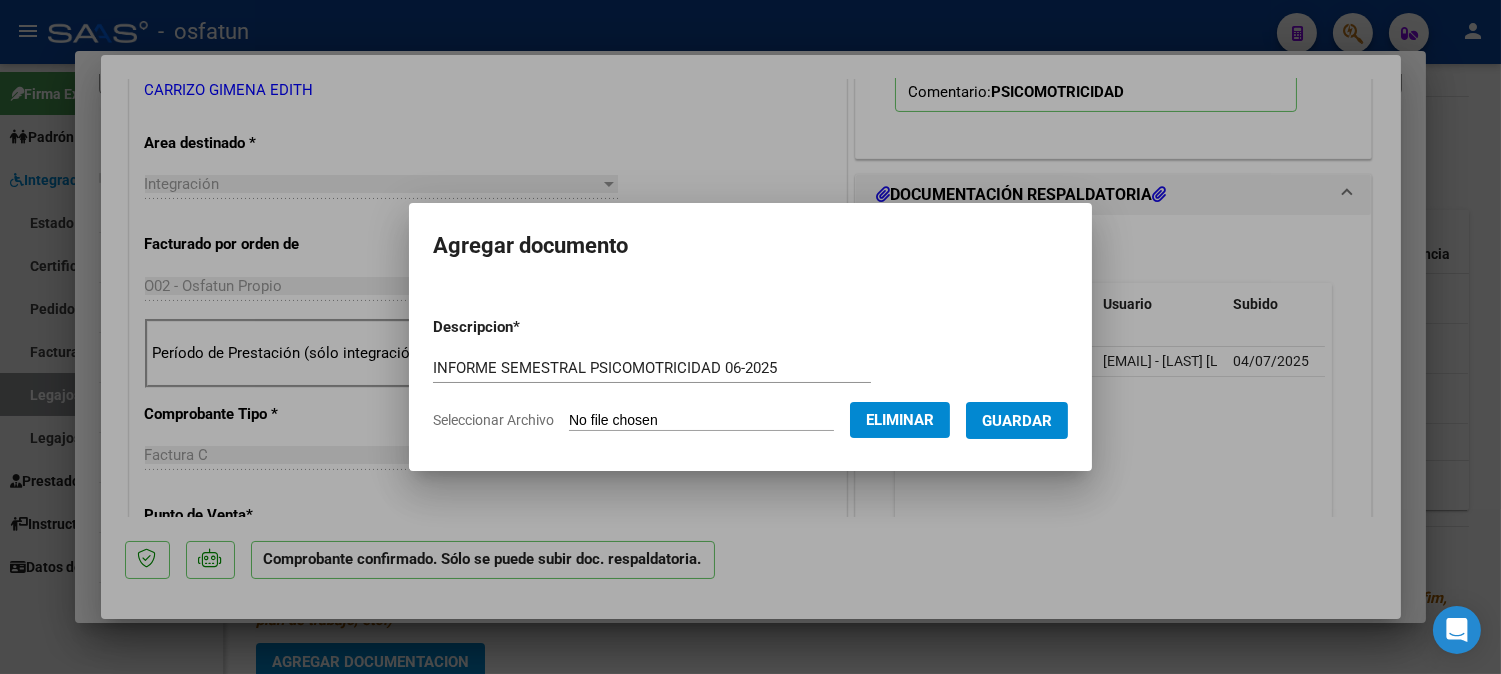 click on "Guardar" at bounding box center [1017, 420] 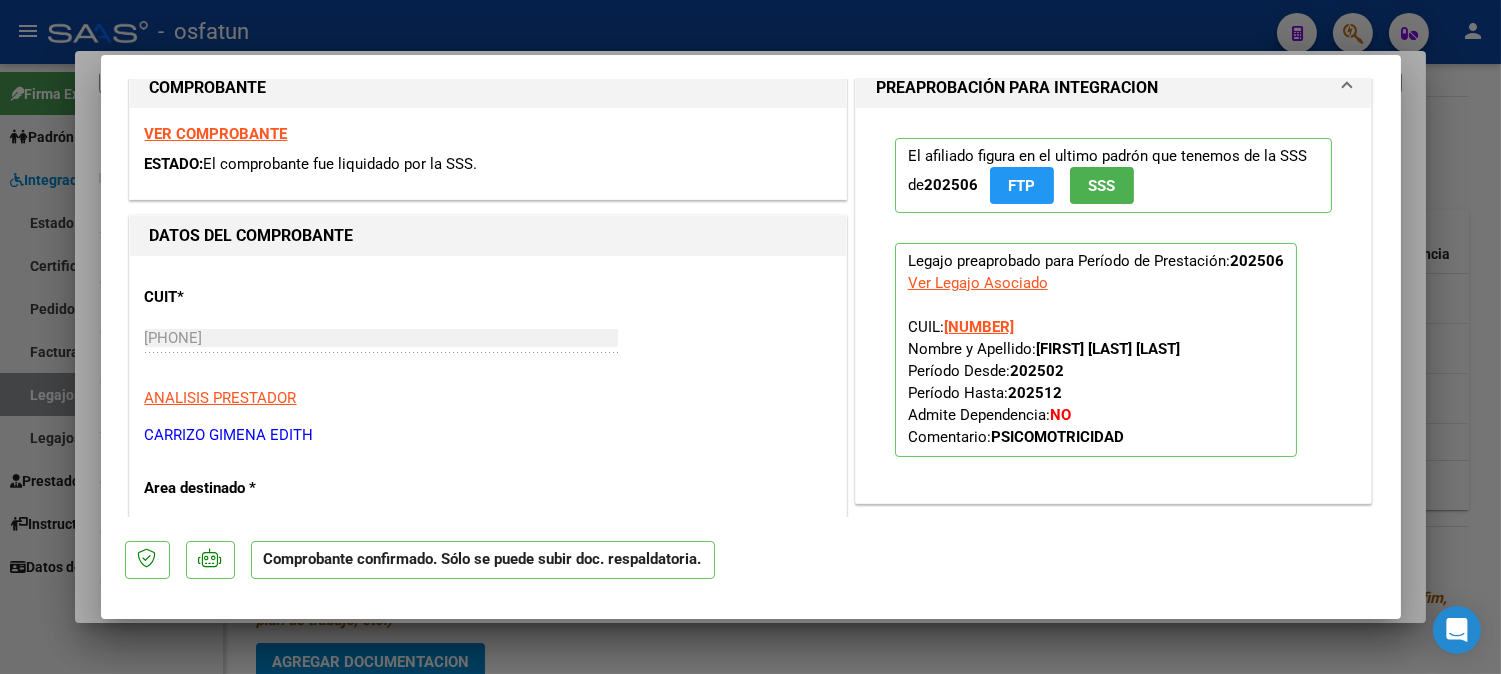 scroll, scrollTop: 320, scrollLeft: 0, axis: vertical 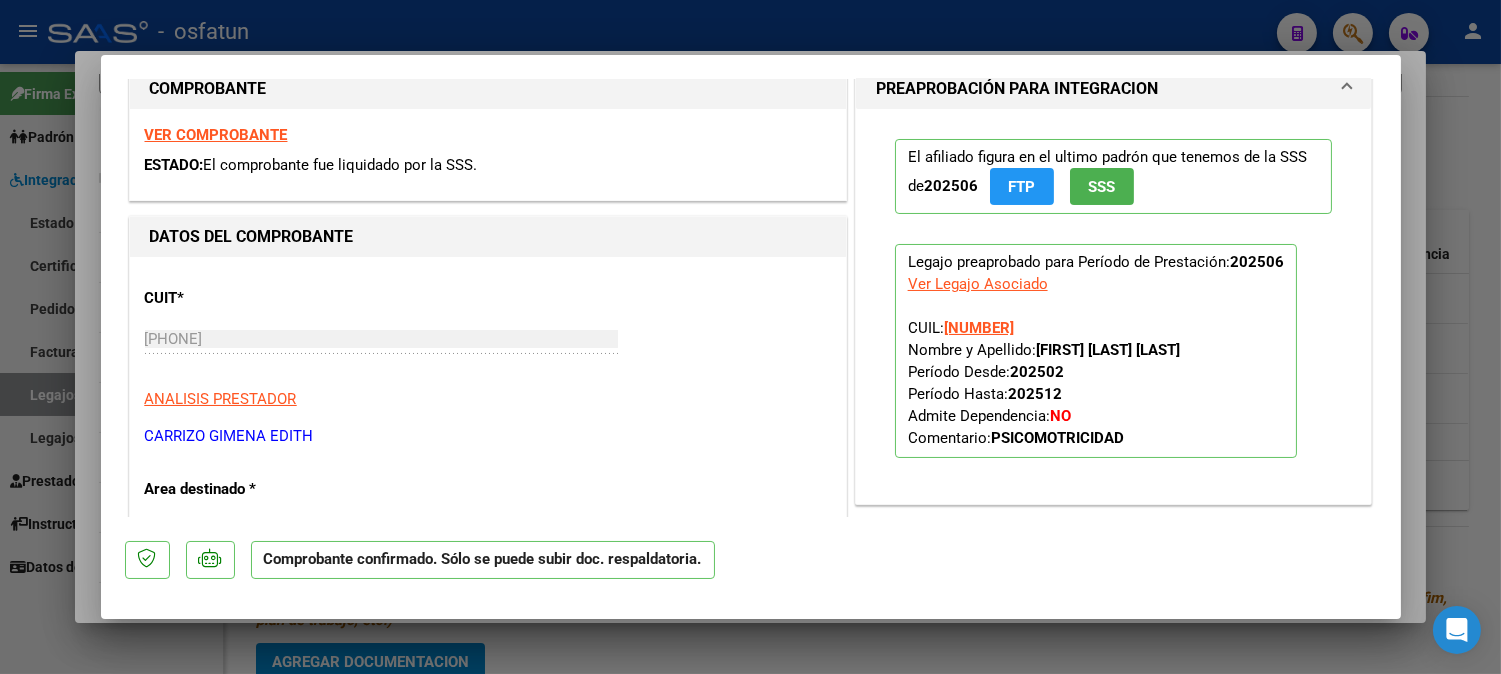 click at bounding box center (750, 337) 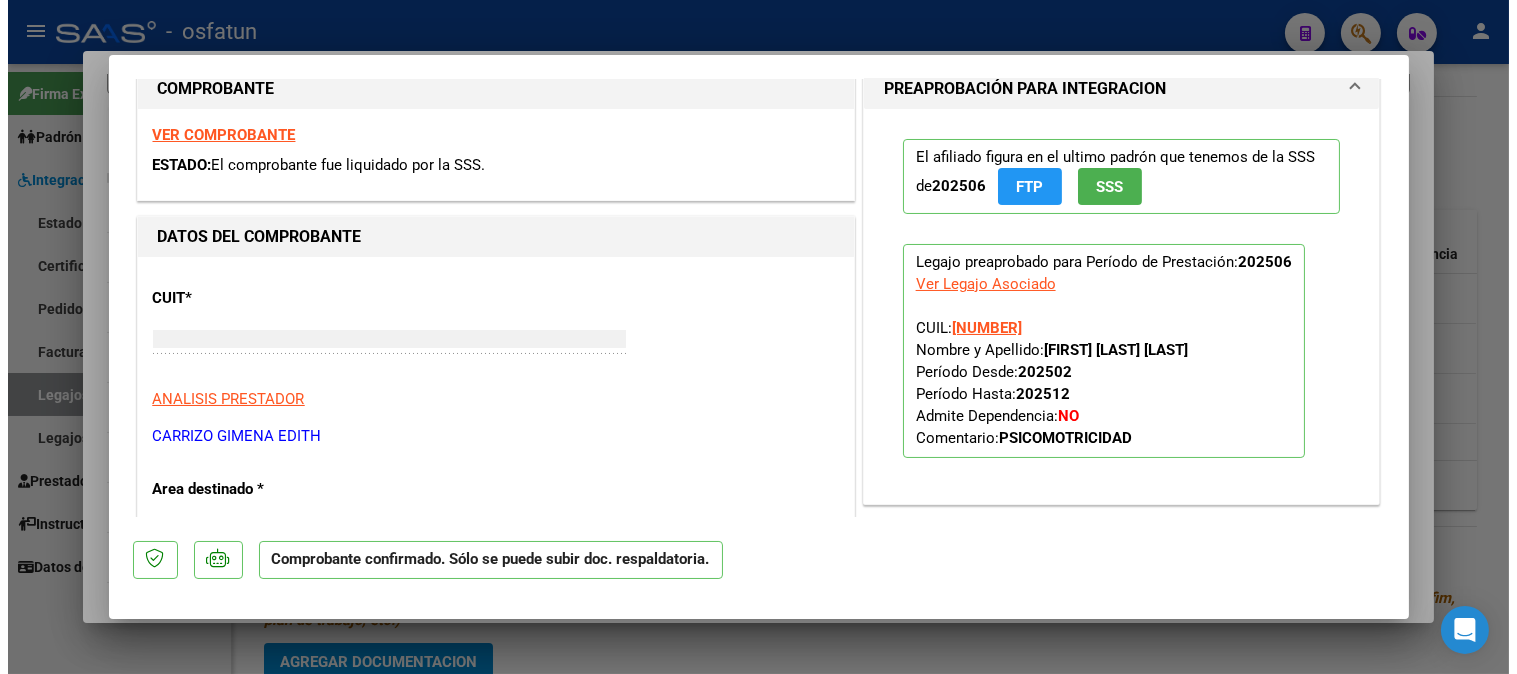 scroll, scrollTop: 0, scrollLeft: 0, axis: both 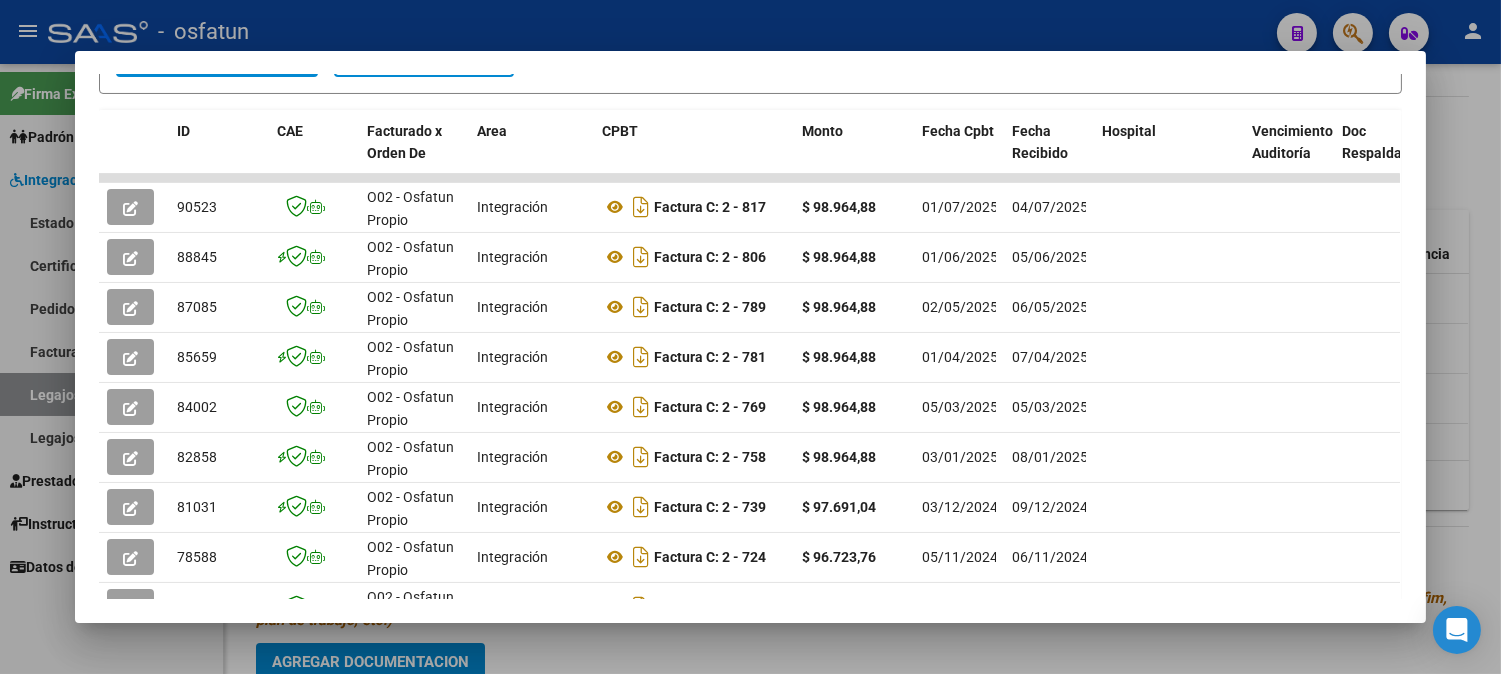 drag, startPoint x: 1480, startPoint y: 97, endPoint x: 1516, endPoint y: 151, distance: 64.899925 